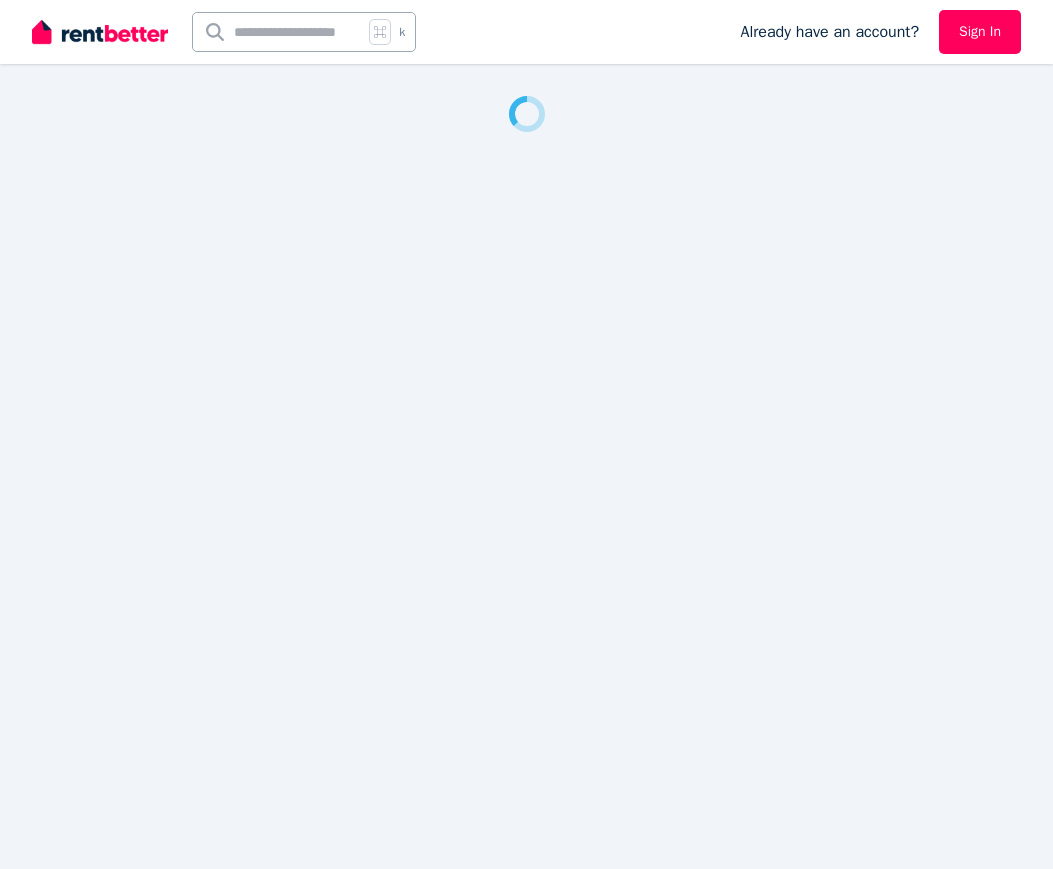 scroll, scrollTop: 0, scrollLeft: 0, axis: both 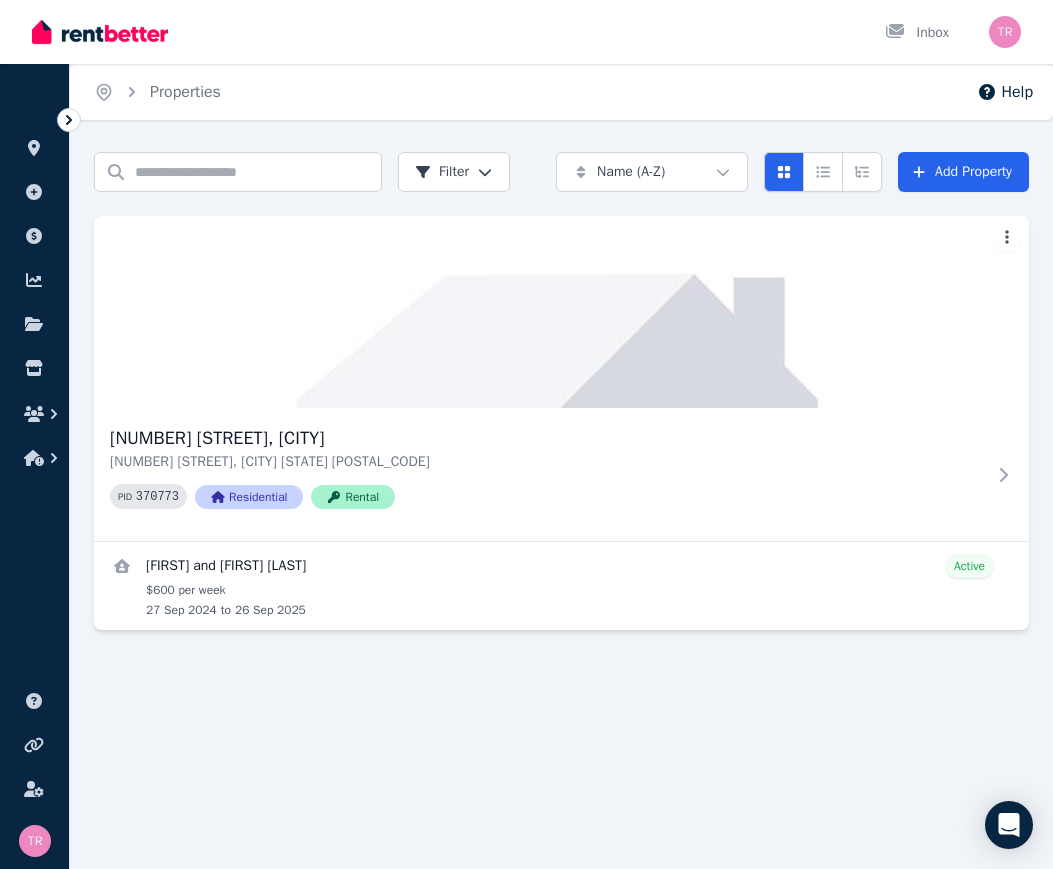 click on "[NUMBER] [STREET], [CITY] [STATE] [POSTAL_CODE] PID 370773 Residential Rental" at bounding box center (547, 474) 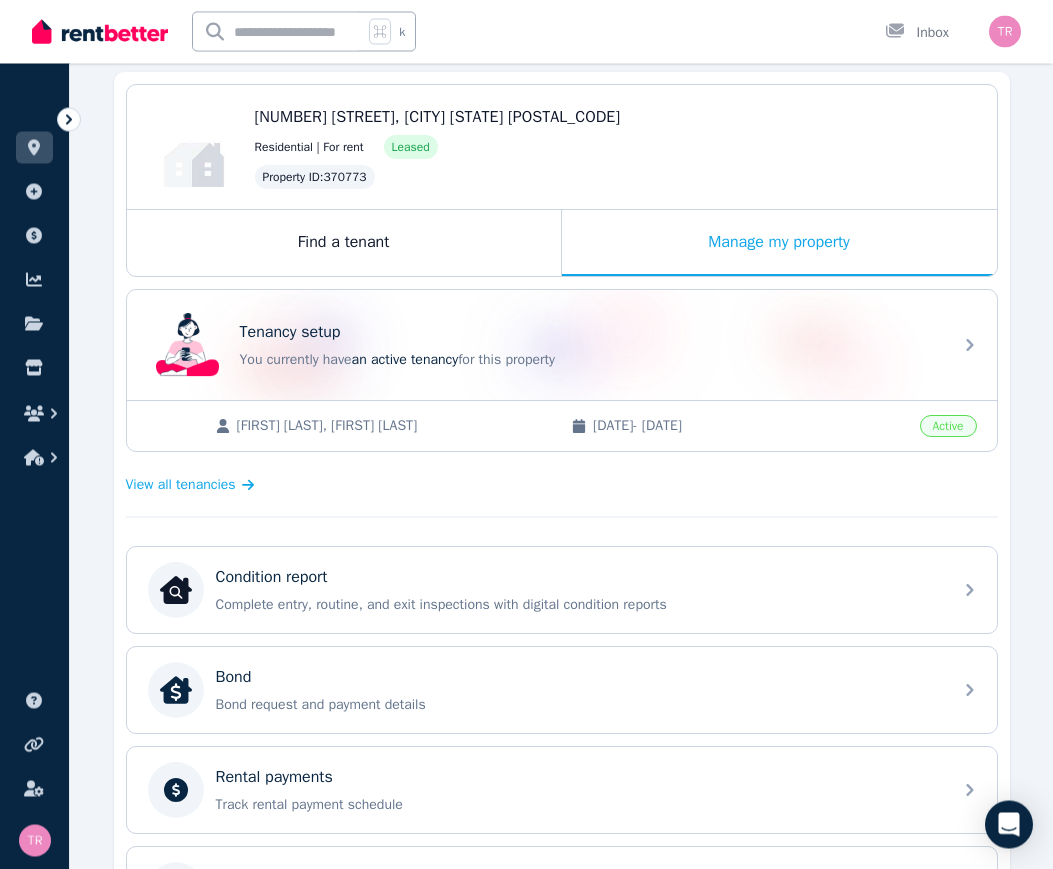 scroll, scrollTop: 186, scrollLeft: 0, axis: vertical 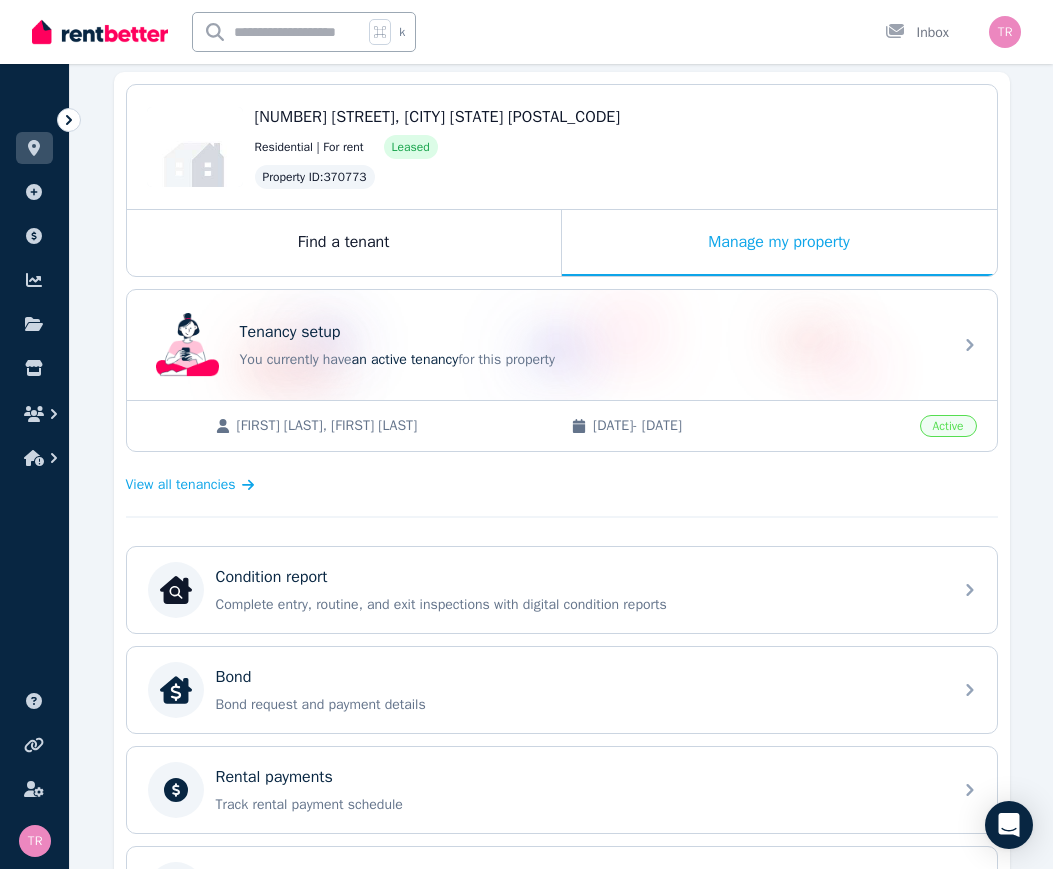 click on "Condition report Complete entry, routine, and exit inspections with digital condition reports" at bounding box center (578, 590) 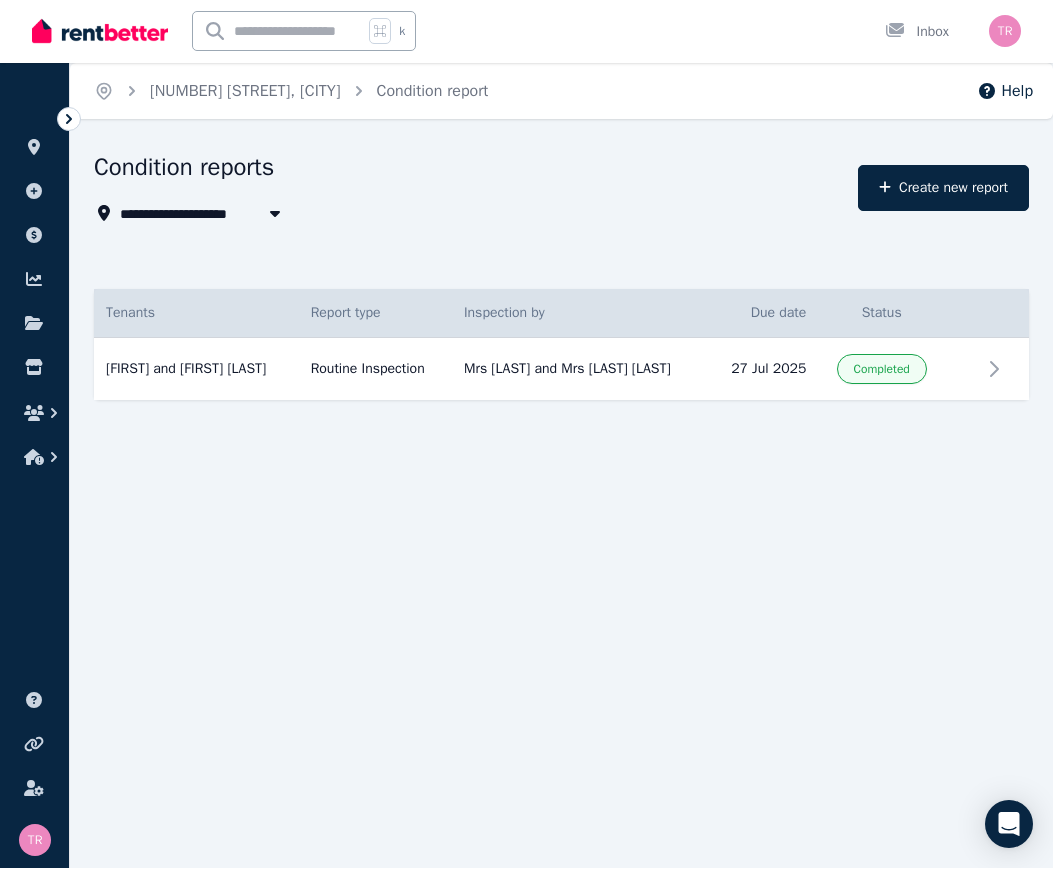 click on "Create new report" at bounding box center (943, 189) 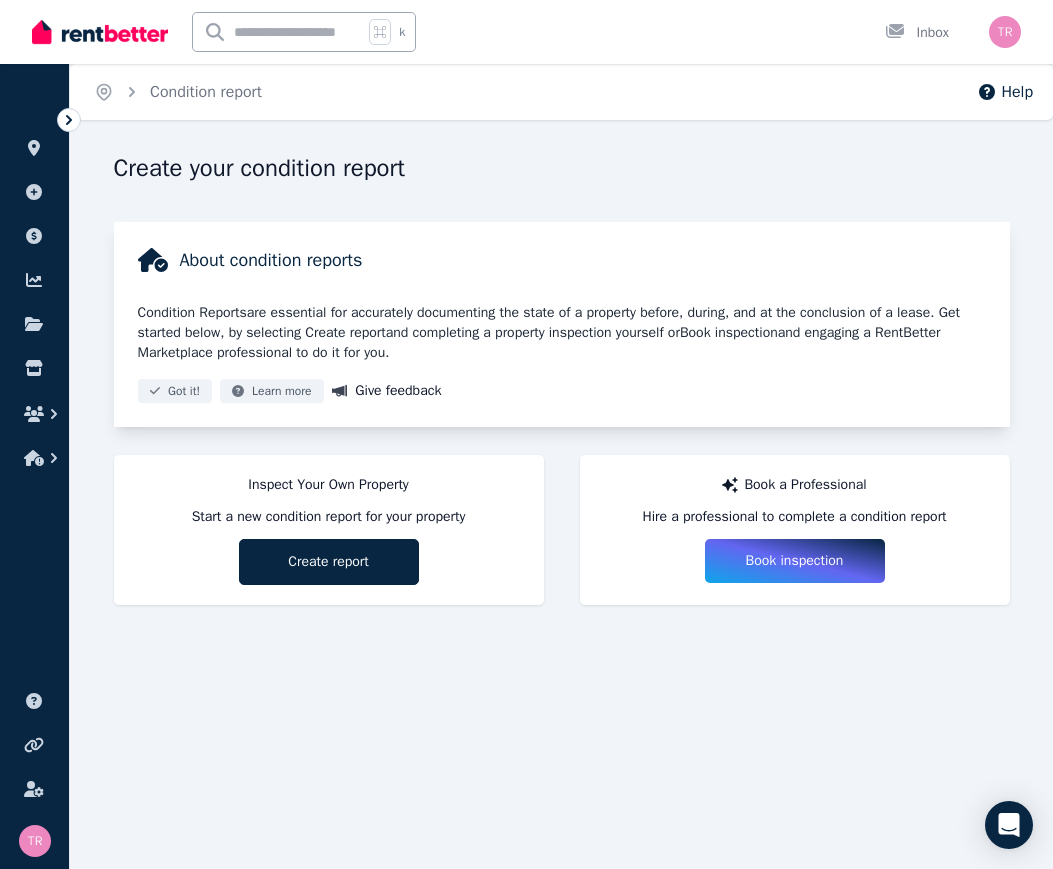 click on "Create report" at bounding box center (329, 562) 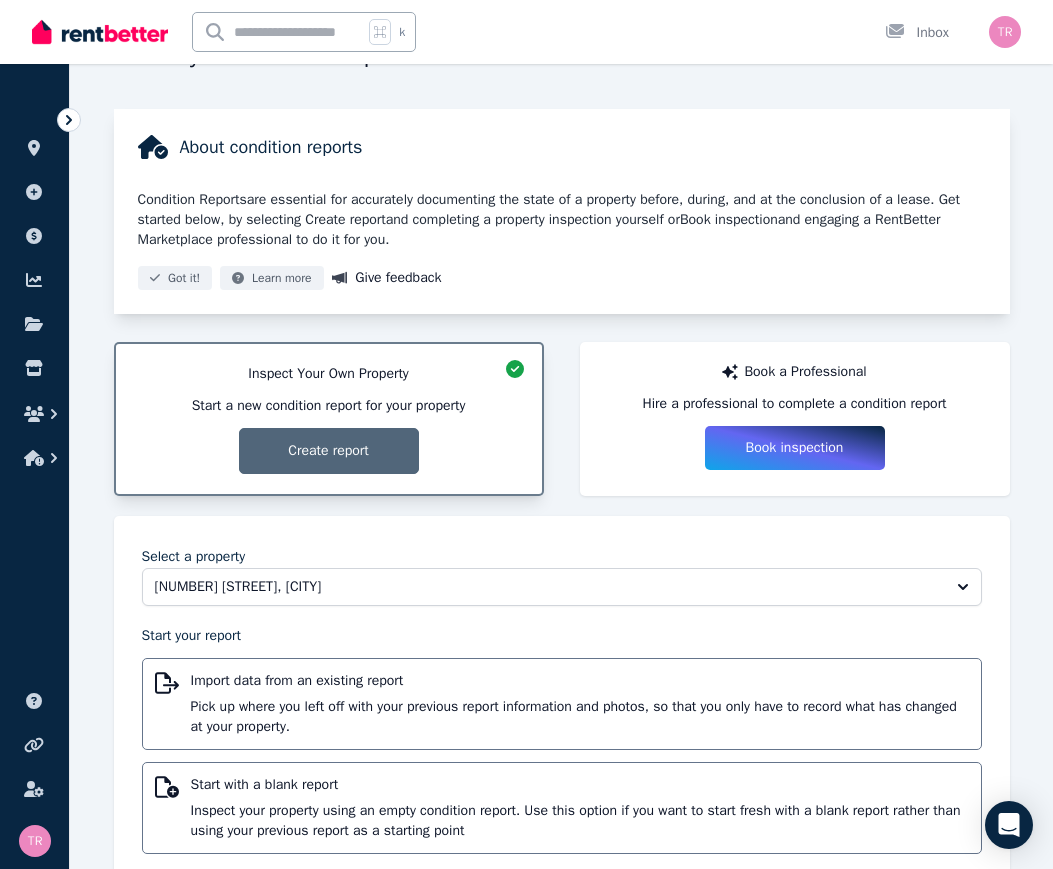 scroll, scrollTop: 126, scrollLeft: 0, axis: vertical 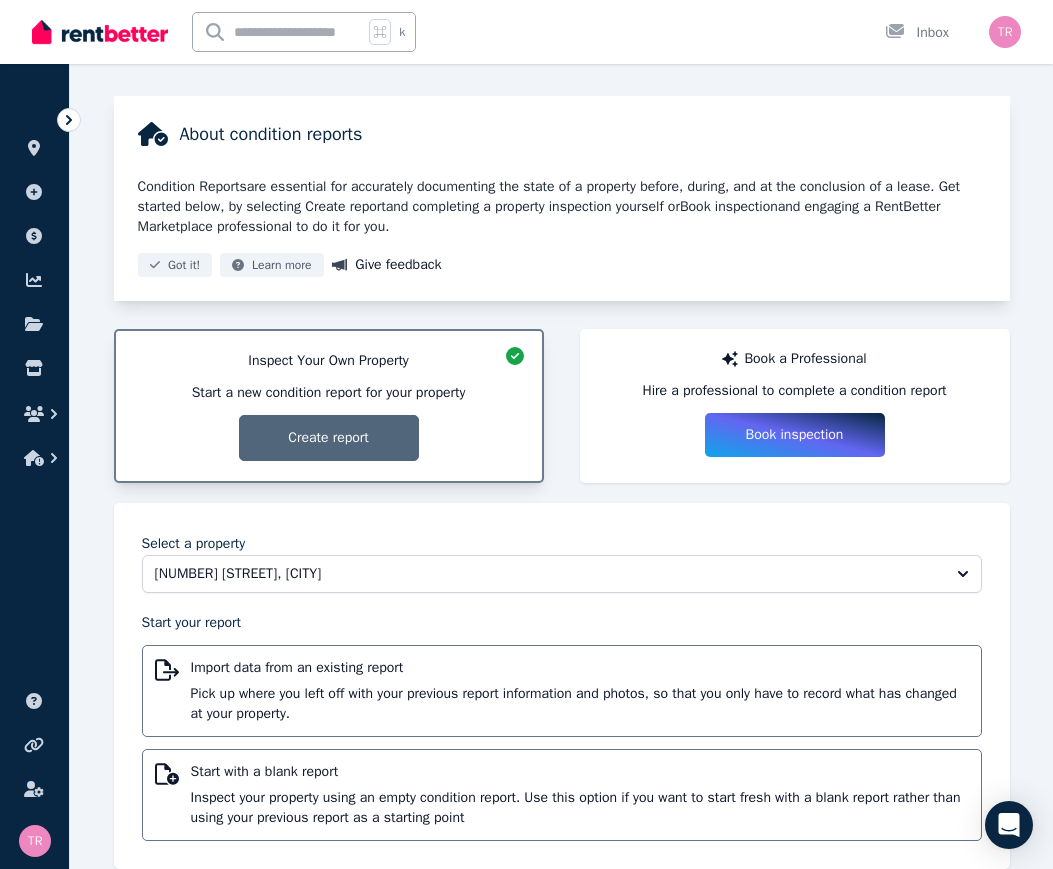 click on "Import data from an existing report" at bounding box center (580, 668) 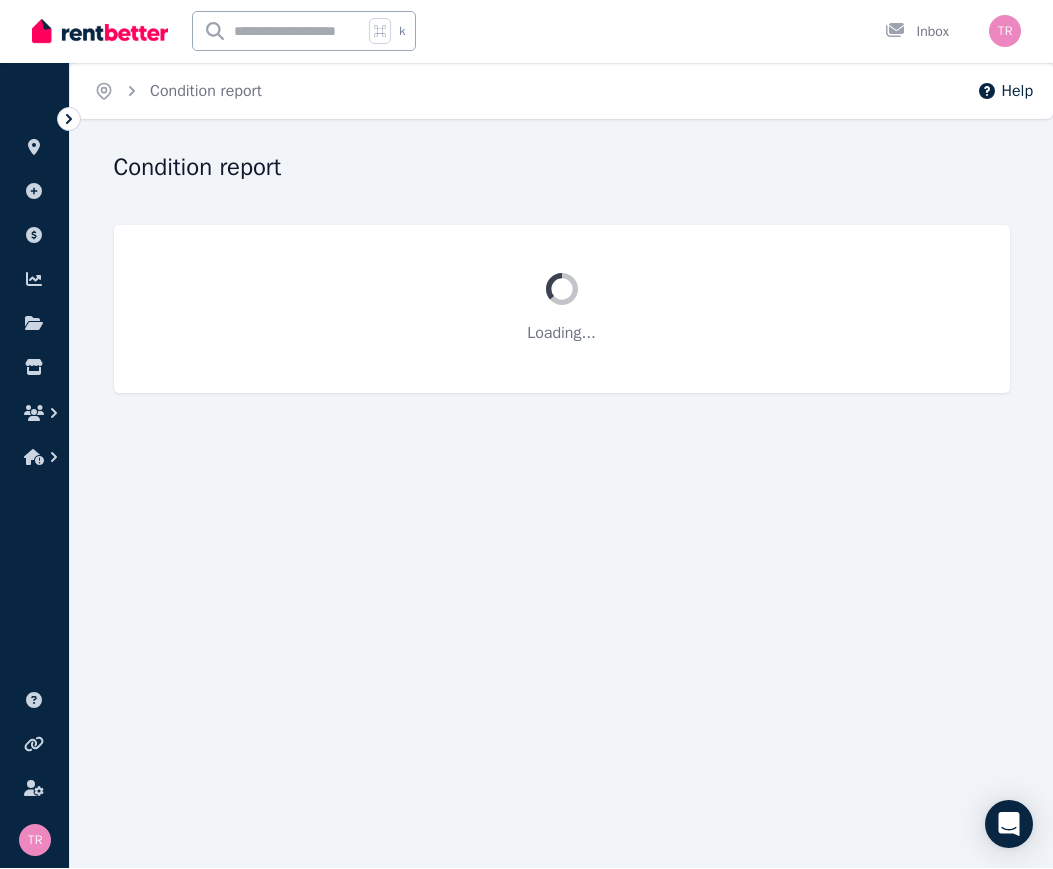 scroll, scrollTop: 1, scrollLeft: 0, axis: vertical 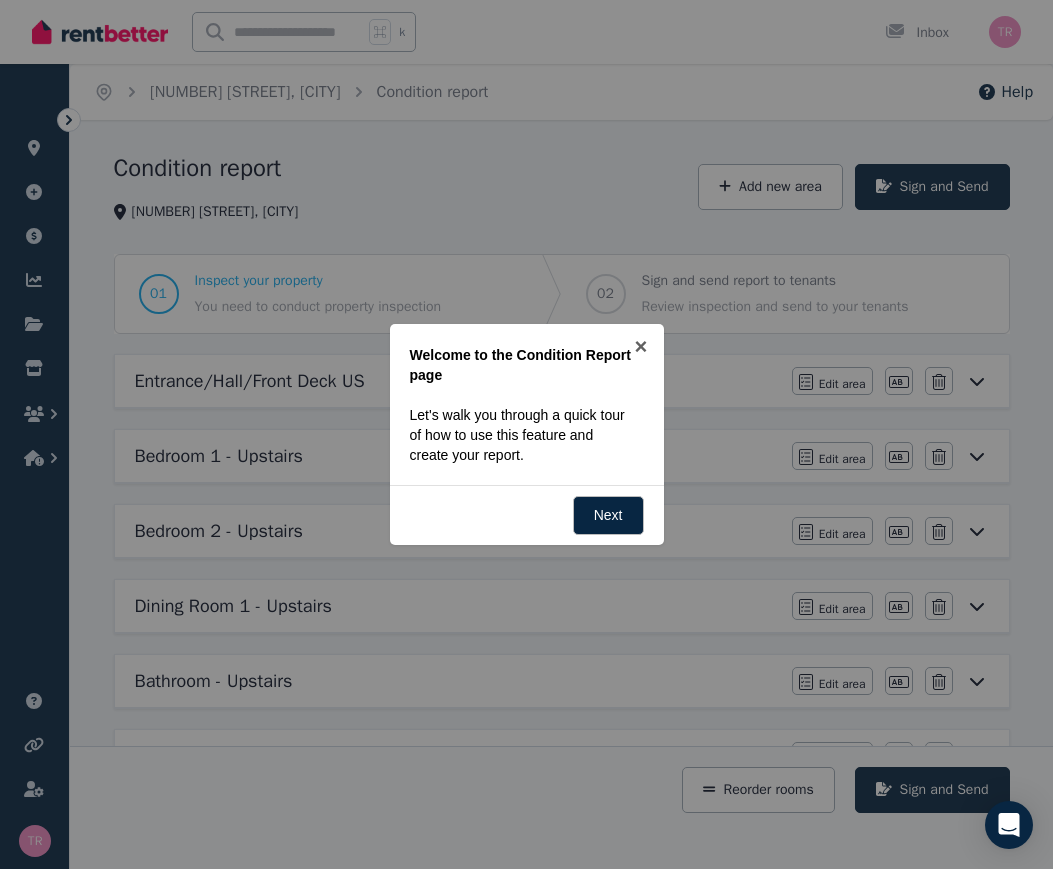 click at bounding box center (526, 434) 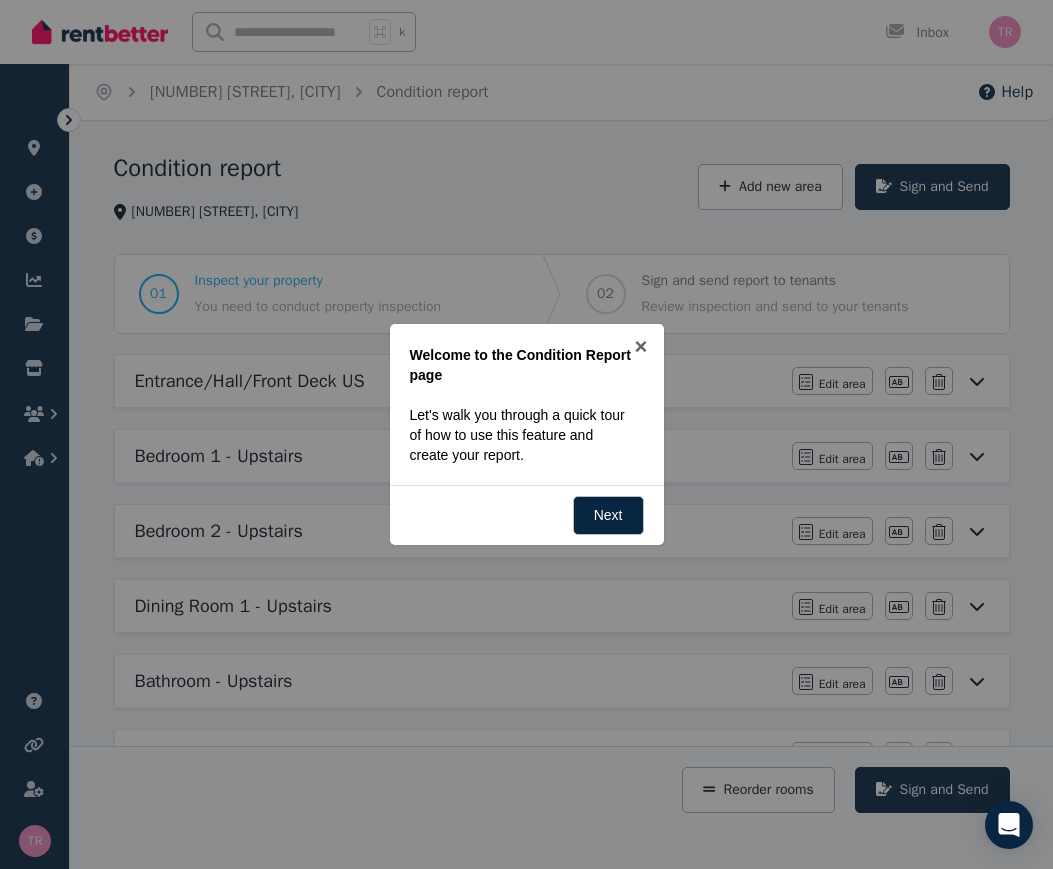 click at bounding box center (526, 434) 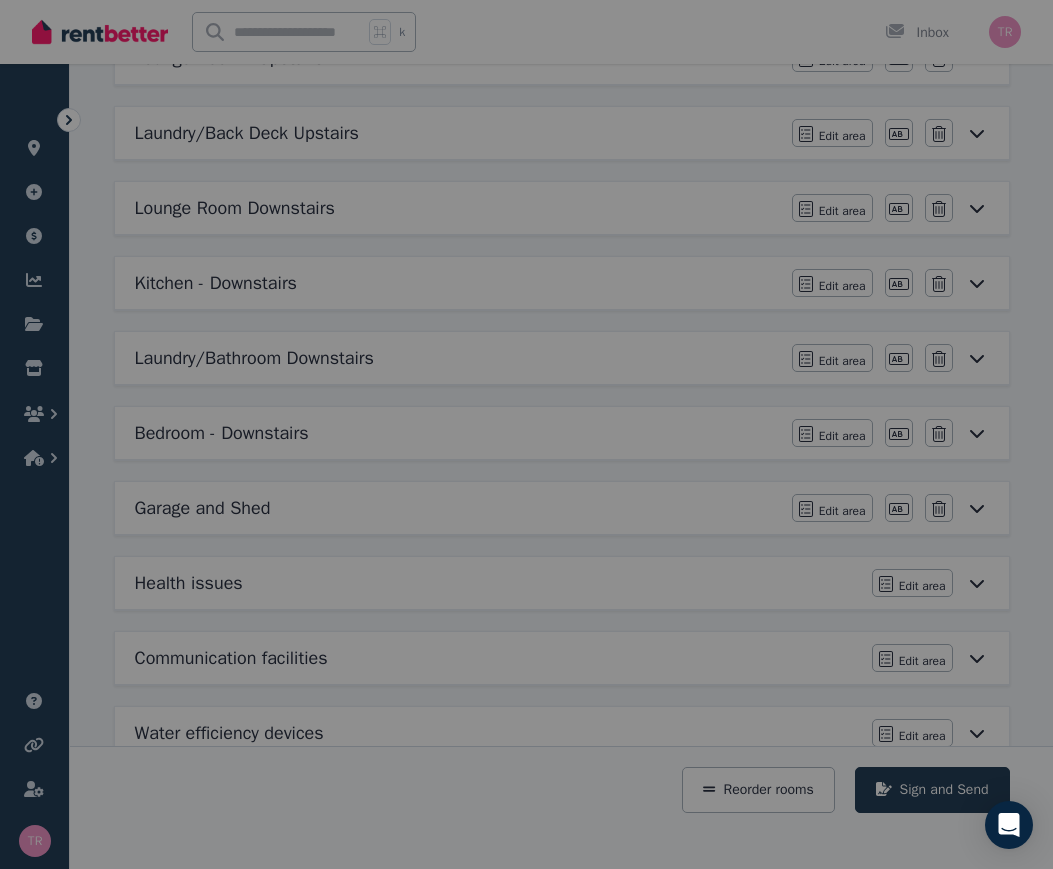 scroll, scrollTop: 788, scrollLeft: 0, axis: vertical 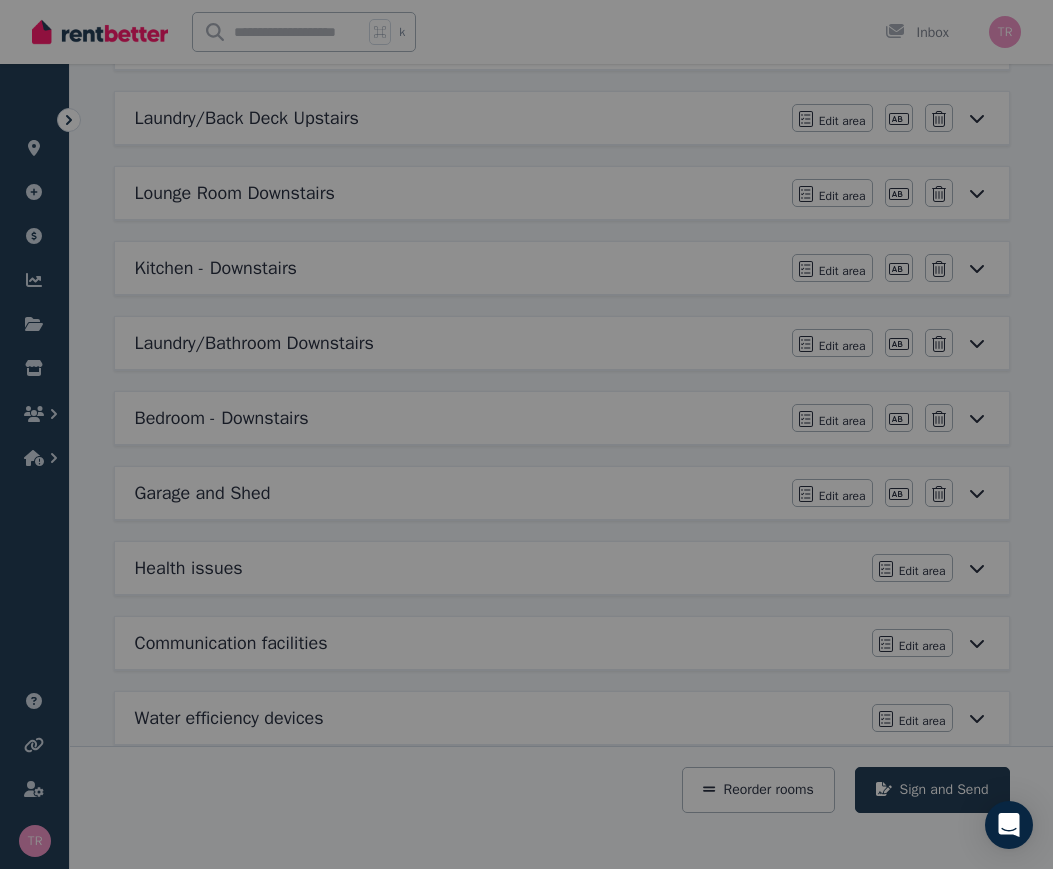 click 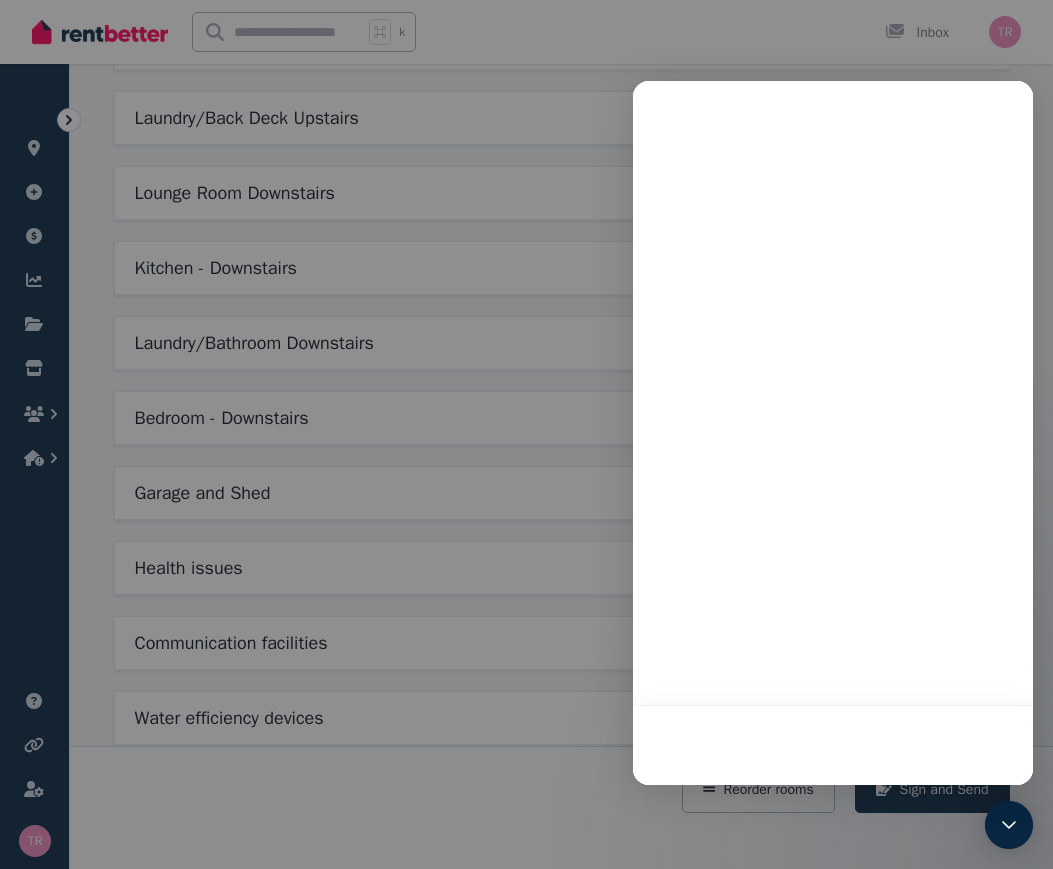 scroll, scrollTop: 0, scrollLeft: 0, axis: both 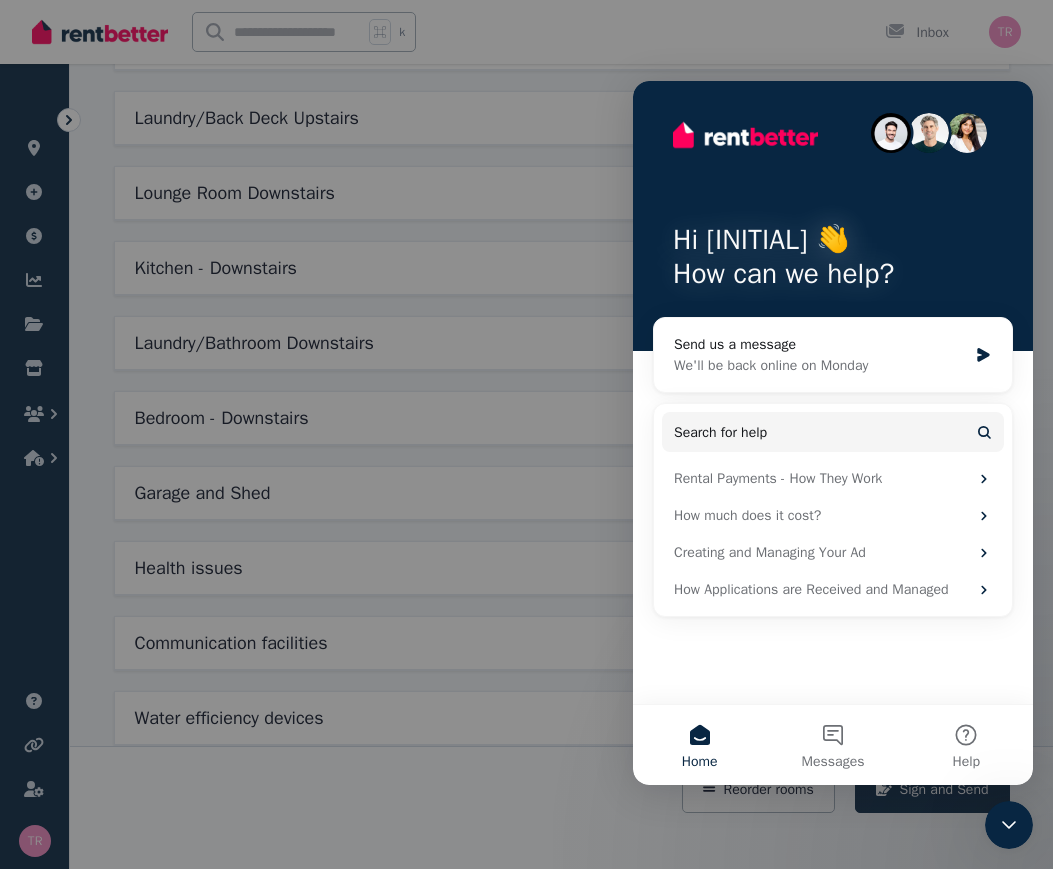 click at bounding box center (526, 434) 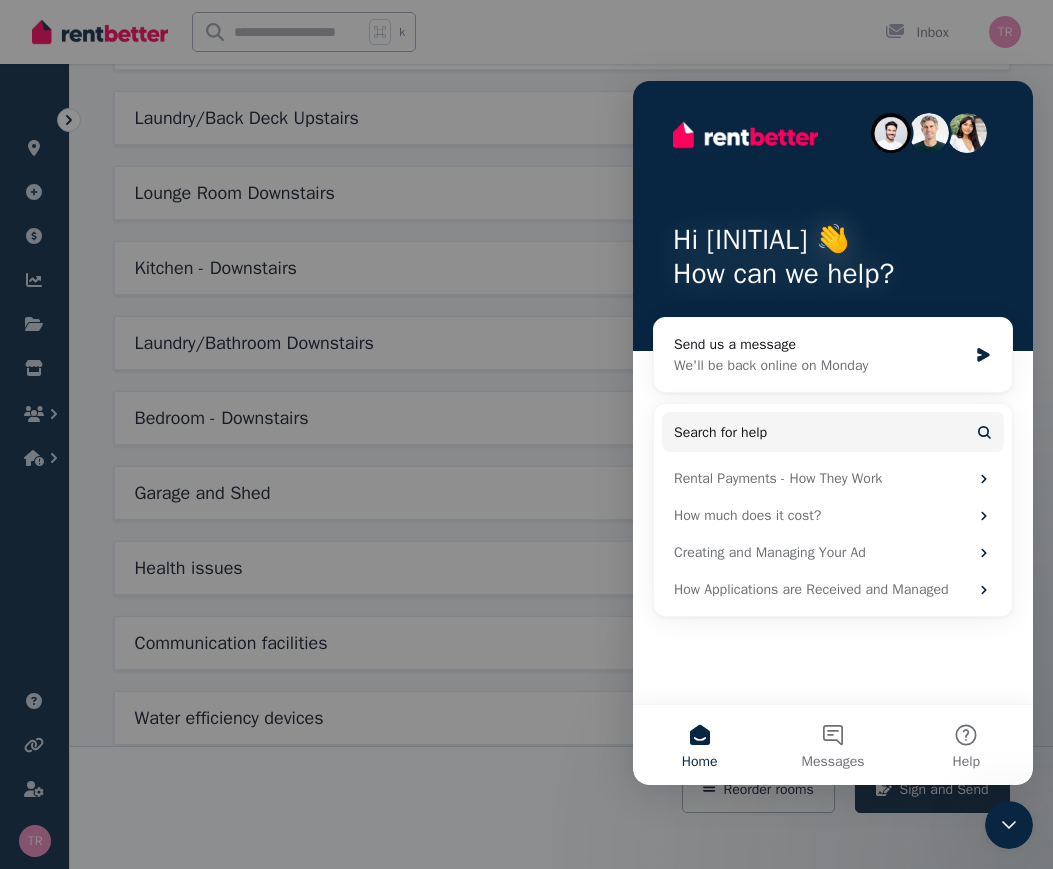 click on "Home" at bounding box center (699, 745) 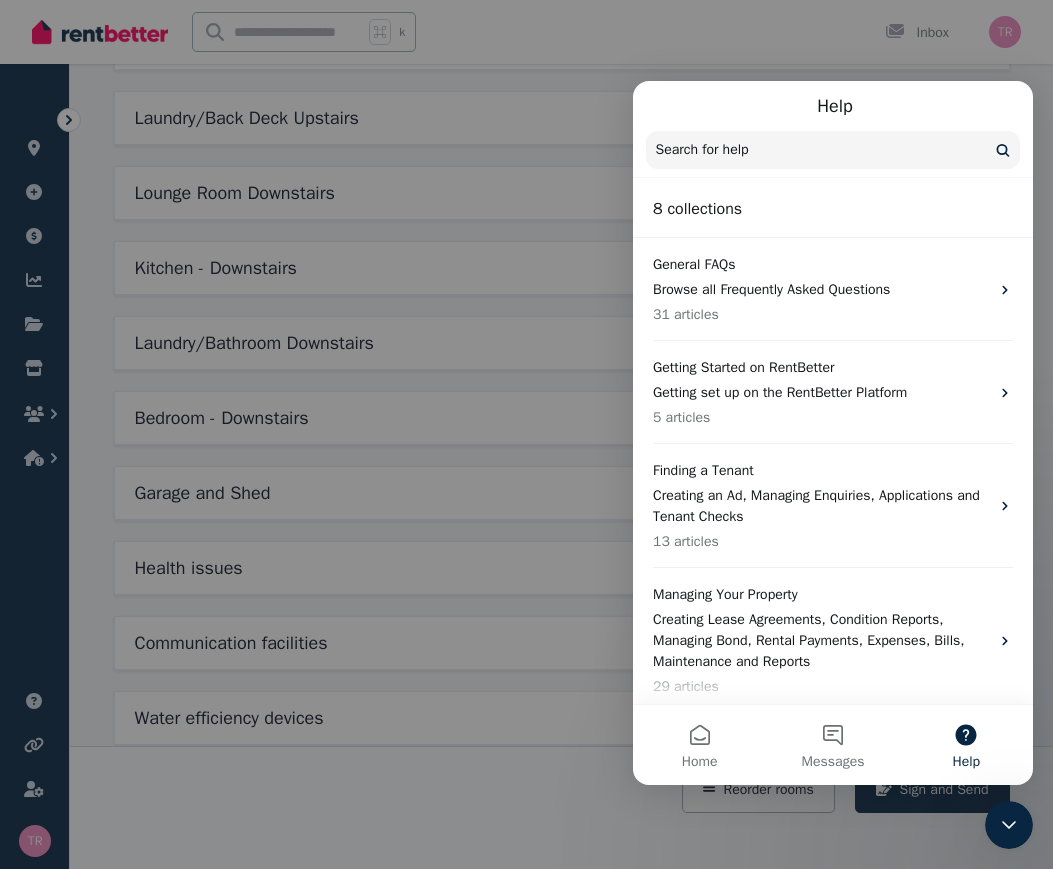 click at bounding box center (526, 434) 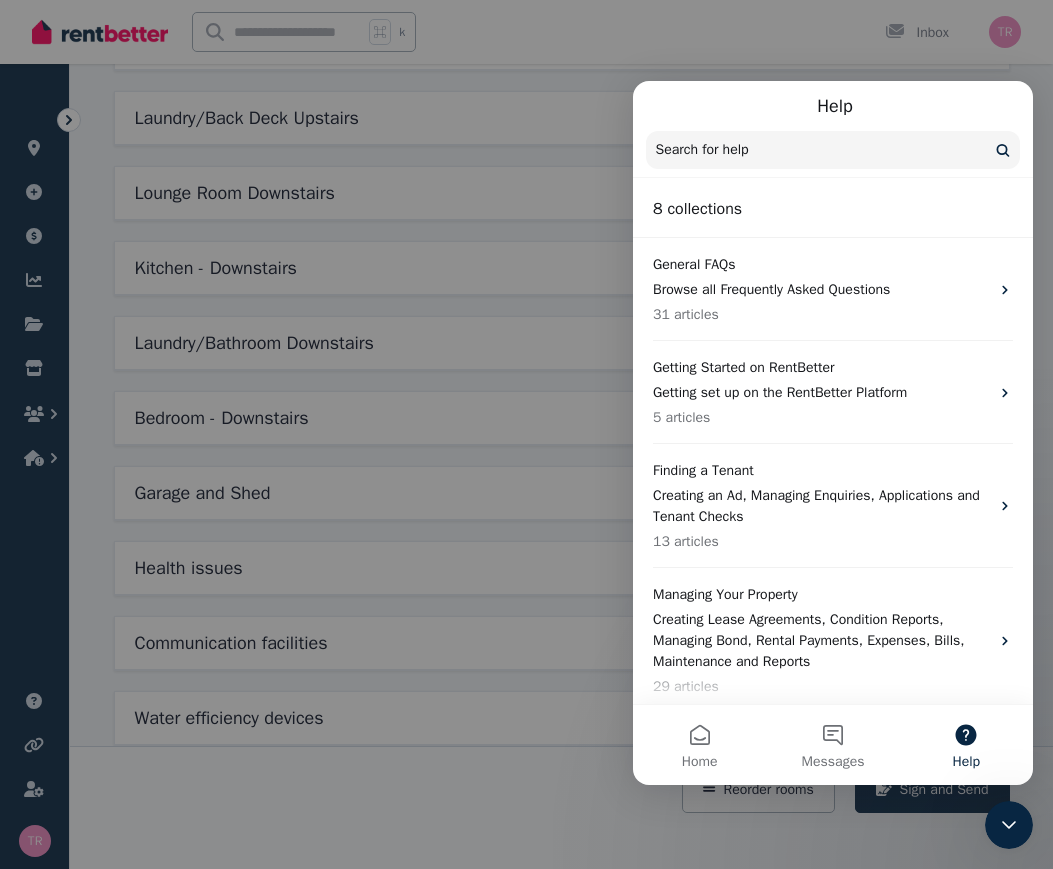 click at bounding box center [526, 434] 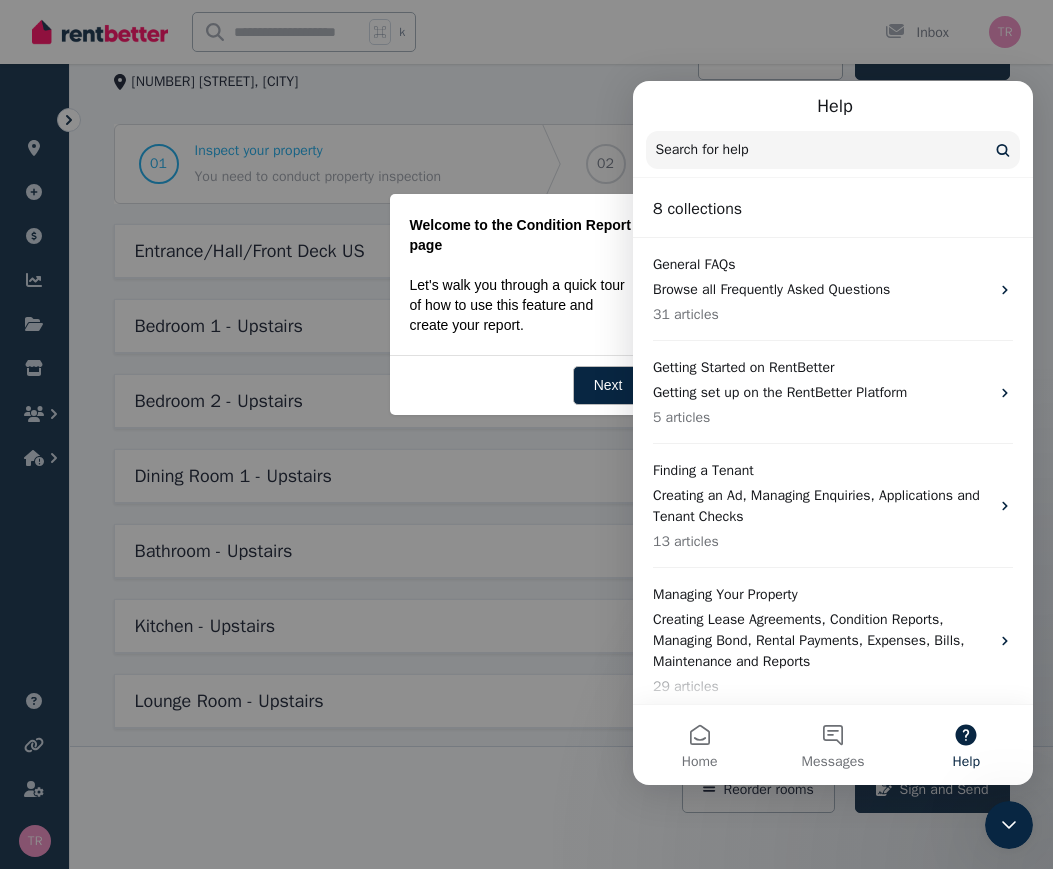 scroll, scrollTop: 0, scrollLeft: 0, axis: both 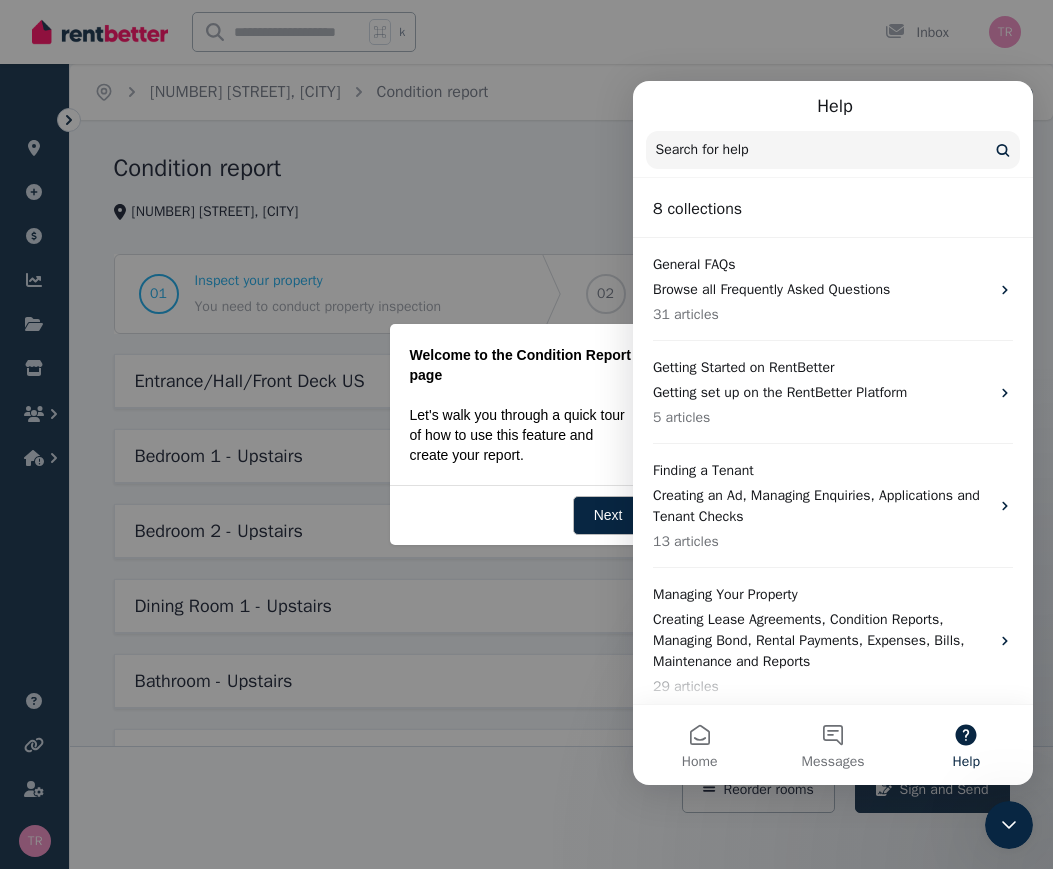 click at bounding box center [526, 434] 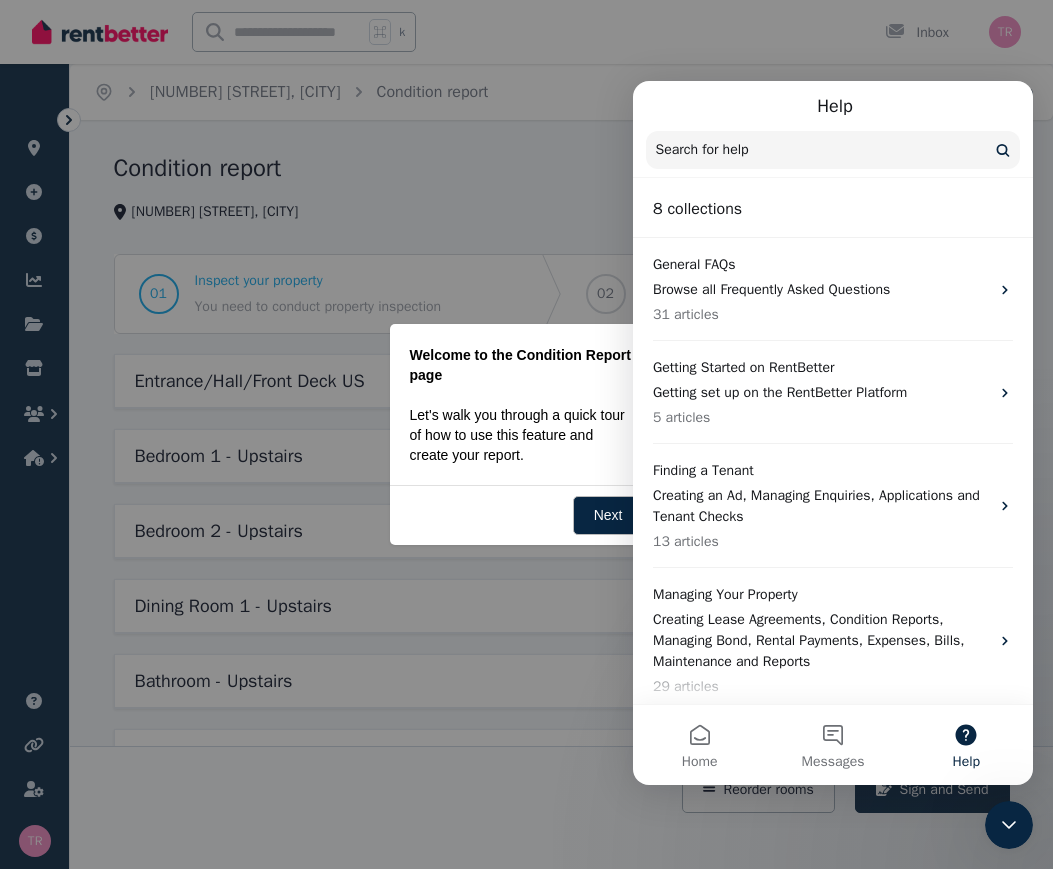 click at bounding box center (526, 434) 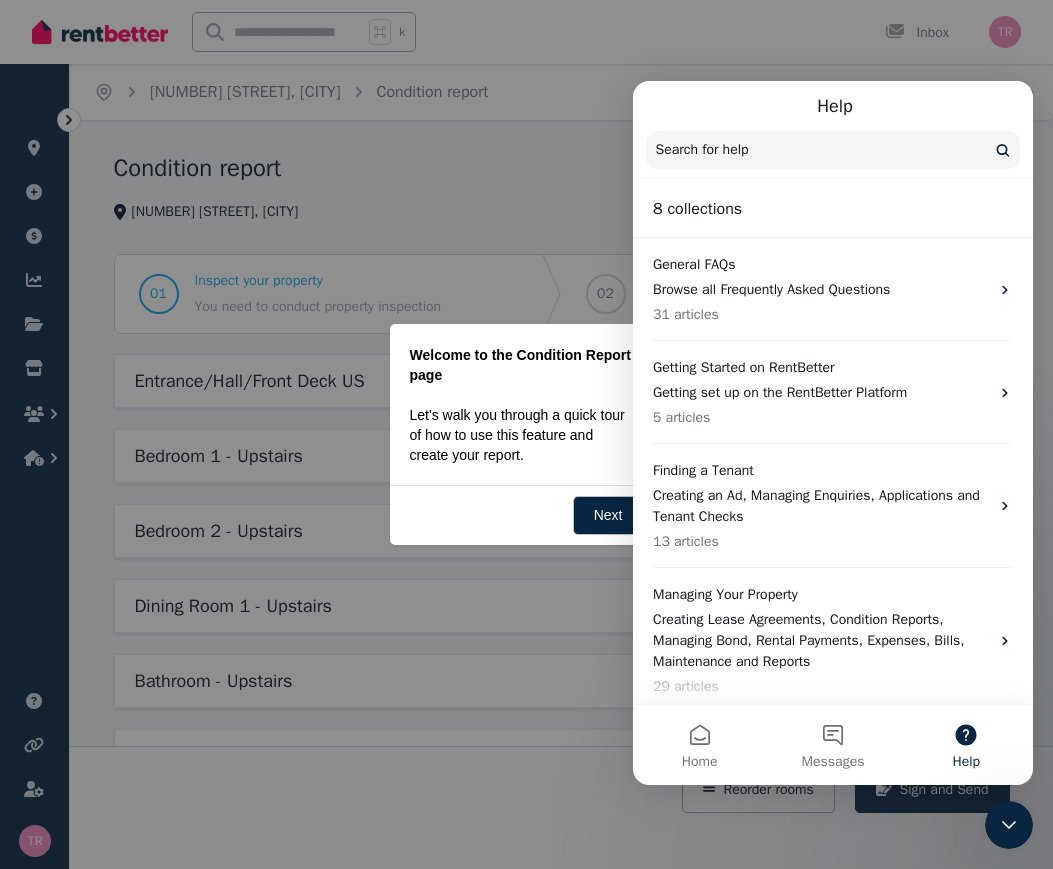 click 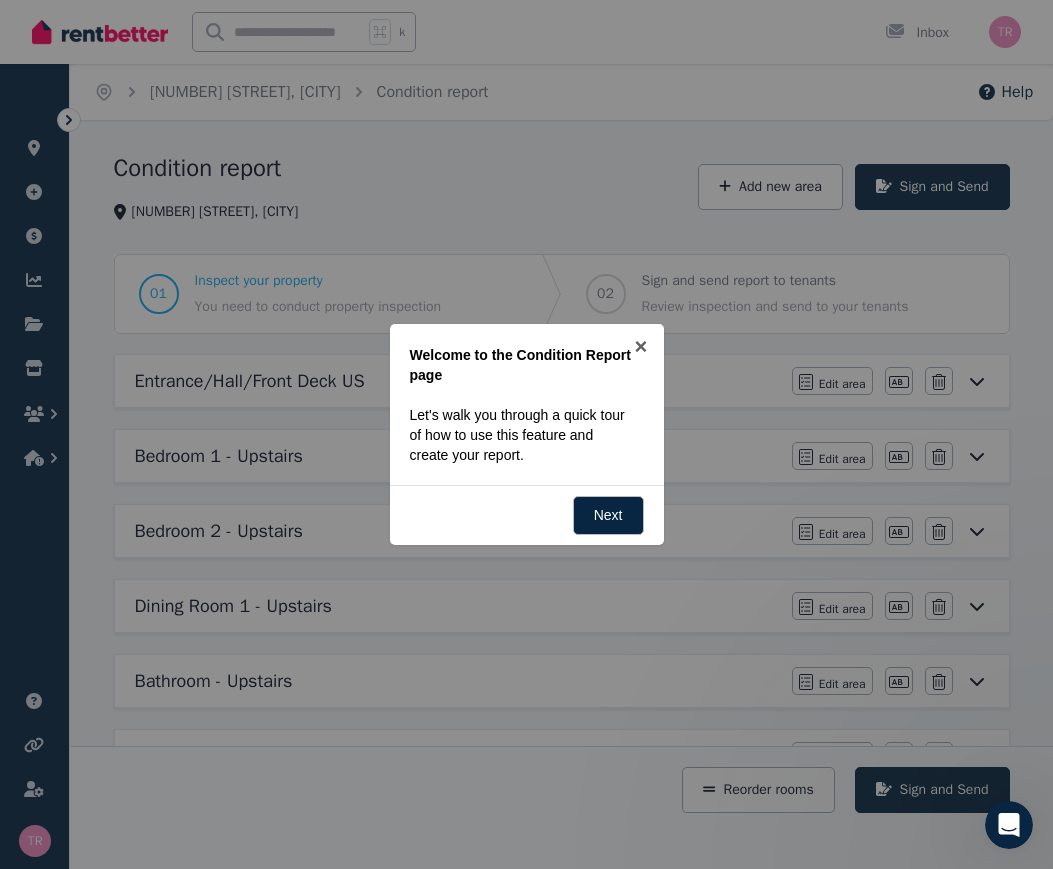 scroll, scrollTop: 0, scrollLeft: 0, axis: both 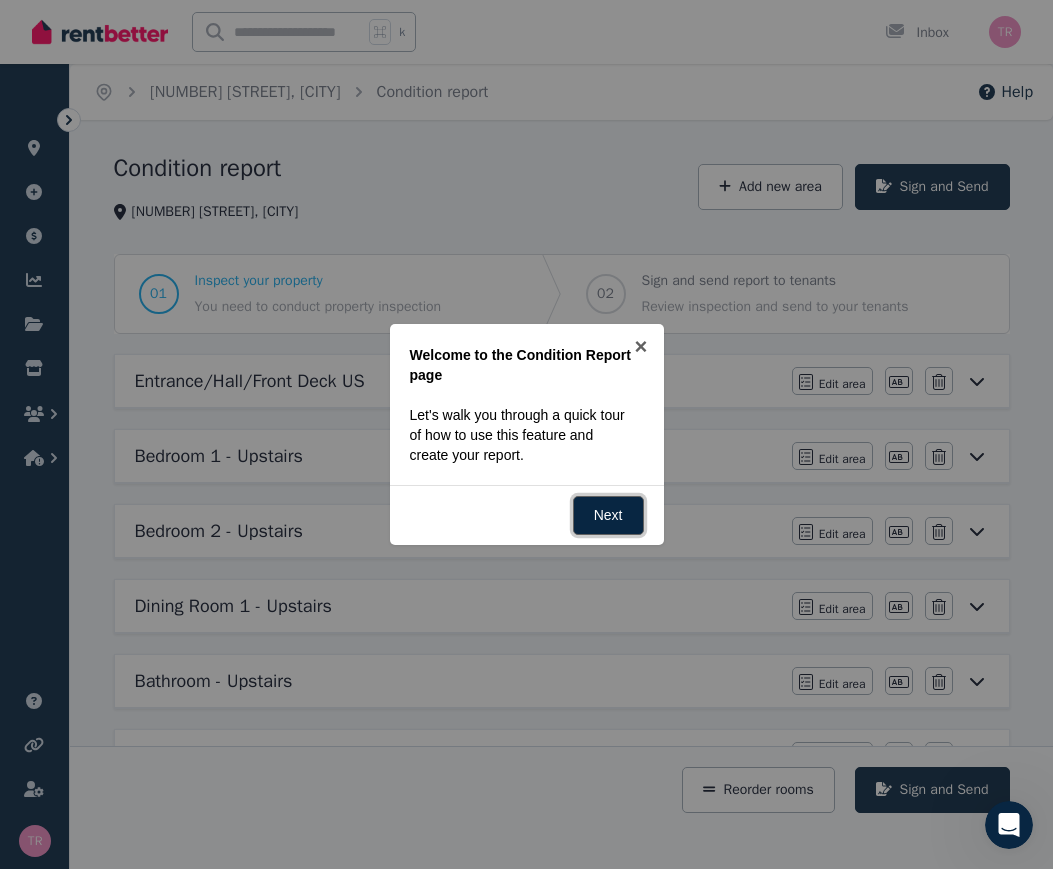 click on "Next" at bounding box center (608, 515) 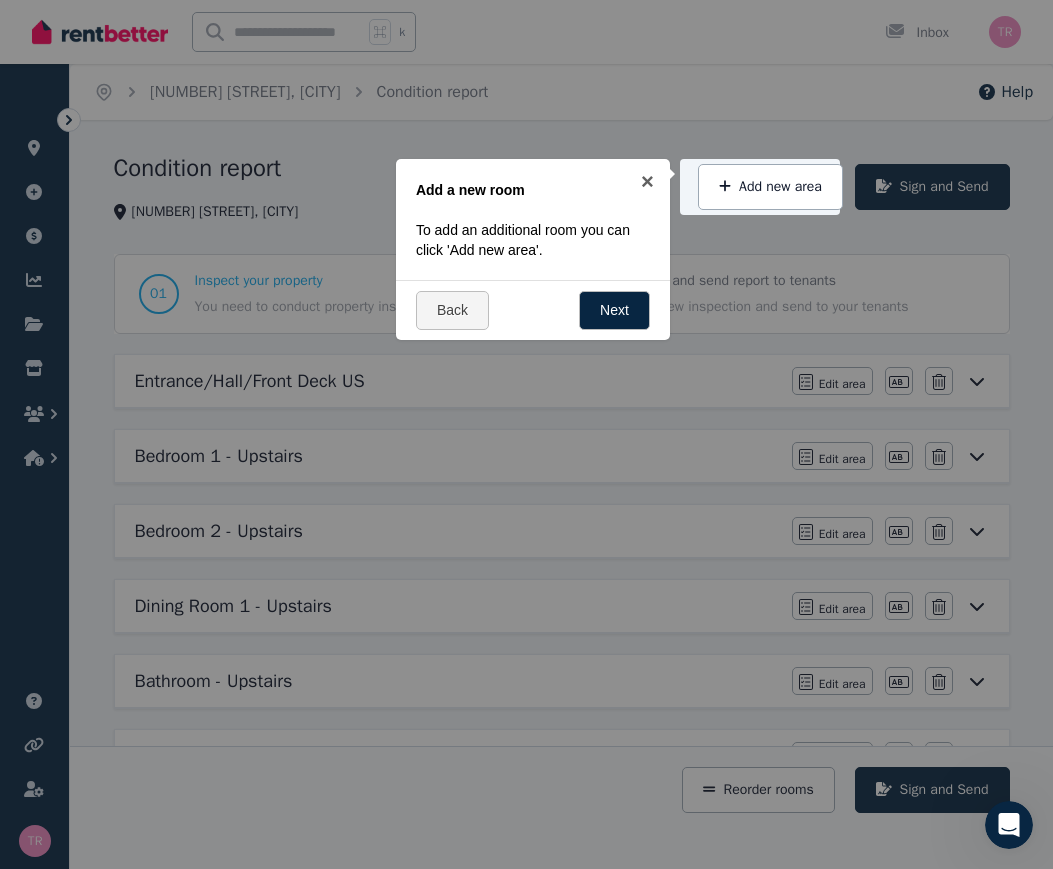 click on "Add new area" at bounding box center [770, 187] 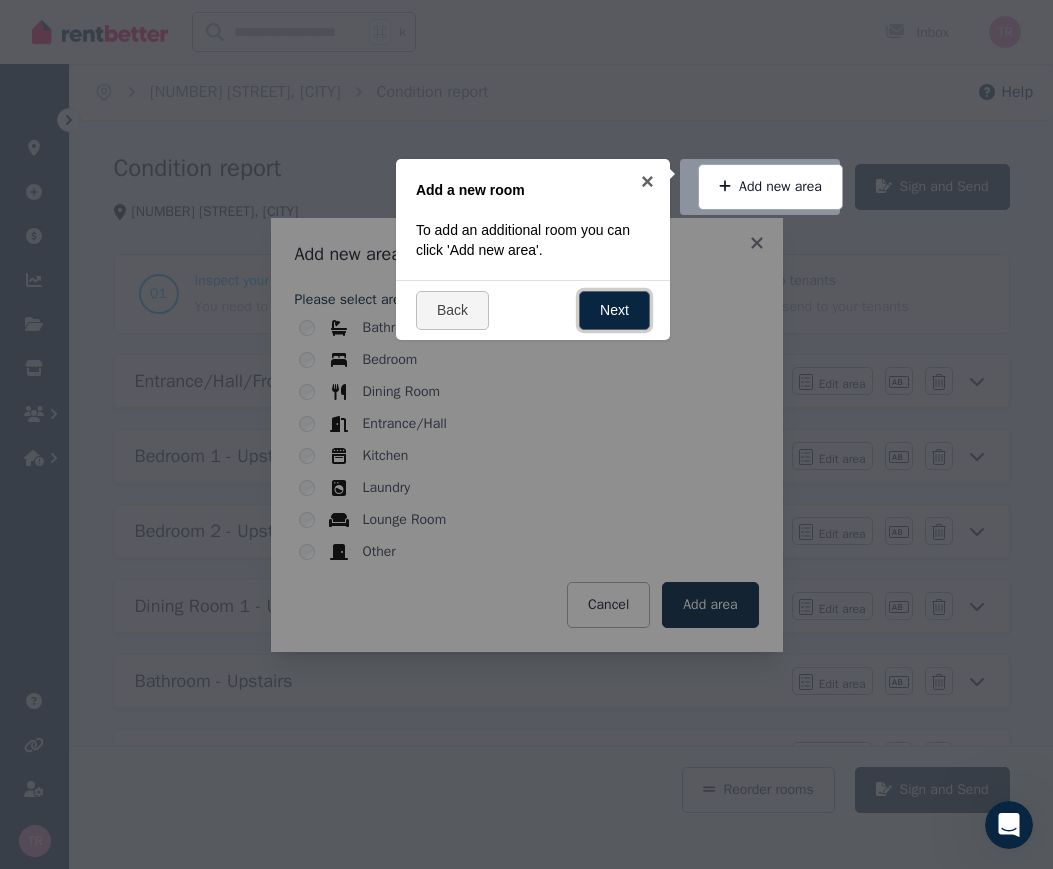 click on "Next" at bounding box center (614, 310) 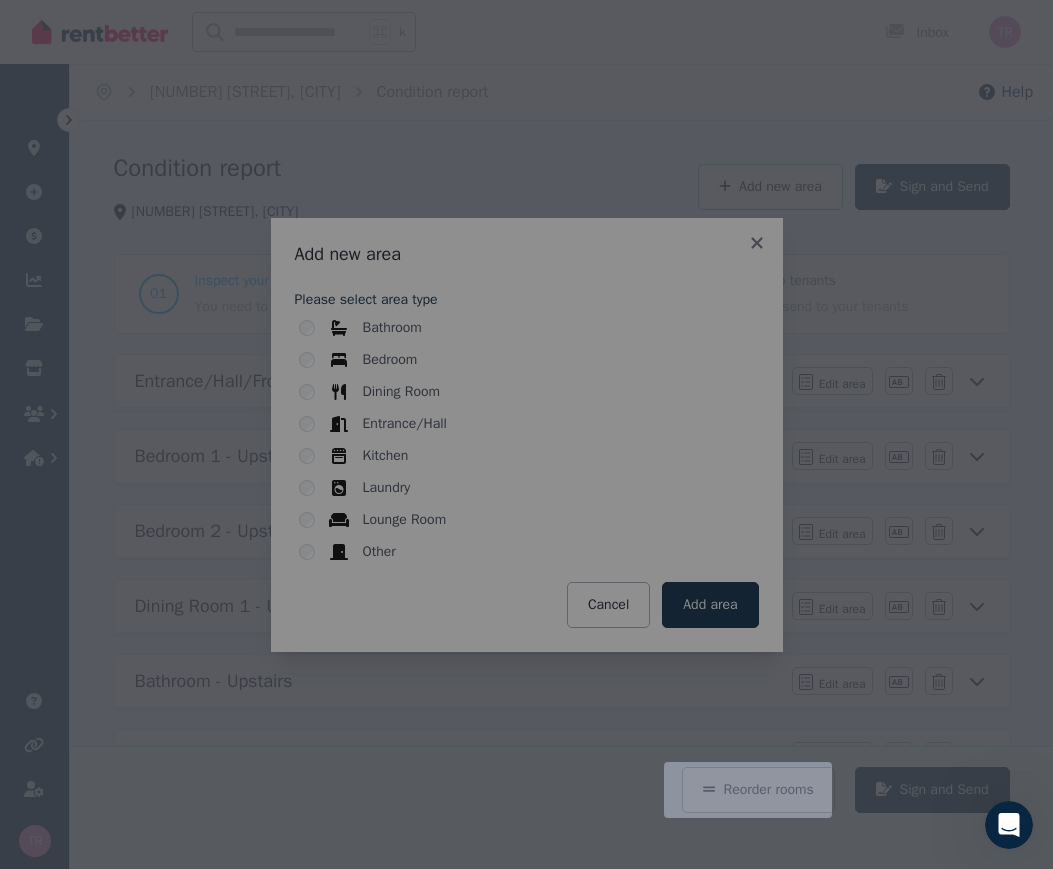 scroll, scrollTop: 386, scrollLeft: 0, axis: vertical 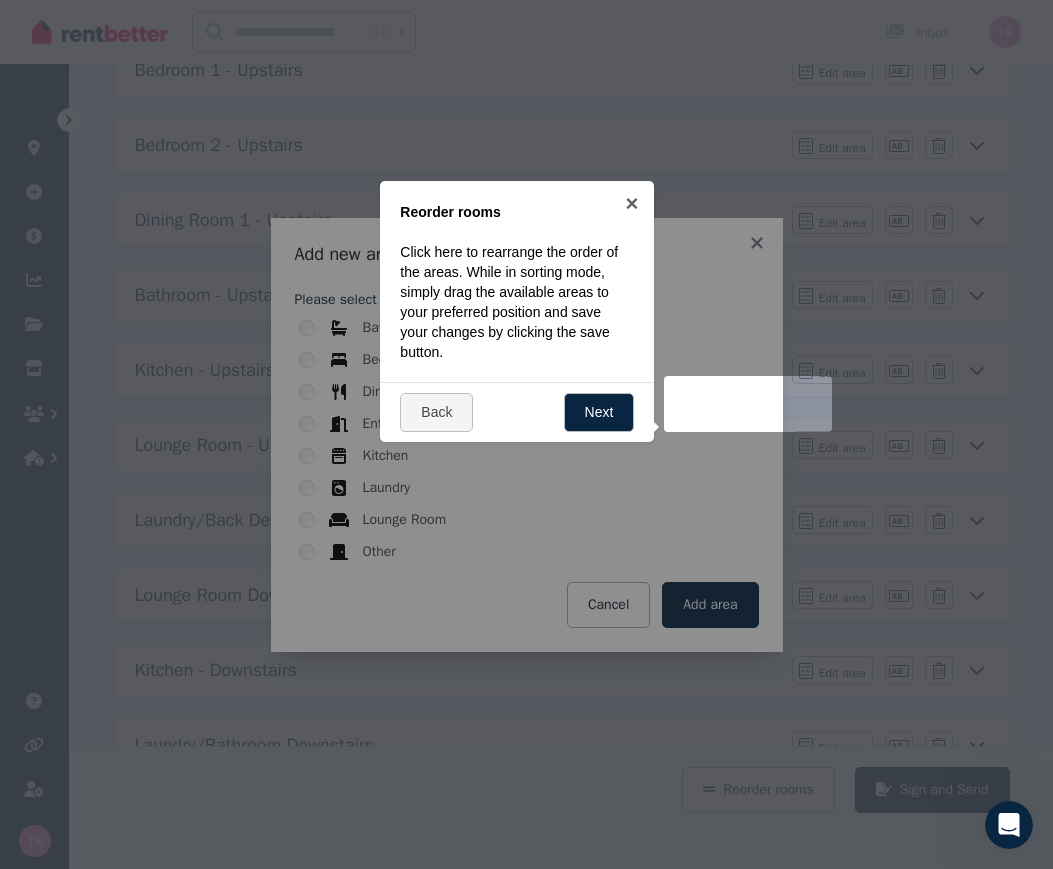 click at bounding box center [526, 434] 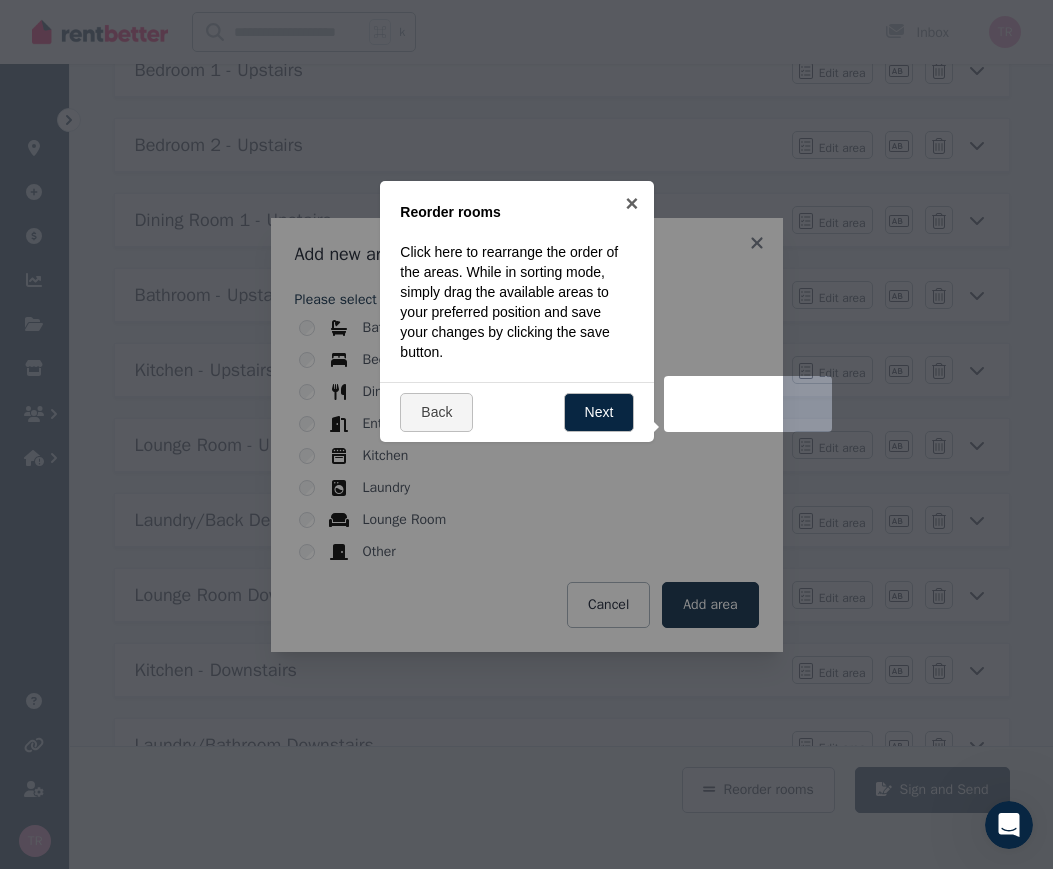 click at bounding box center [526, 434] 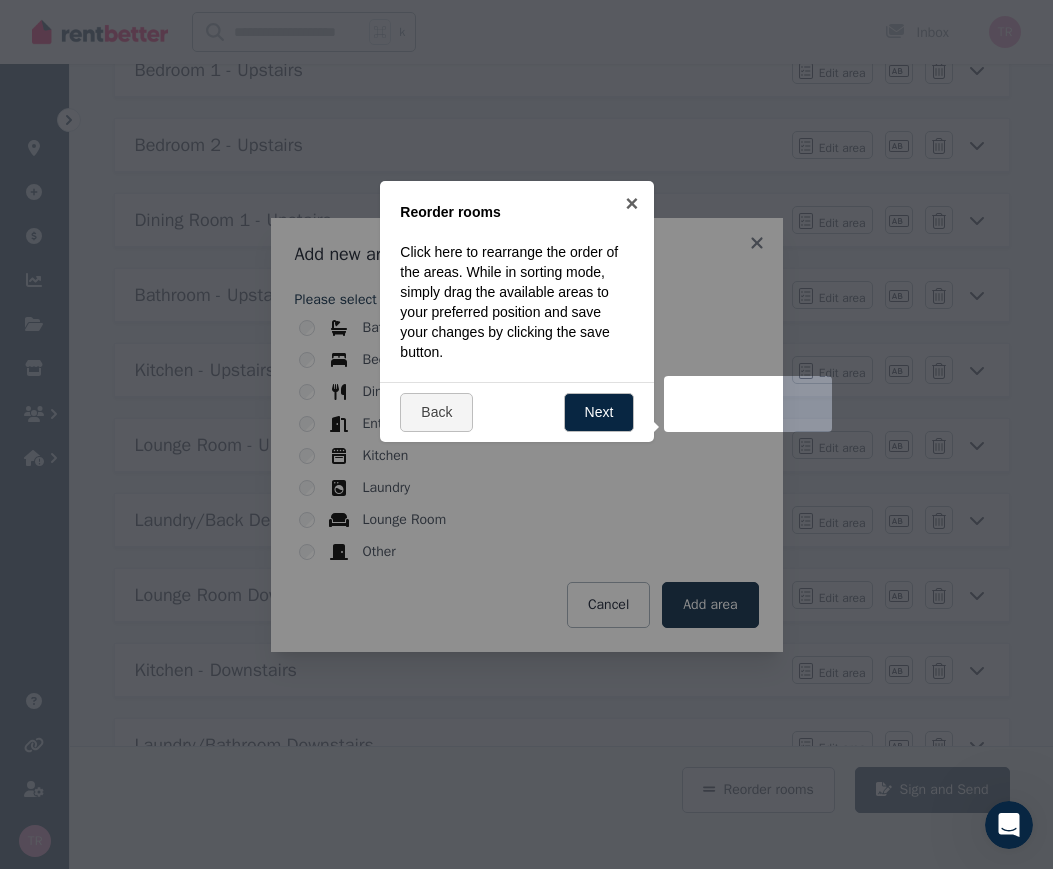 click at bounding box center (526, 434) 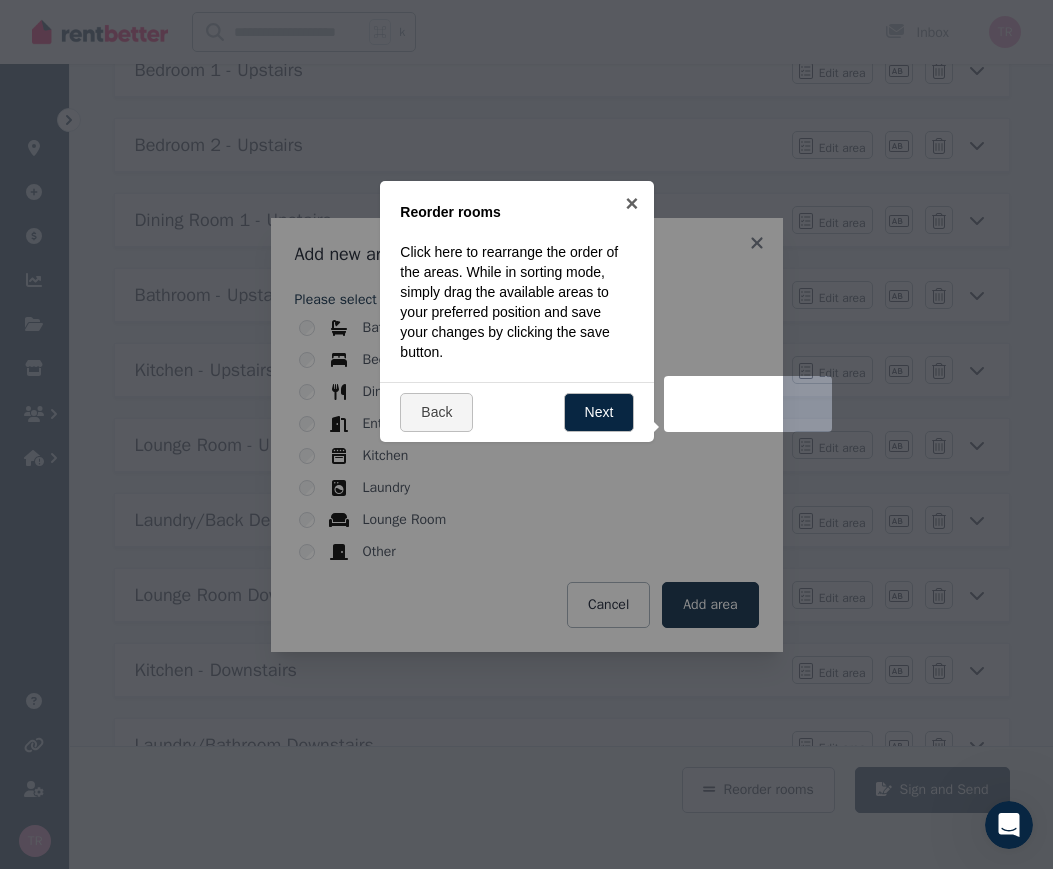 click at bounding box center [526, 434] 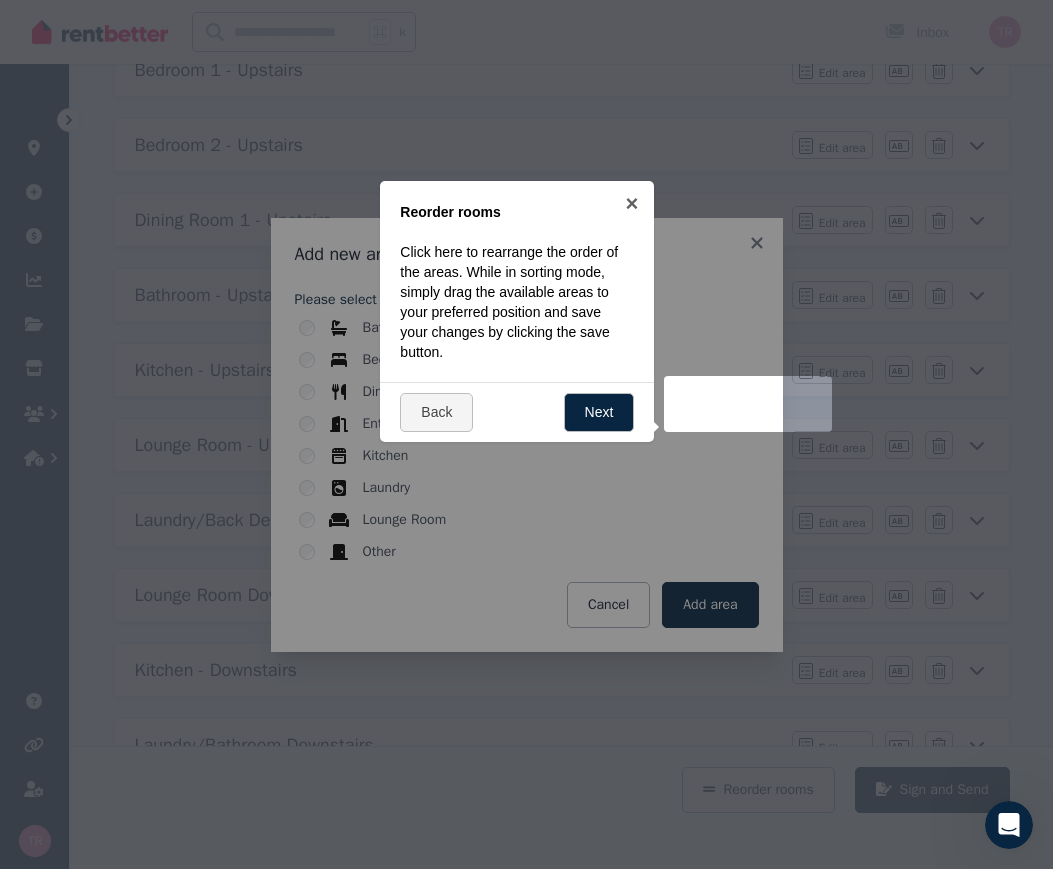 click at bounding box center (526, 434) 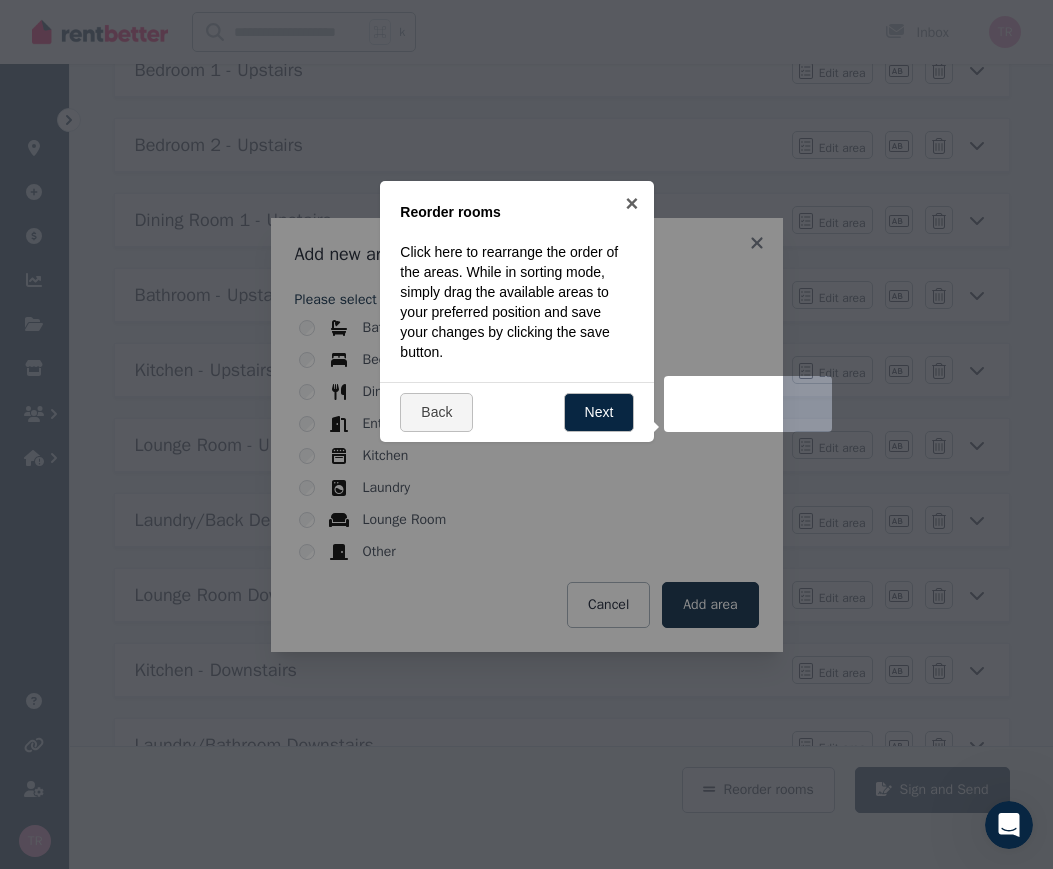 click at bounding box center [748, 404] 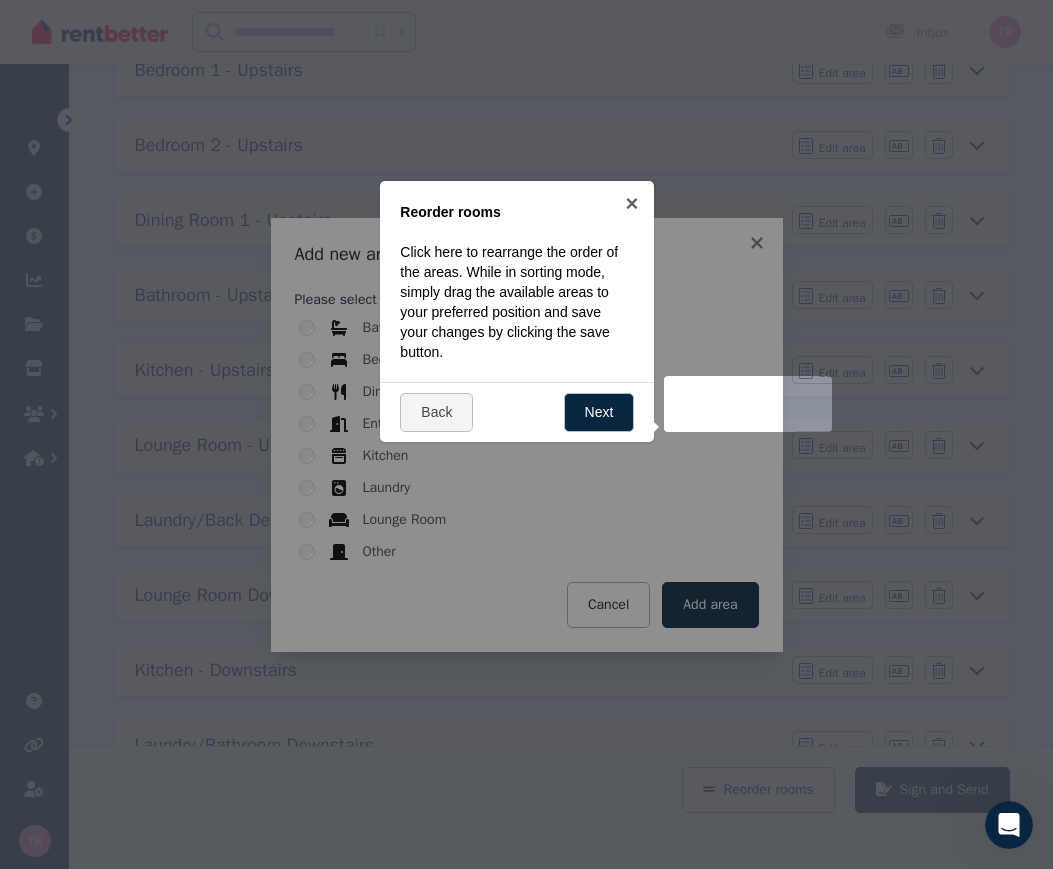 click at bounding box center (748, 404) 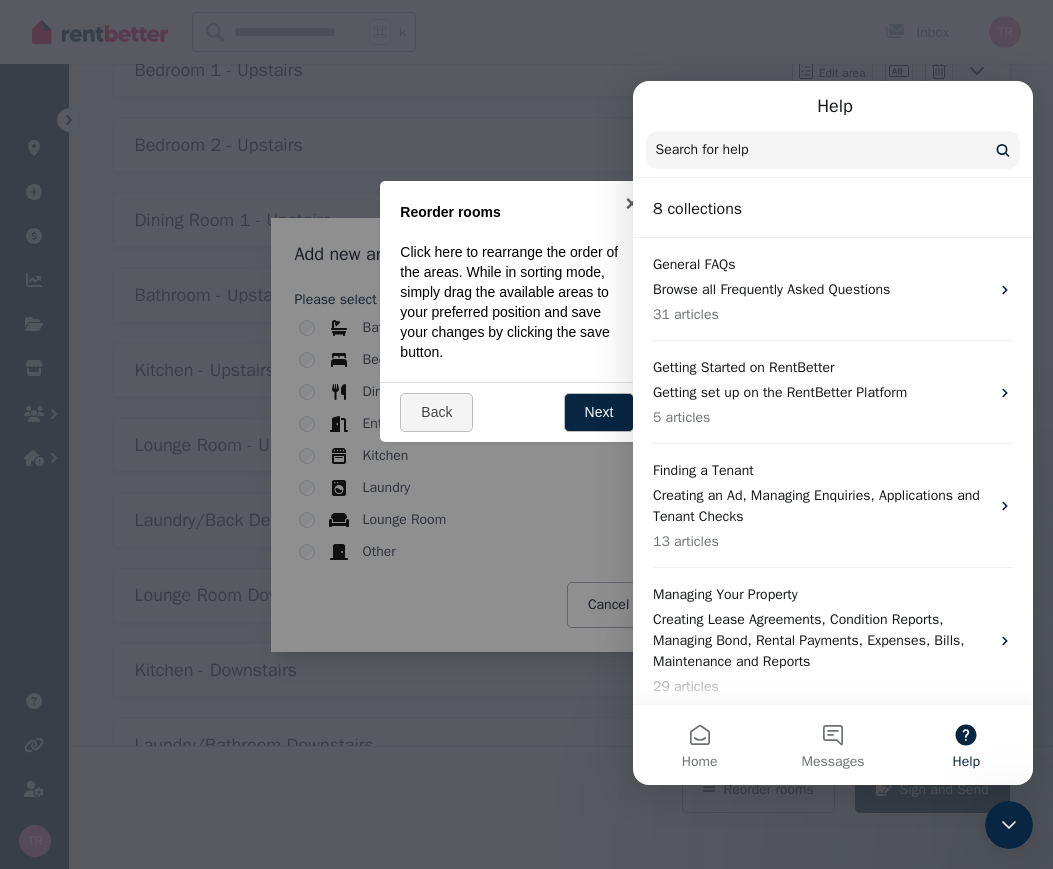 click at bounding box center (526, 434) 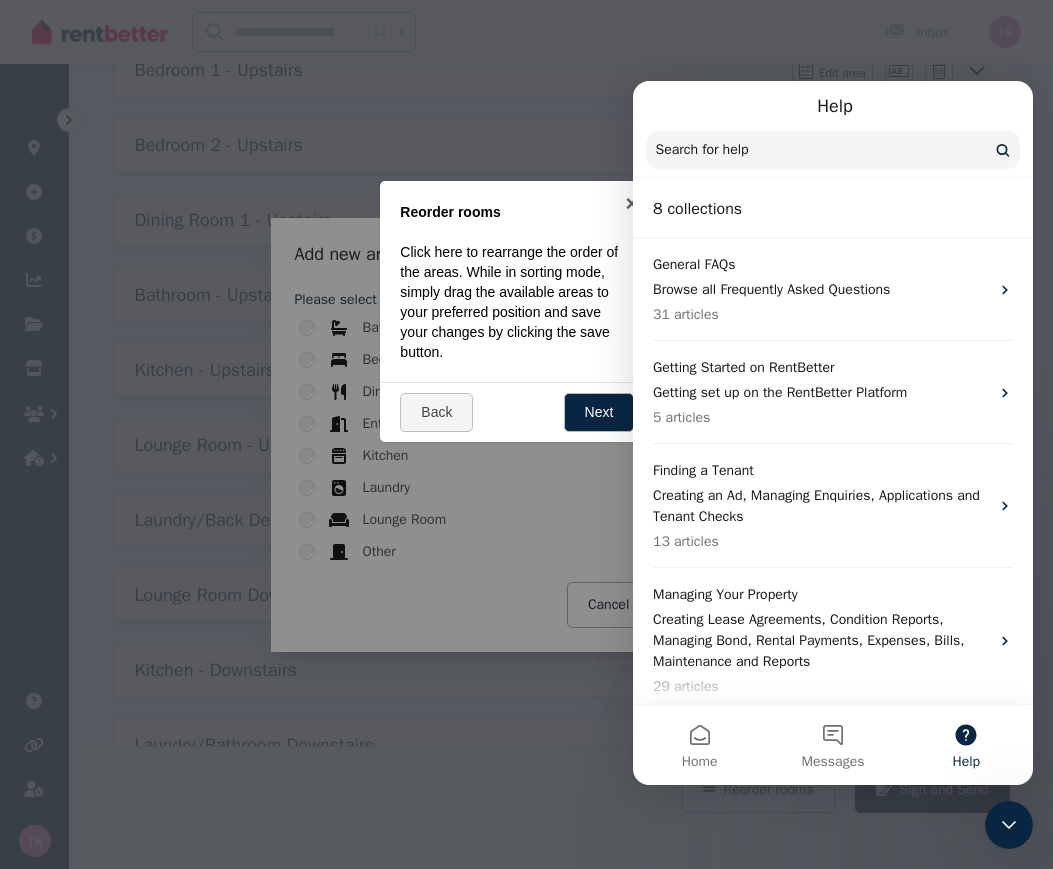click at bounding box center (526, 434) 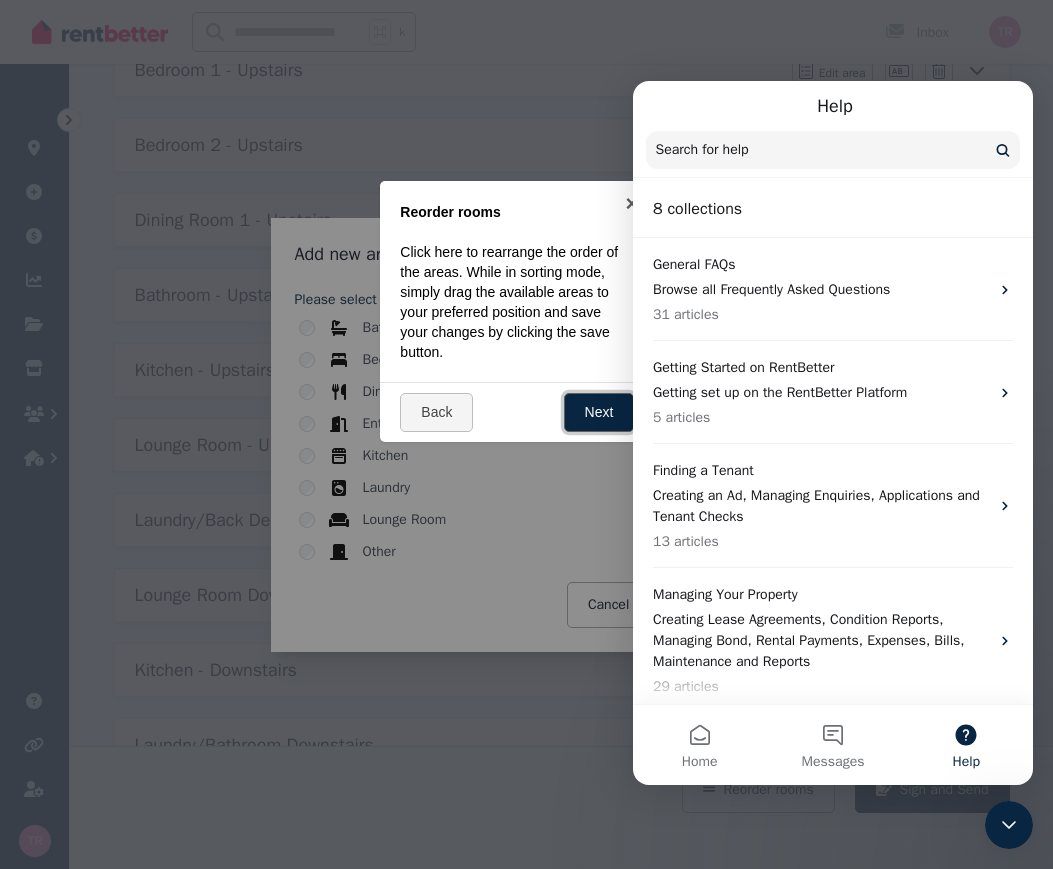 click on "Next" at bounding box center (599, 412) 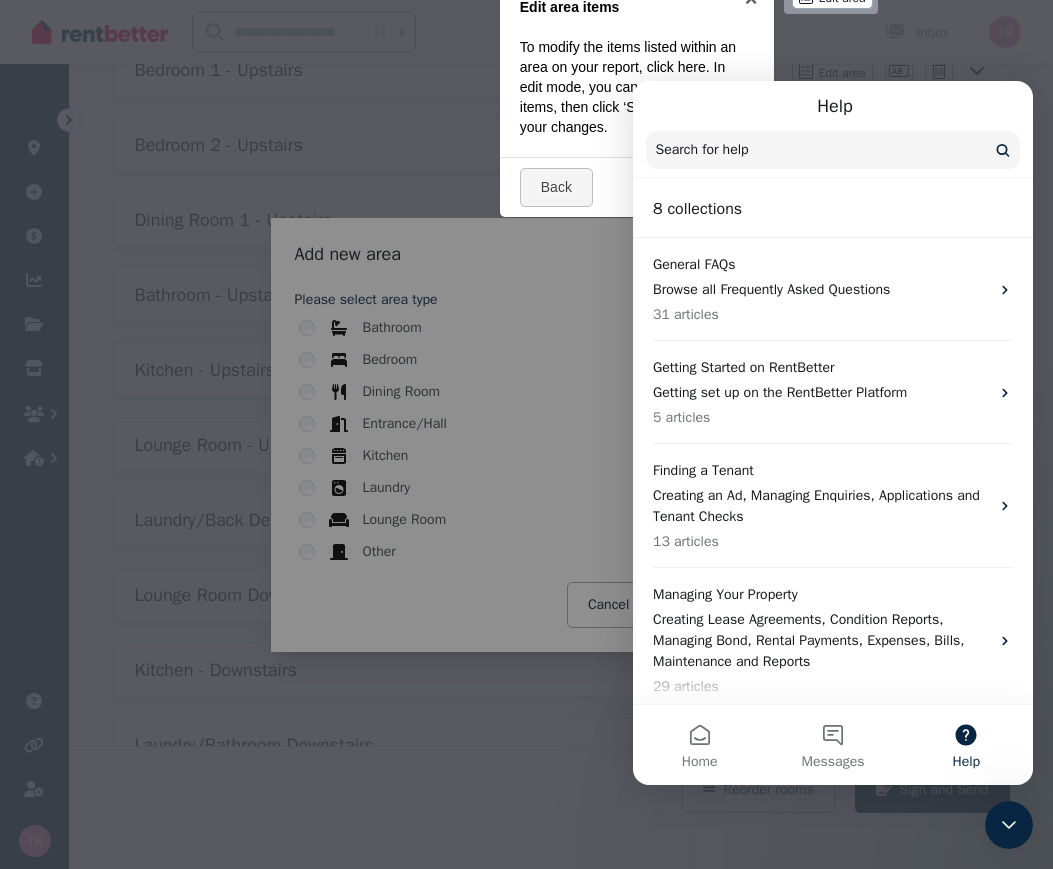 scroll, scrollTop: 0, scrollLeft: 0, axis: both 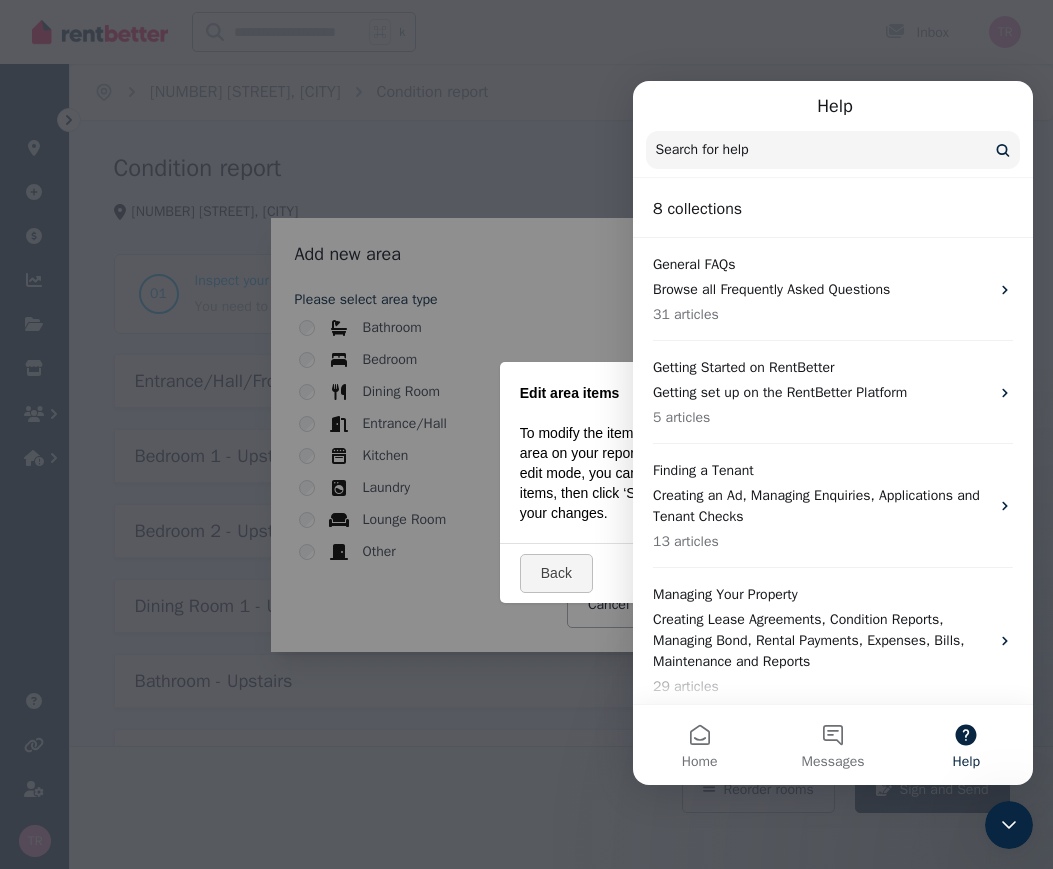 click 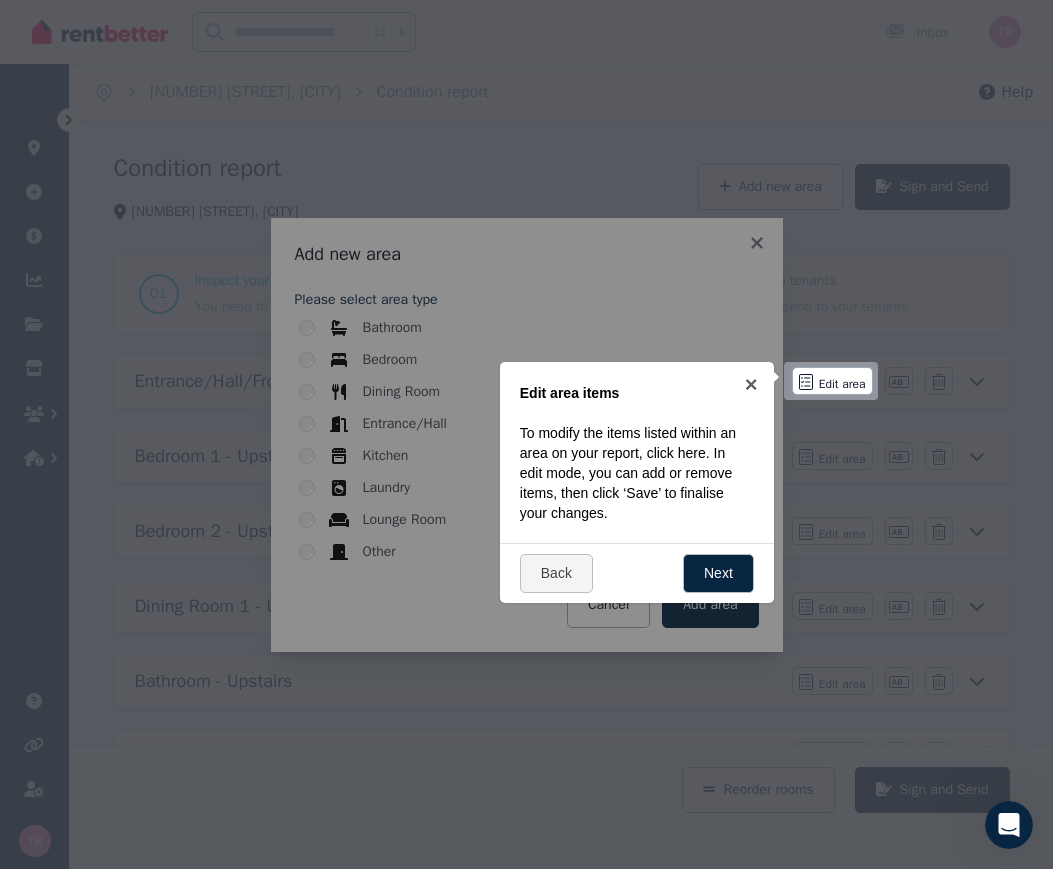 click on "Next" at bounding box center (718, 573) 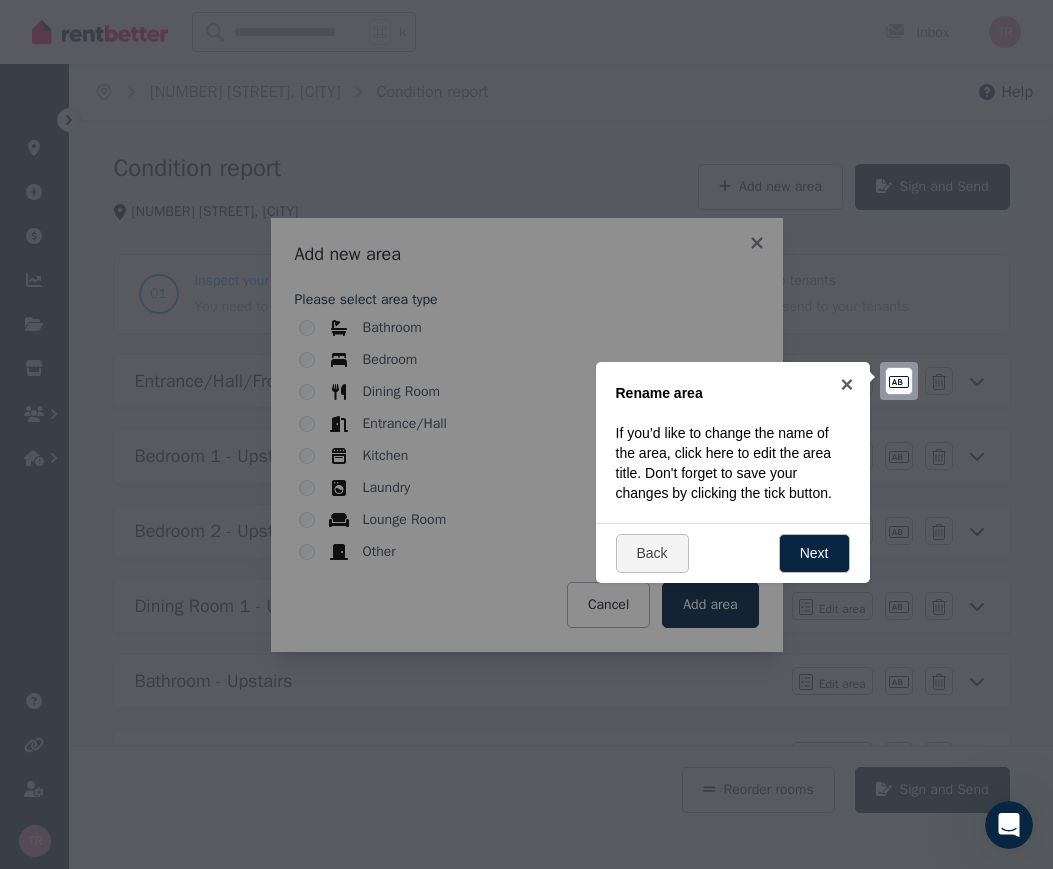 click at bounding box center (899, 381) 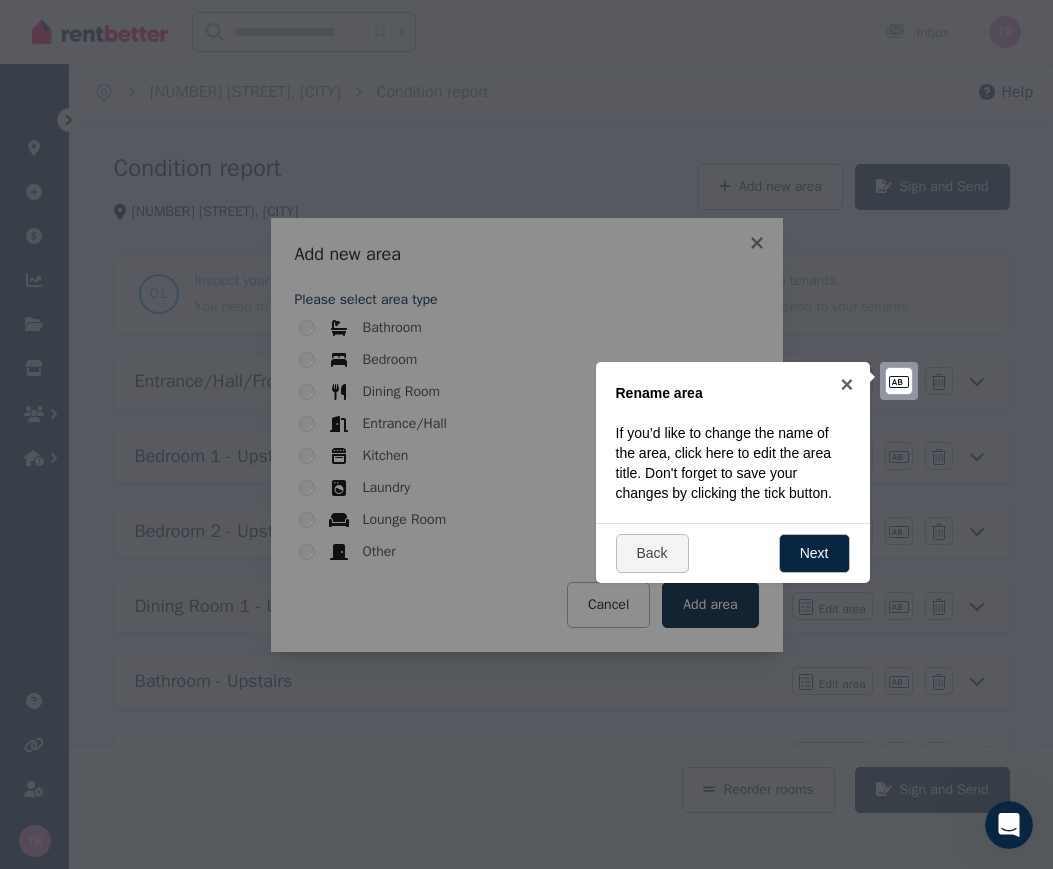 click at bounding box center (899, 381) 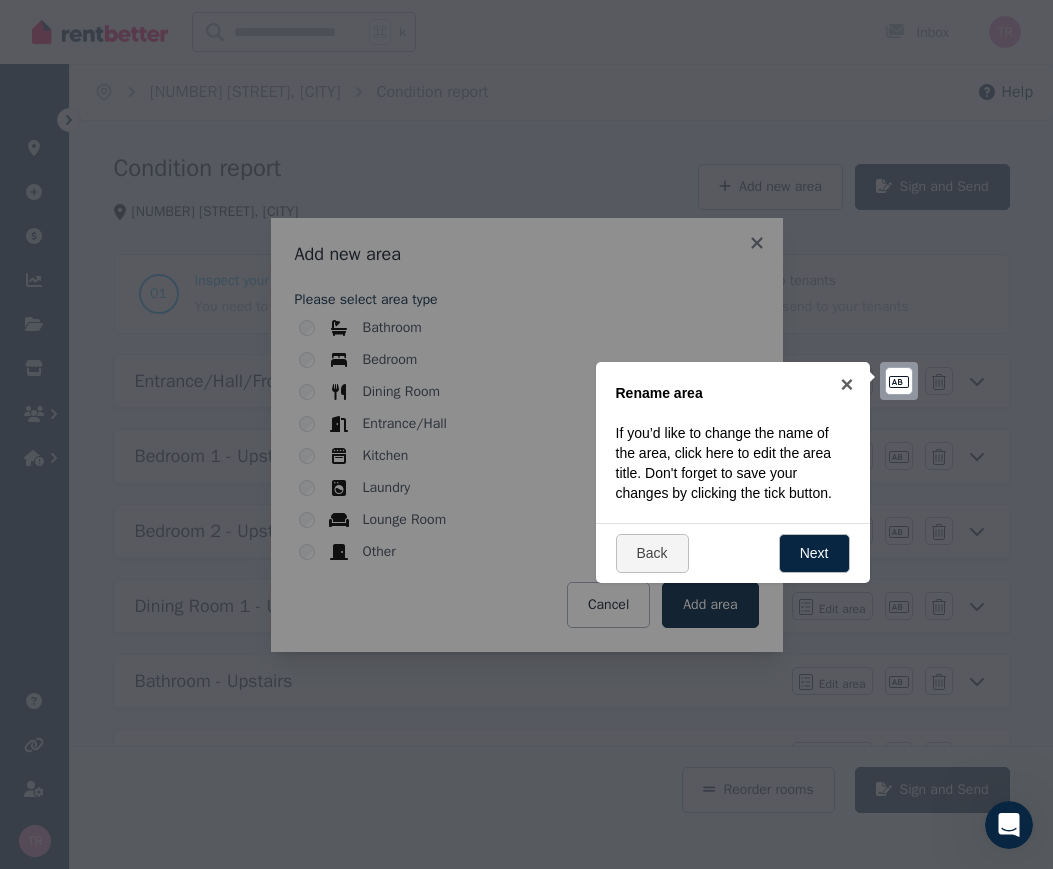 click at bounding box center (526, 434) 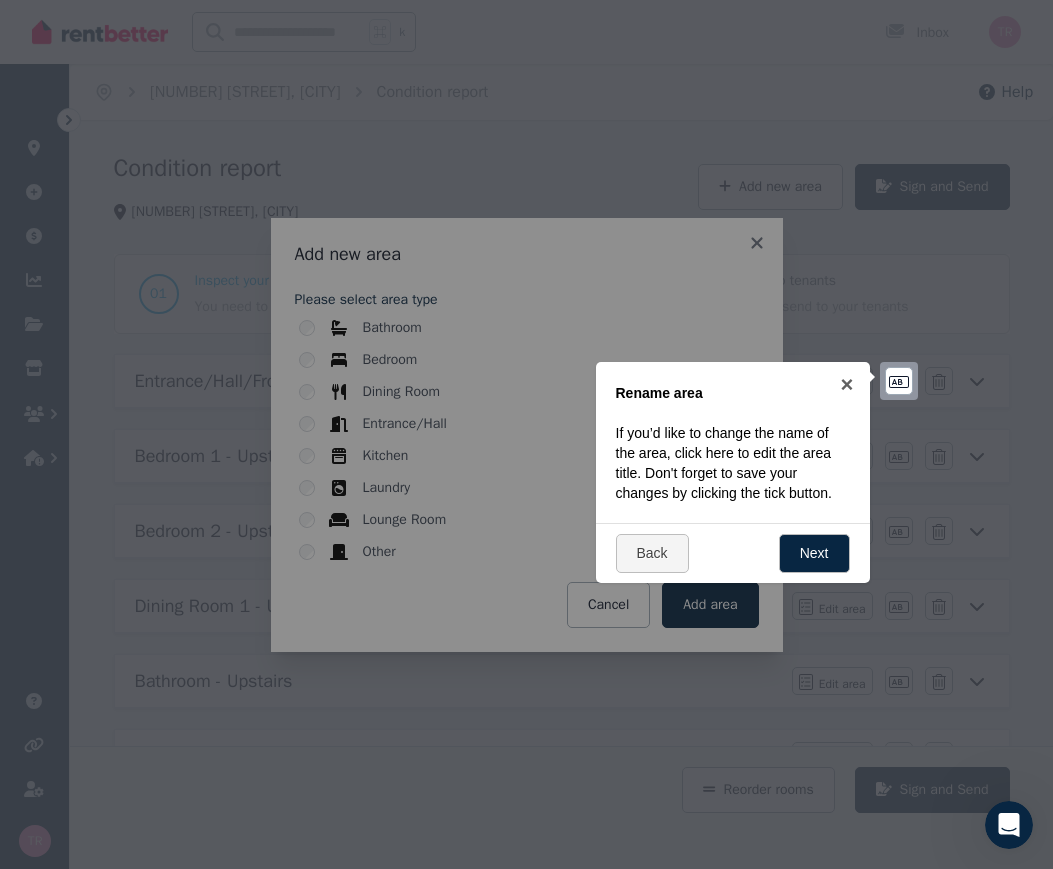 click at bounding box center (899, 381) 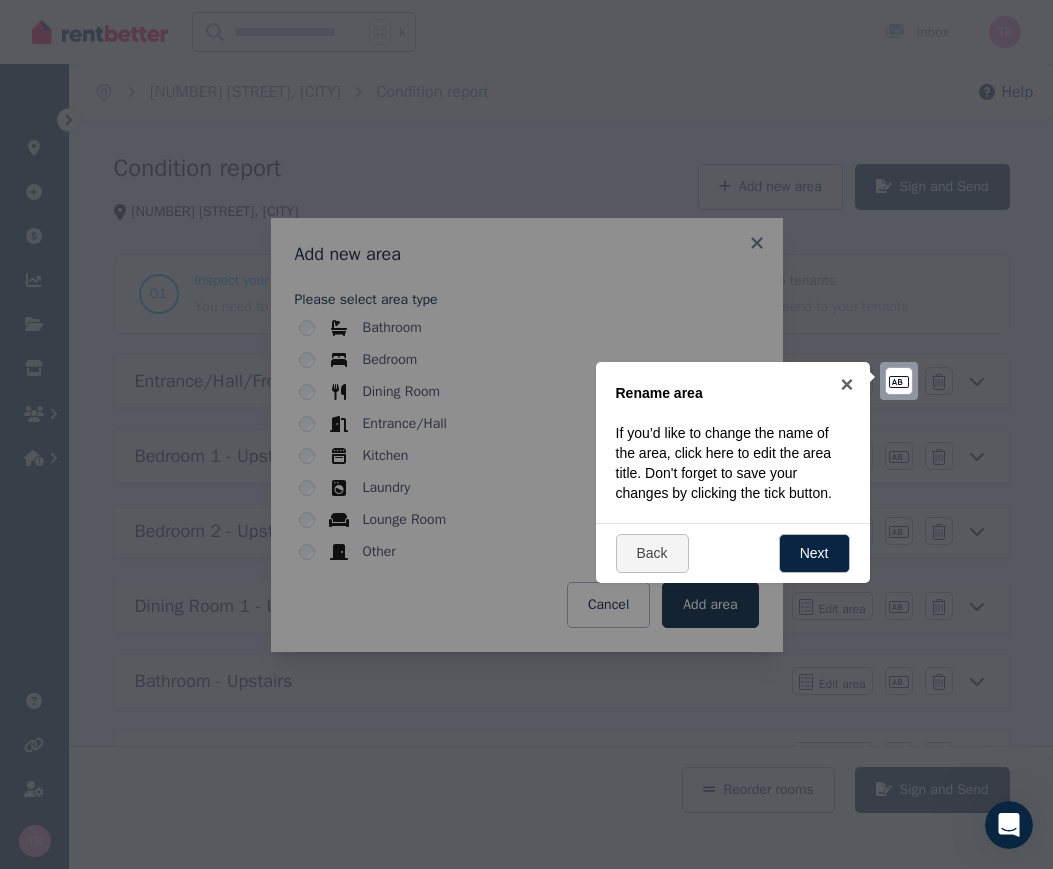 click 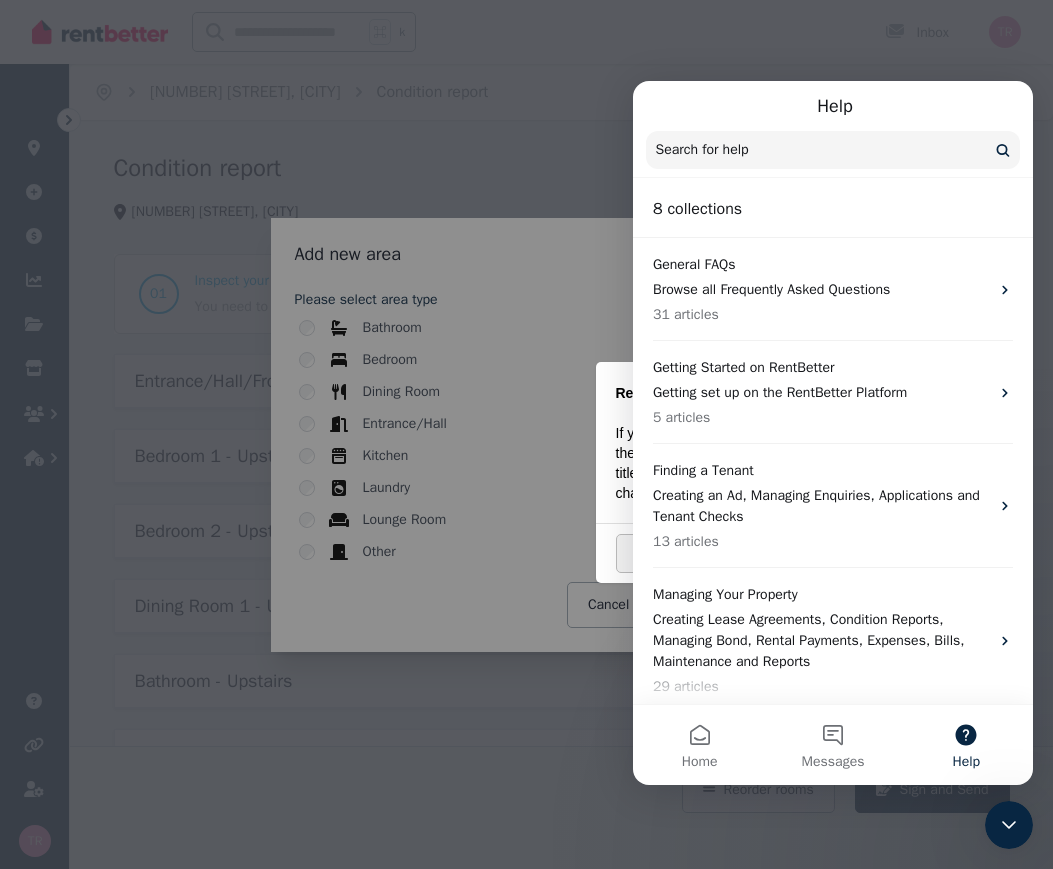 click on "Help" at bounding box center [966, 745] 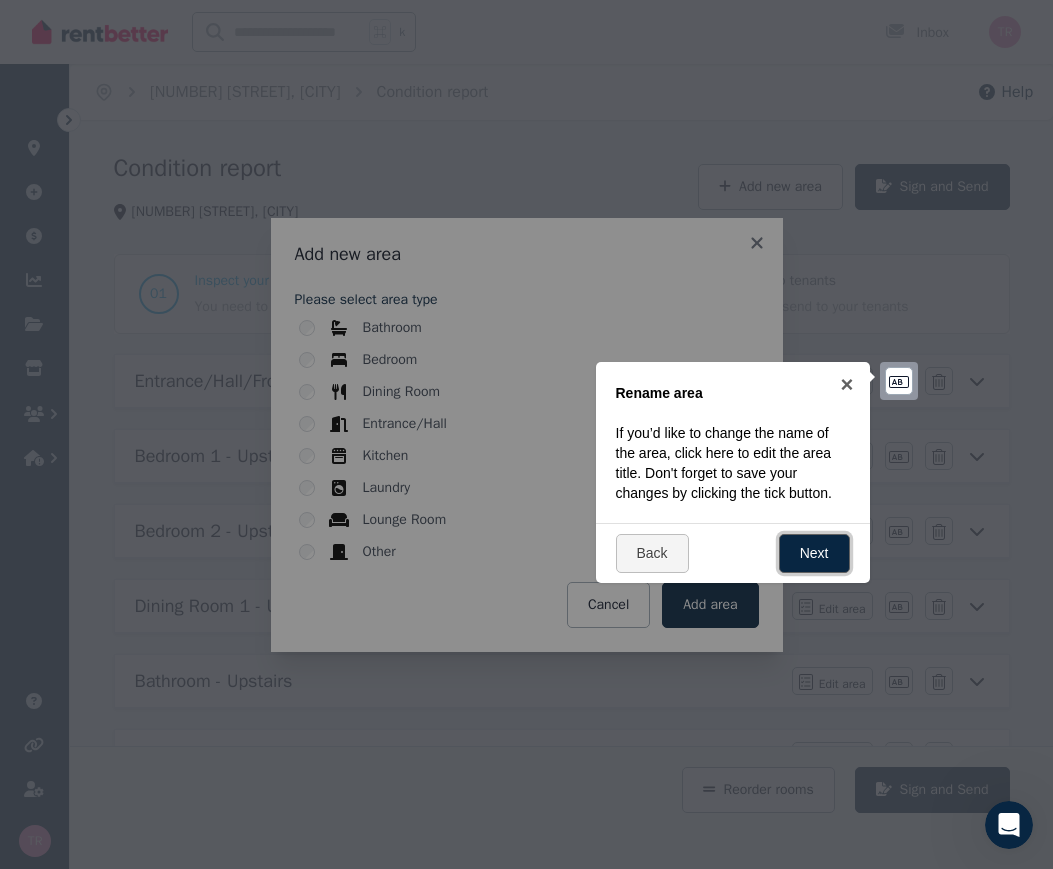 click on "Next" at bounding box center (814, 553) 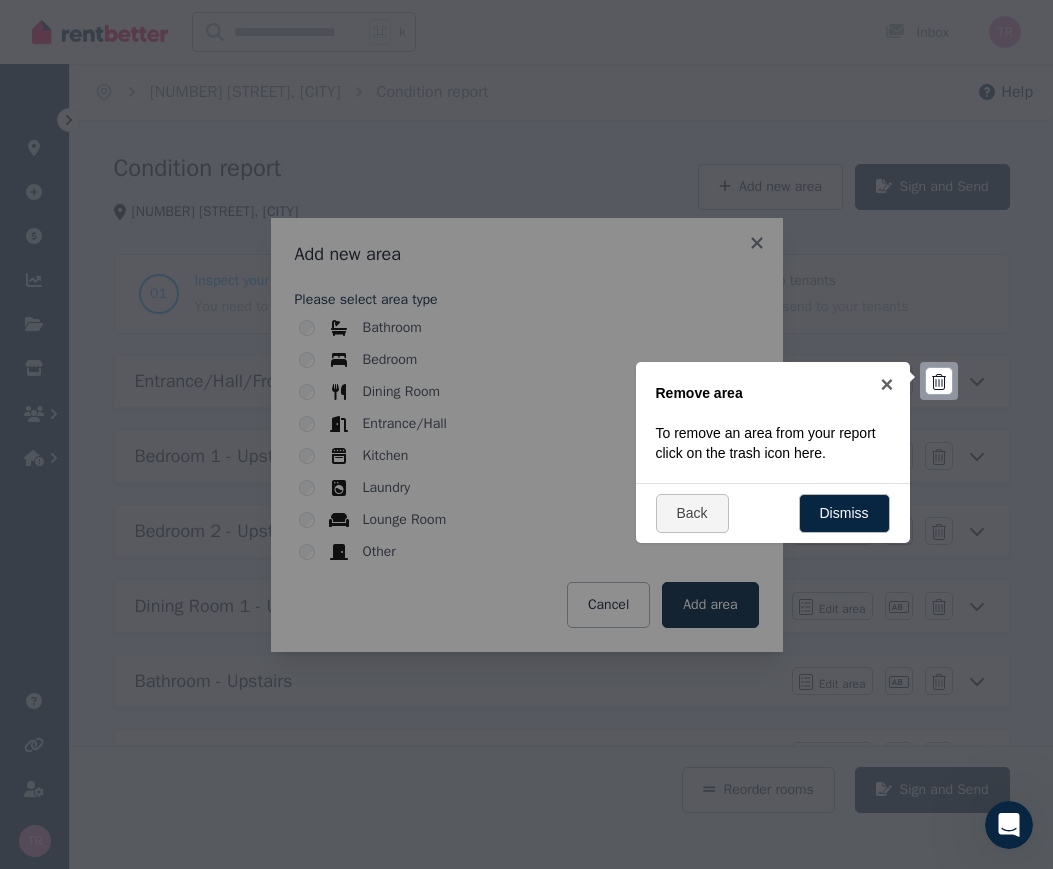 click at bounding box center (939, 381) 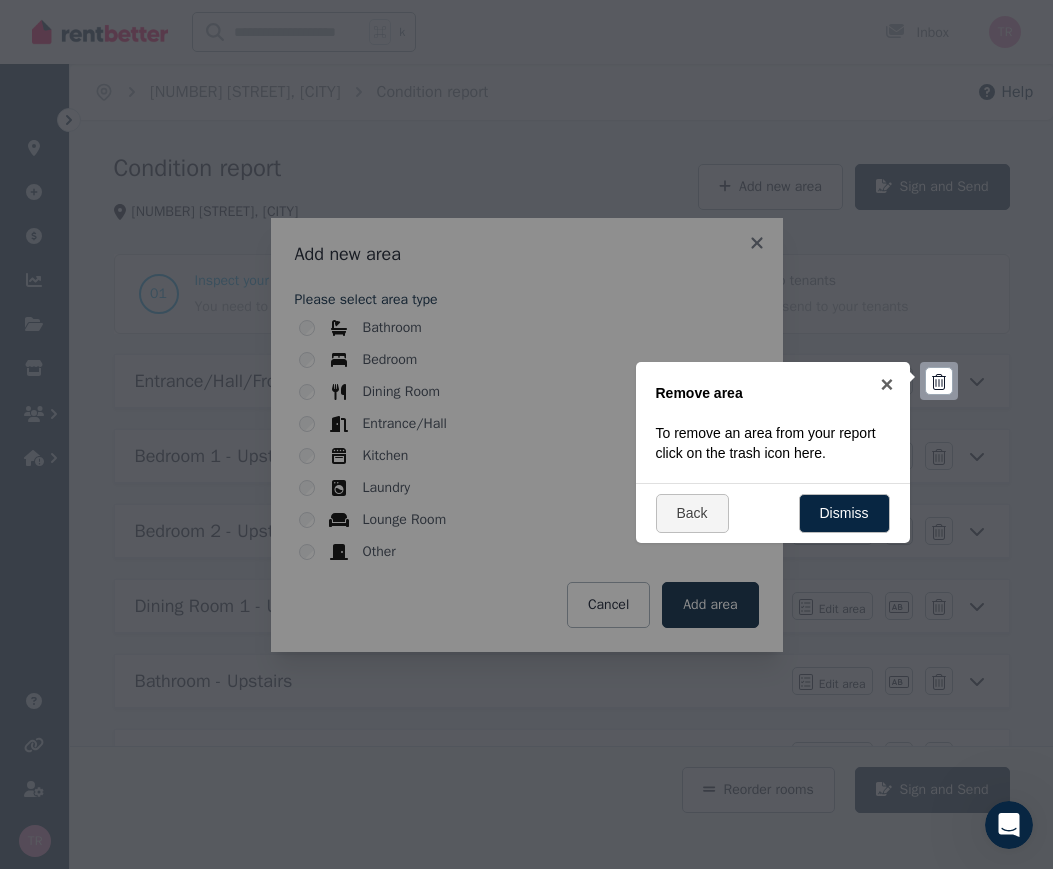 click at bounding box center (526, 434) 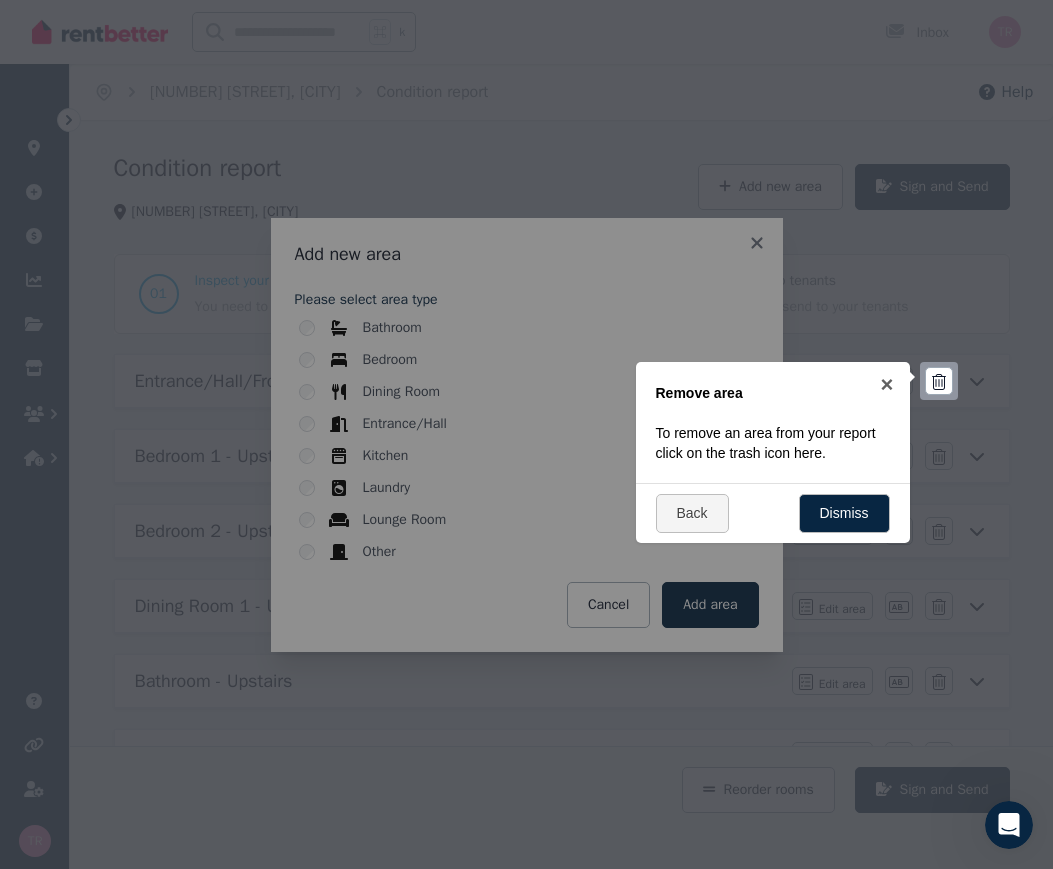 click at bounding box center (526, 434) 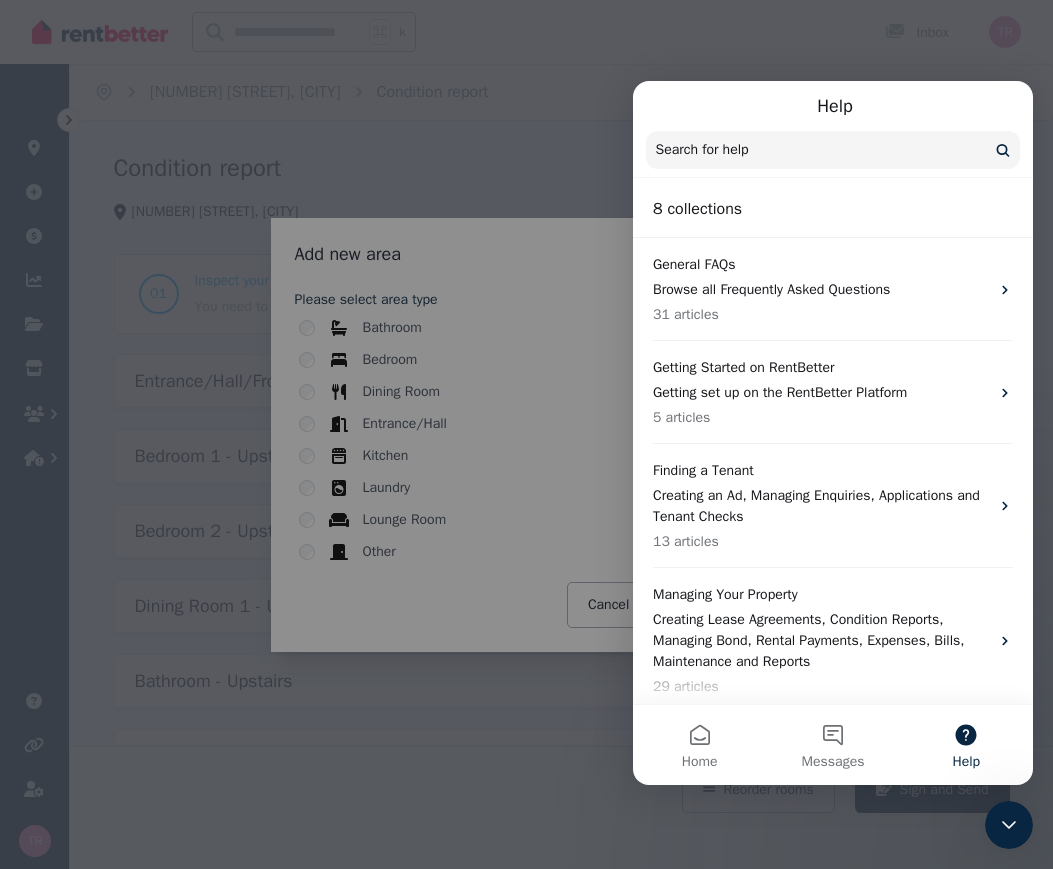 click on "Help" at bounding box center [966, 745] 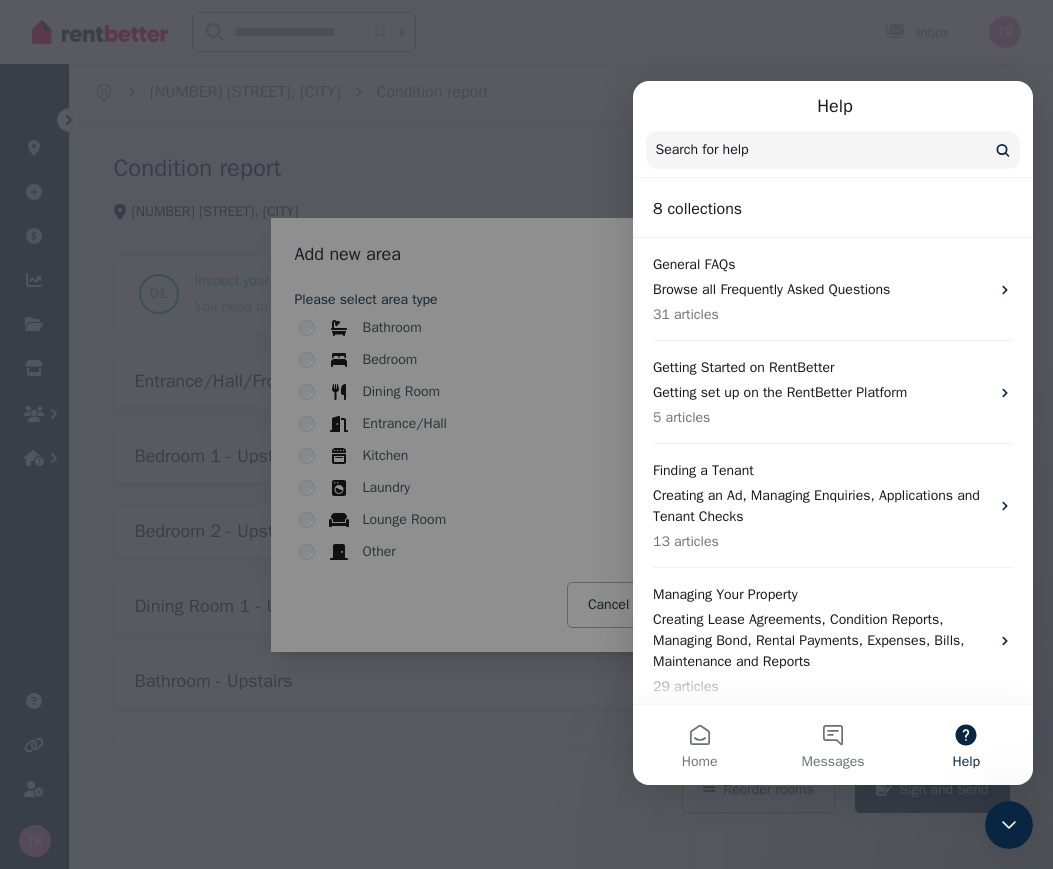 click at bounding box center (526, 434) 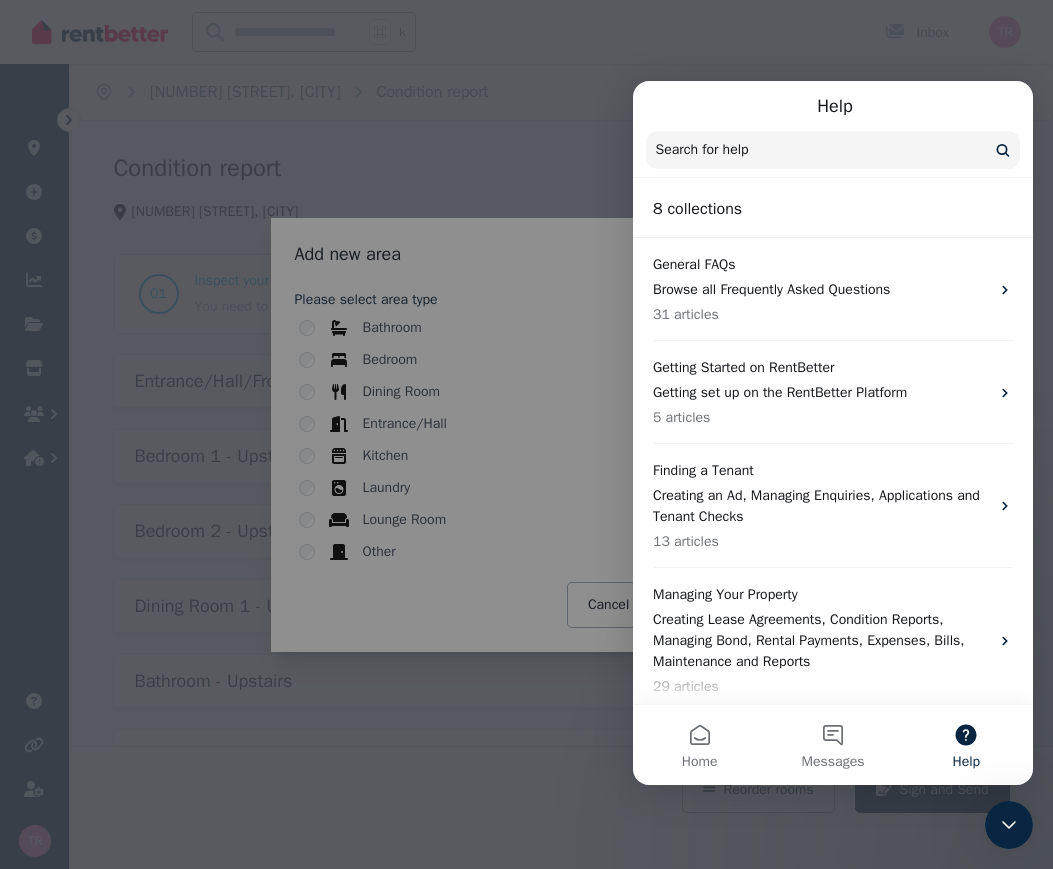click 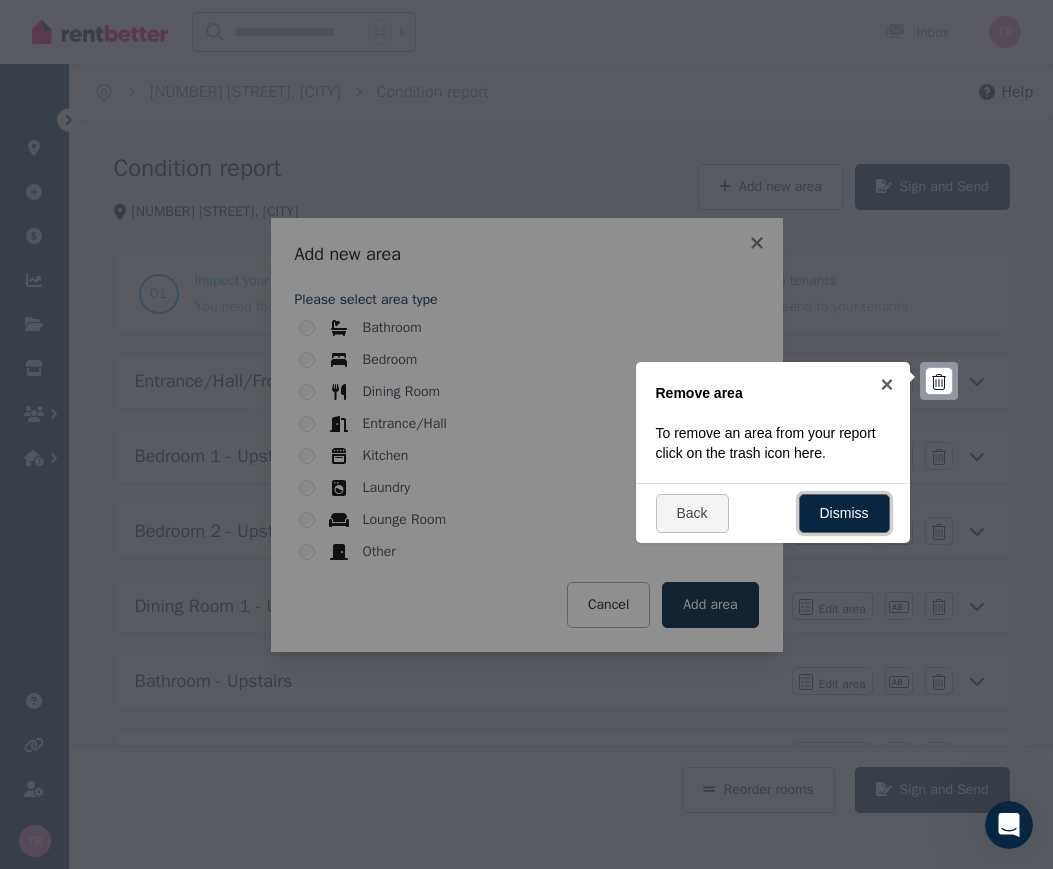 click on "Dismiss" at bounding box center (844, 513) 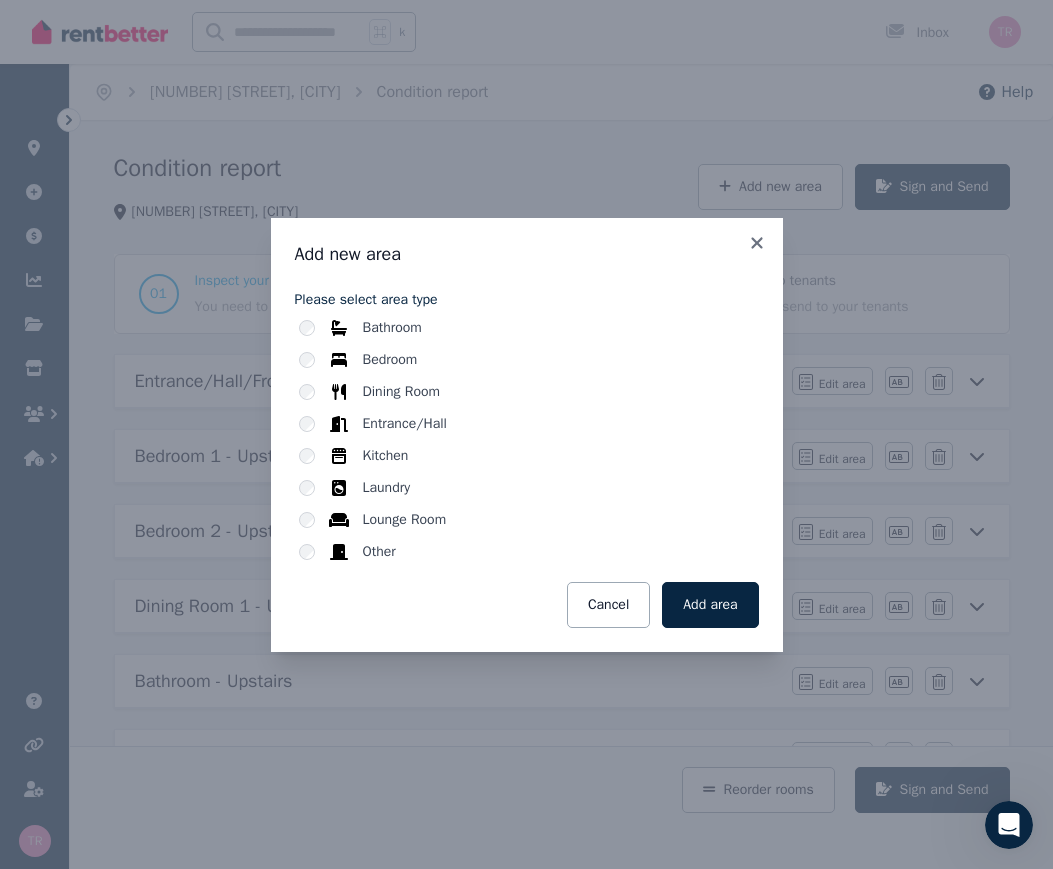 click on "Cancel" at bounding box center [608, 605] 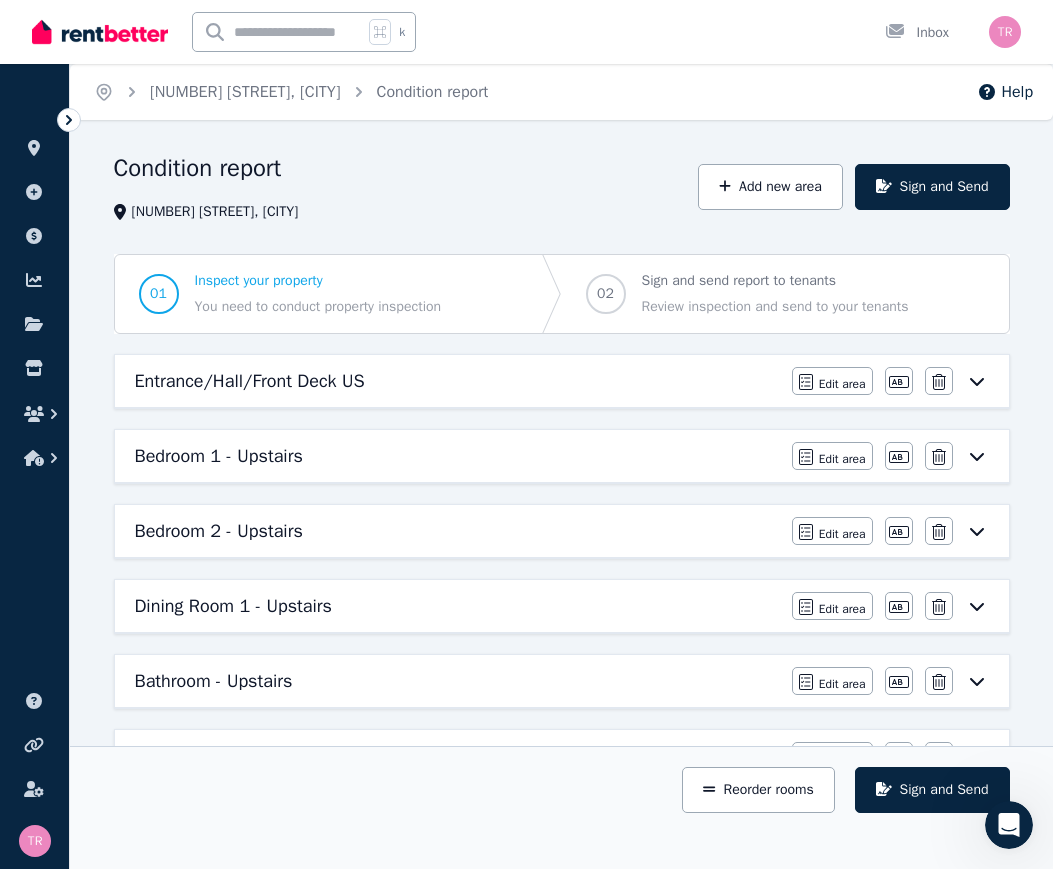 click 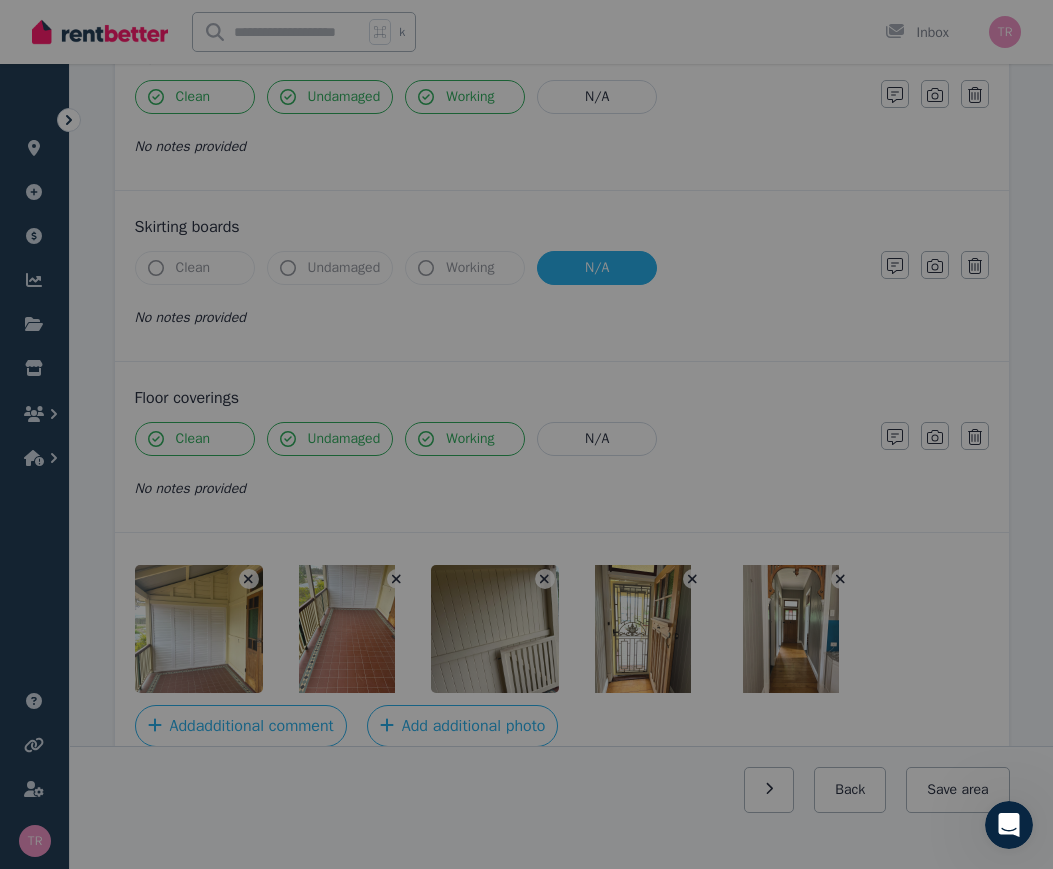 scroll, scrollTop: 1205, scrollLeft: 0, axis: vertical 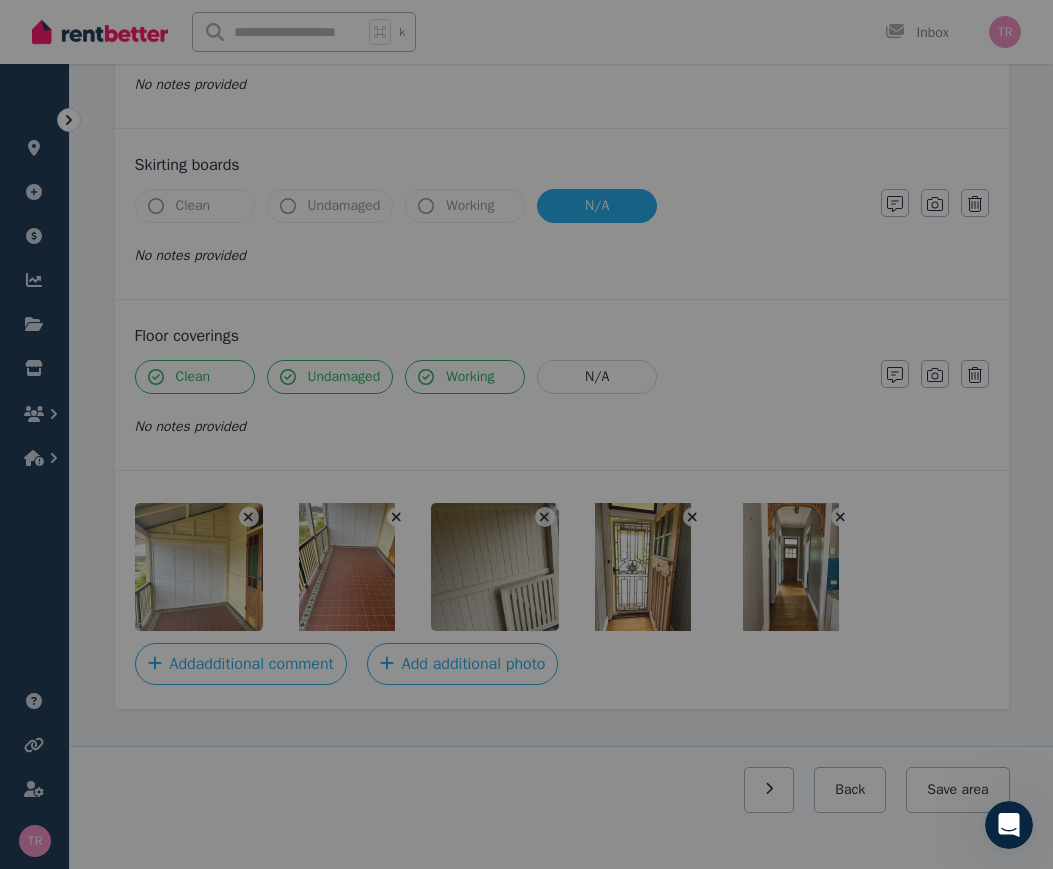 click at bounding box center [526, 434] 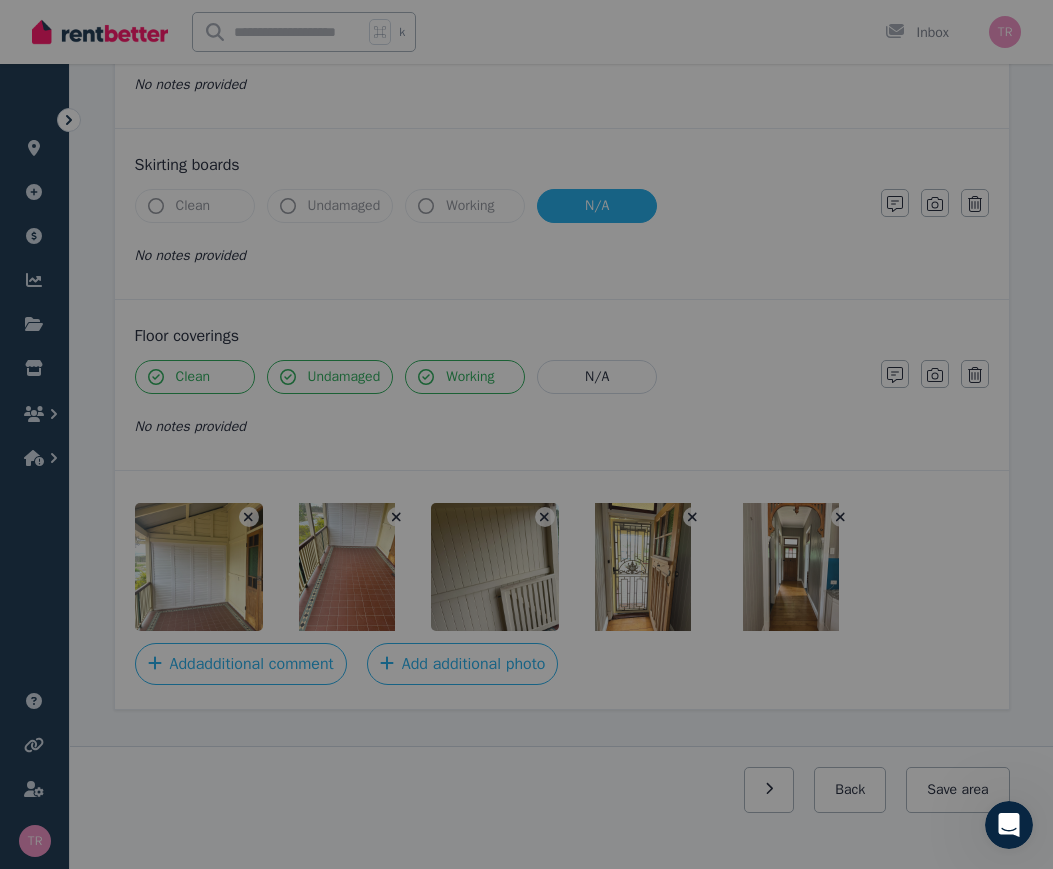 click at bounding box center (526, 434) 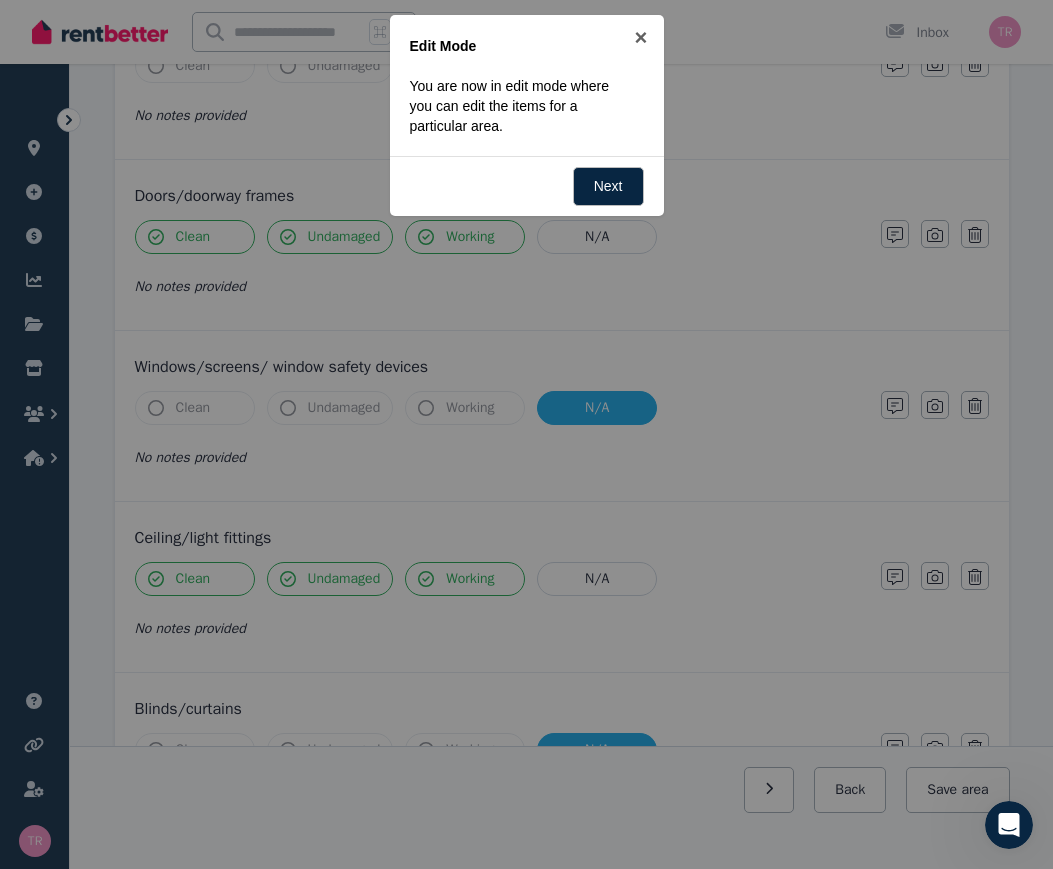 scroll, scrollTop: 0, scrollLeft: 0, axis: both 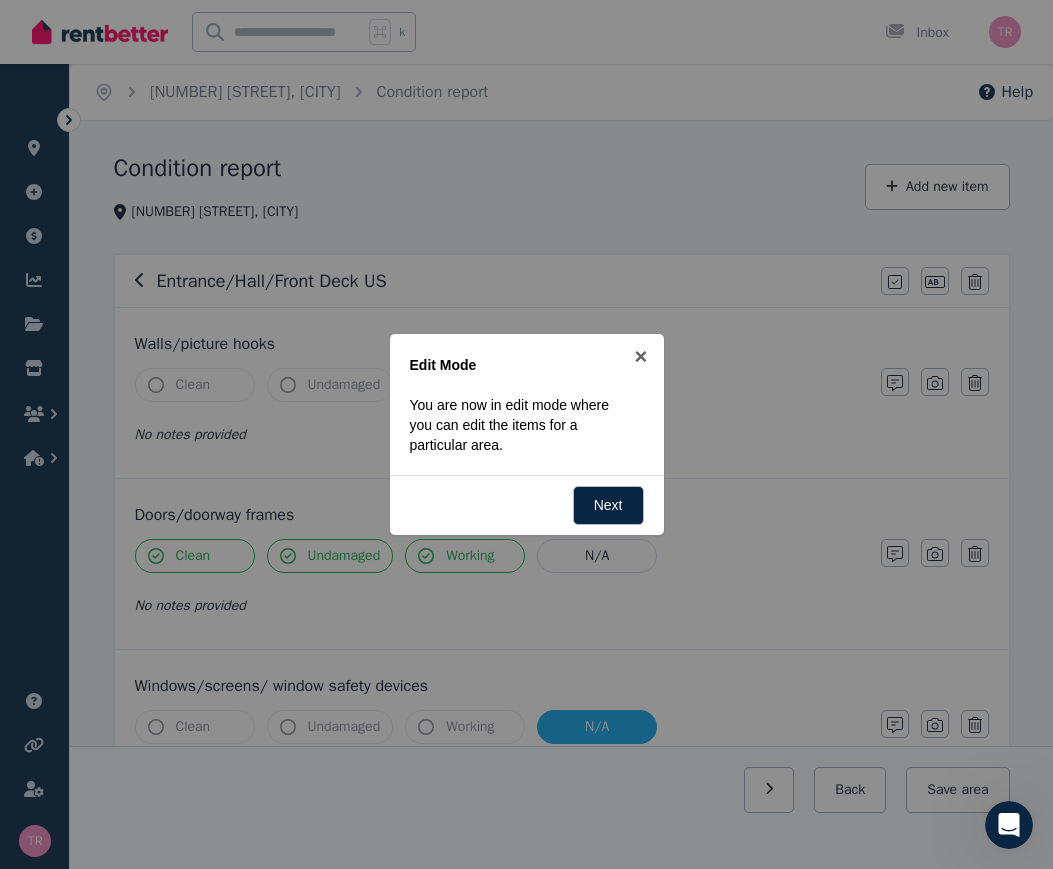 click at bounding box center (1009, 825) 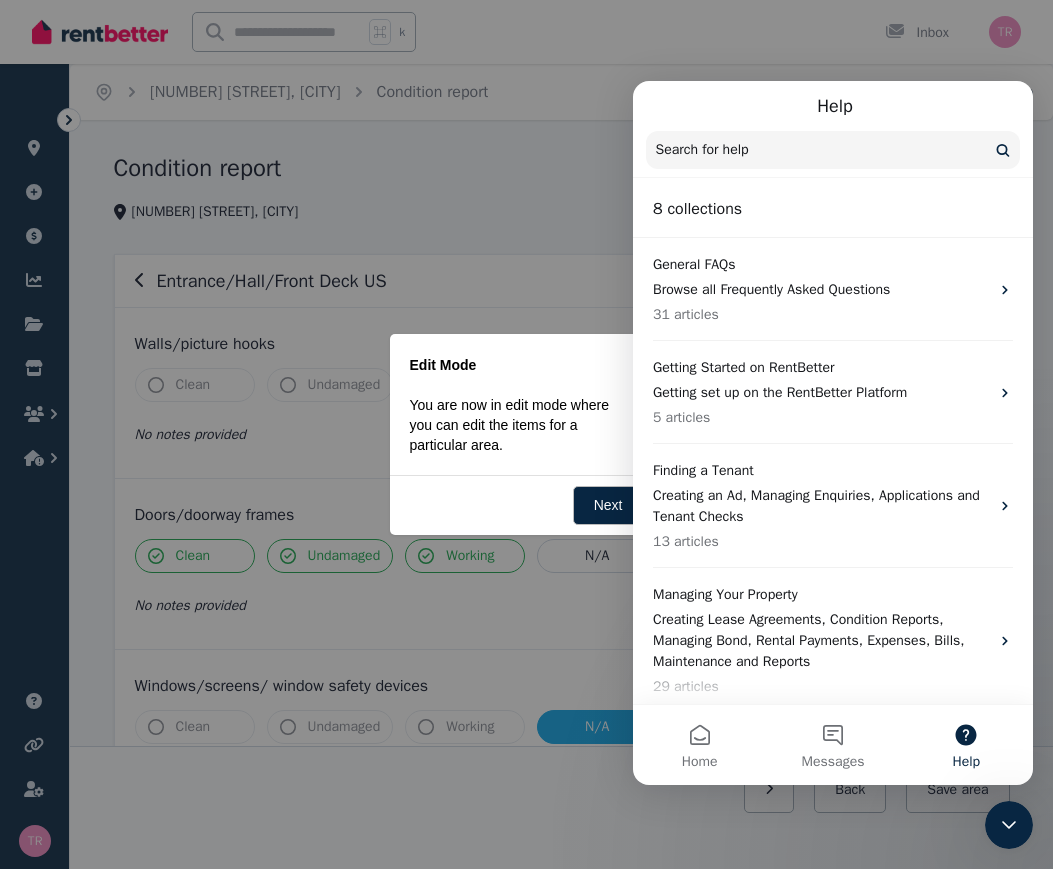 click on "Help" at bounding box center [966, 745] 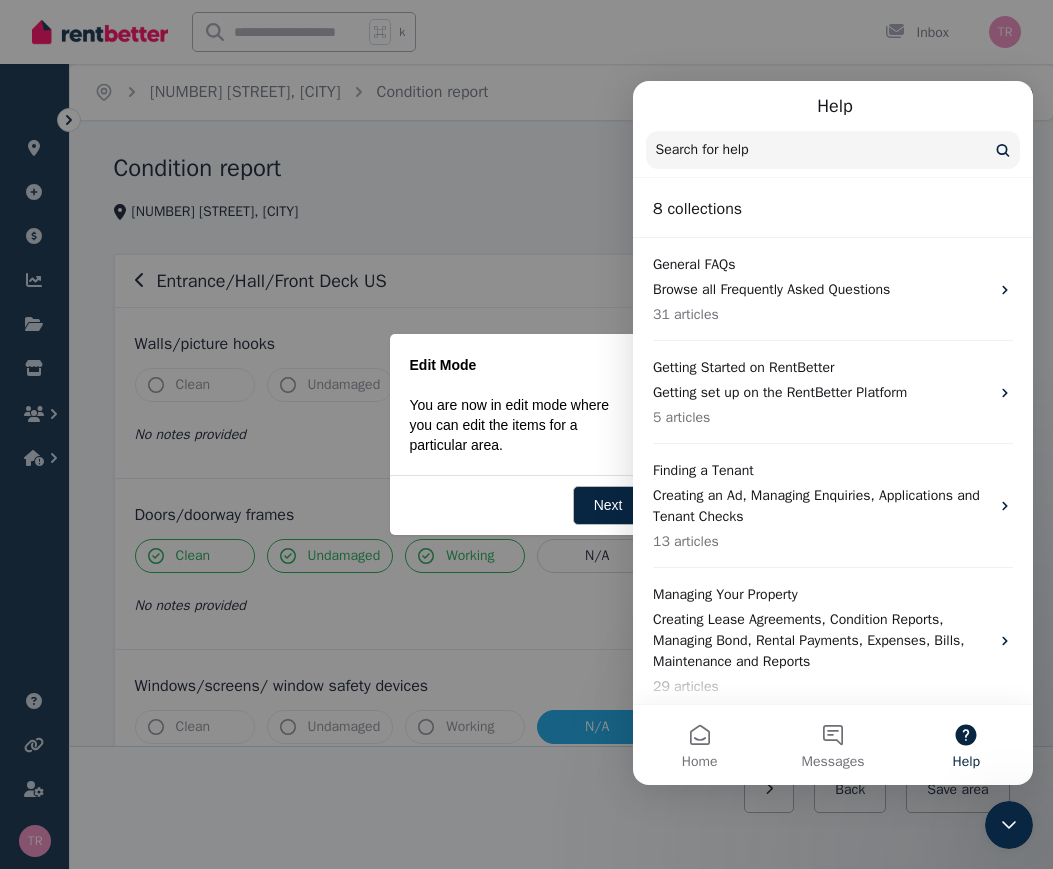 click 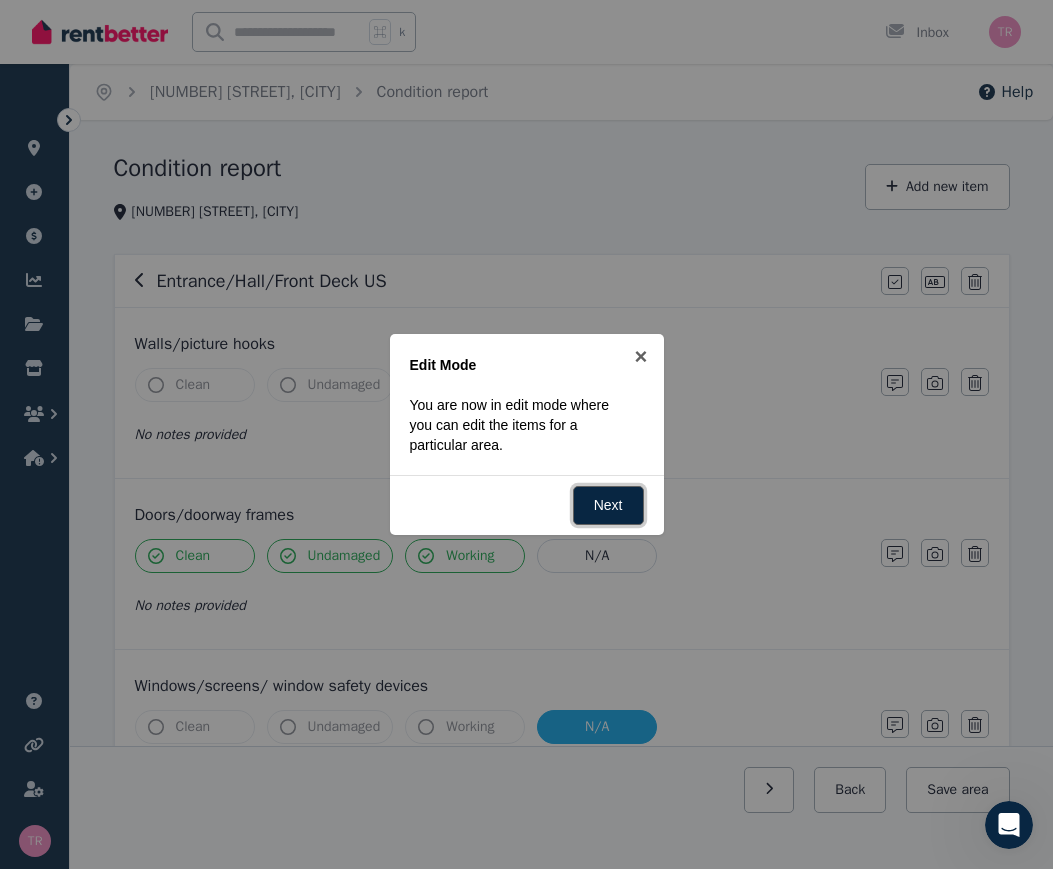 click on "Next" at bounding box center (608, 505) 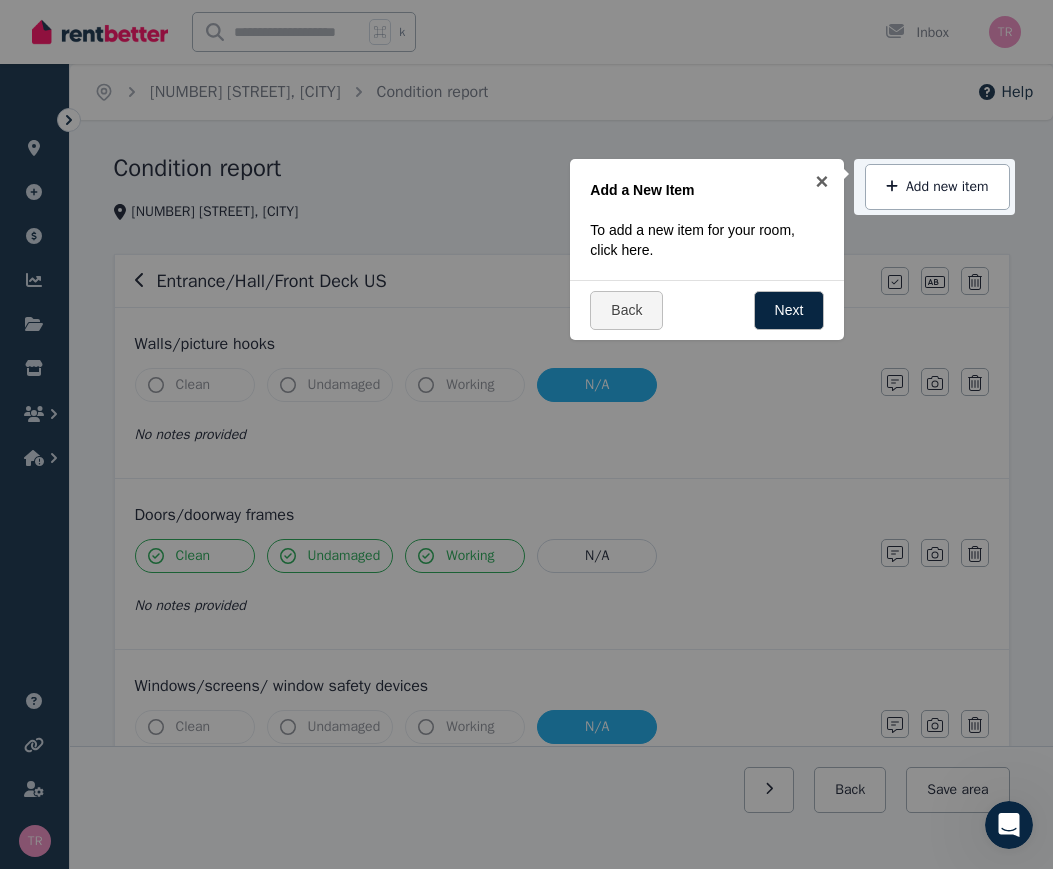 click at bounding box center [526, 434] 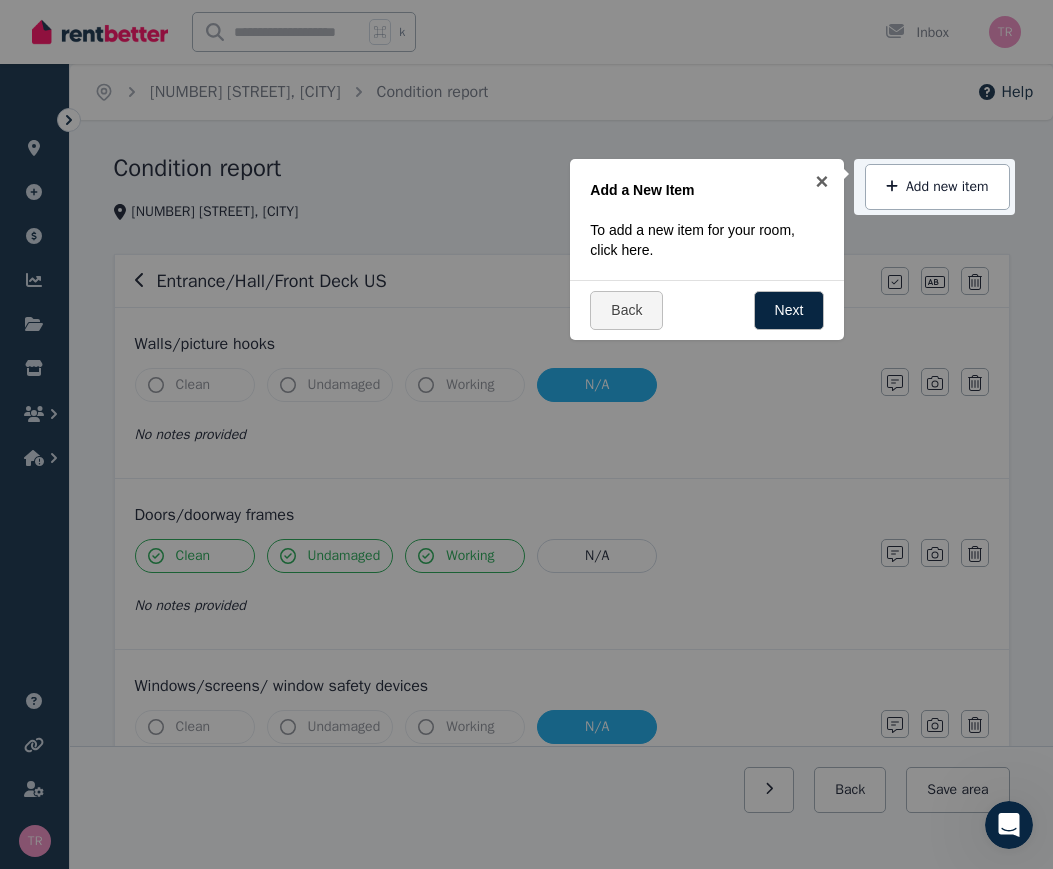 click at bounding box center (526, 434) 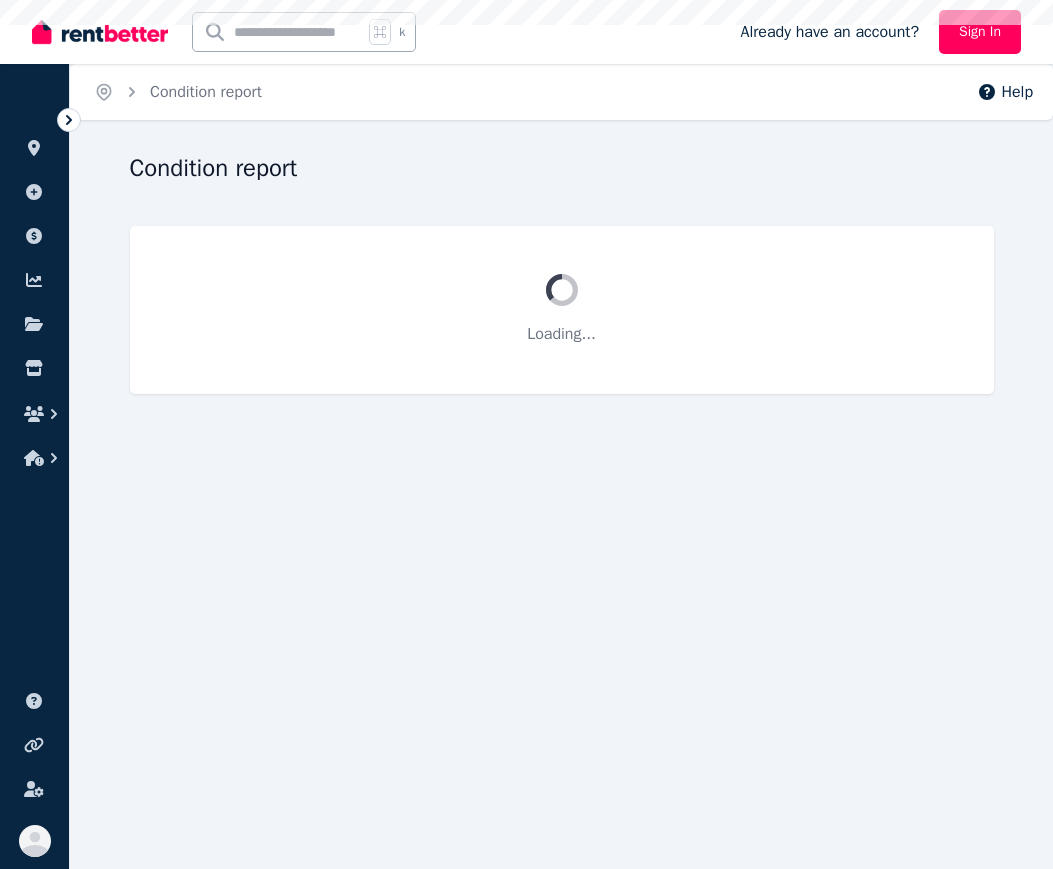 scroll, scrollTop: 0, scrollLeft: 0, axis: both 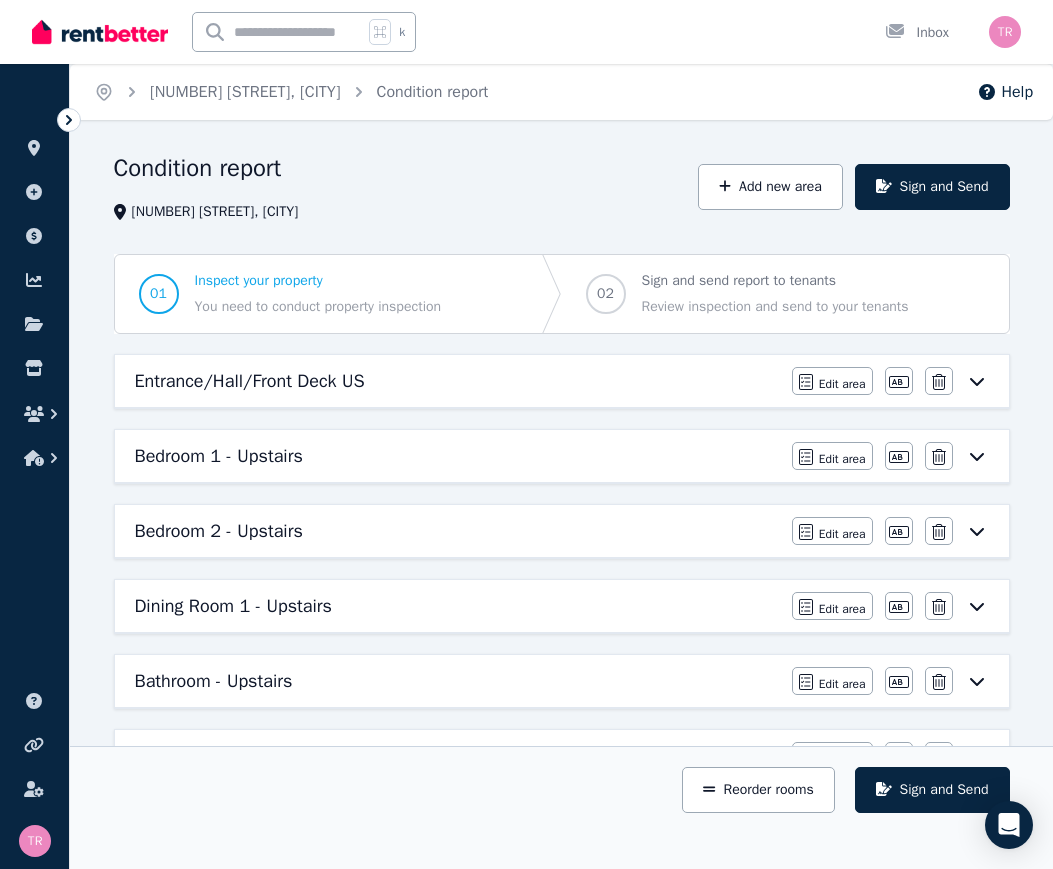 click 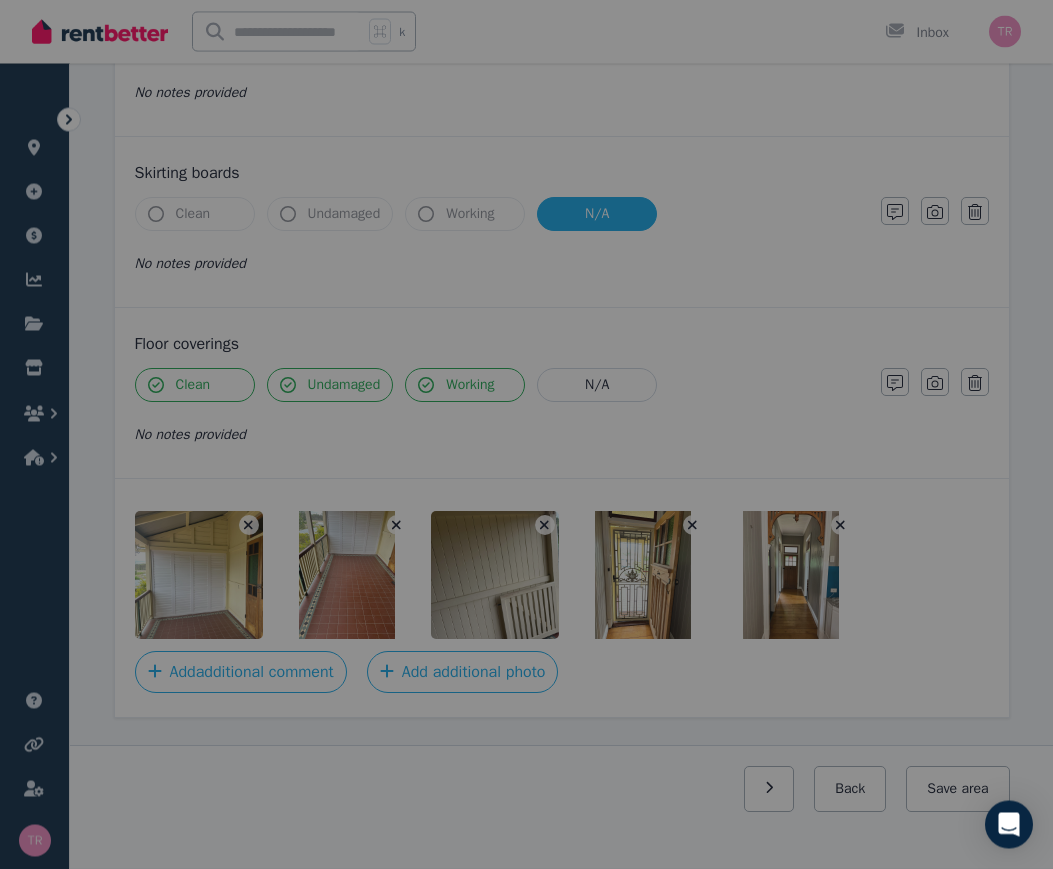 scroll, scrollTop: 1205, scrollLeft: 0, axis: vertical 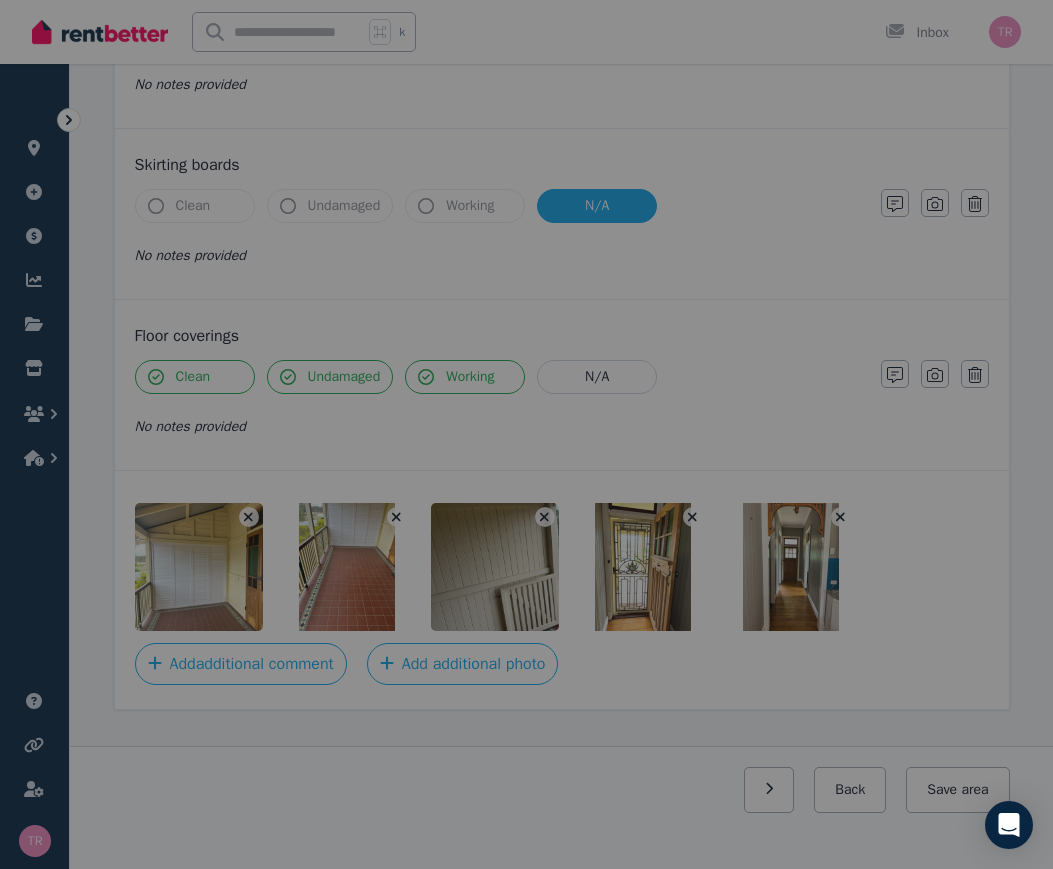 click at bounding box center [526, 434] 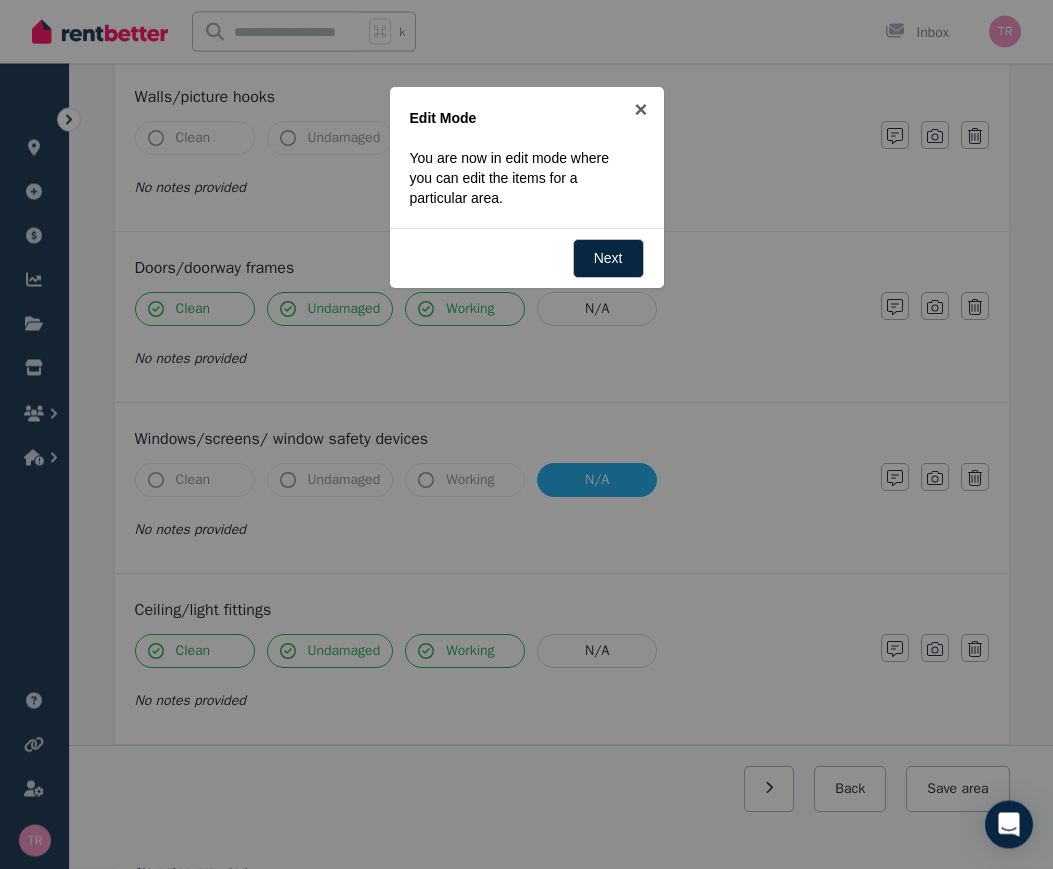 scroll, scrollTop: 0, scrollLeft: 0, axis: both 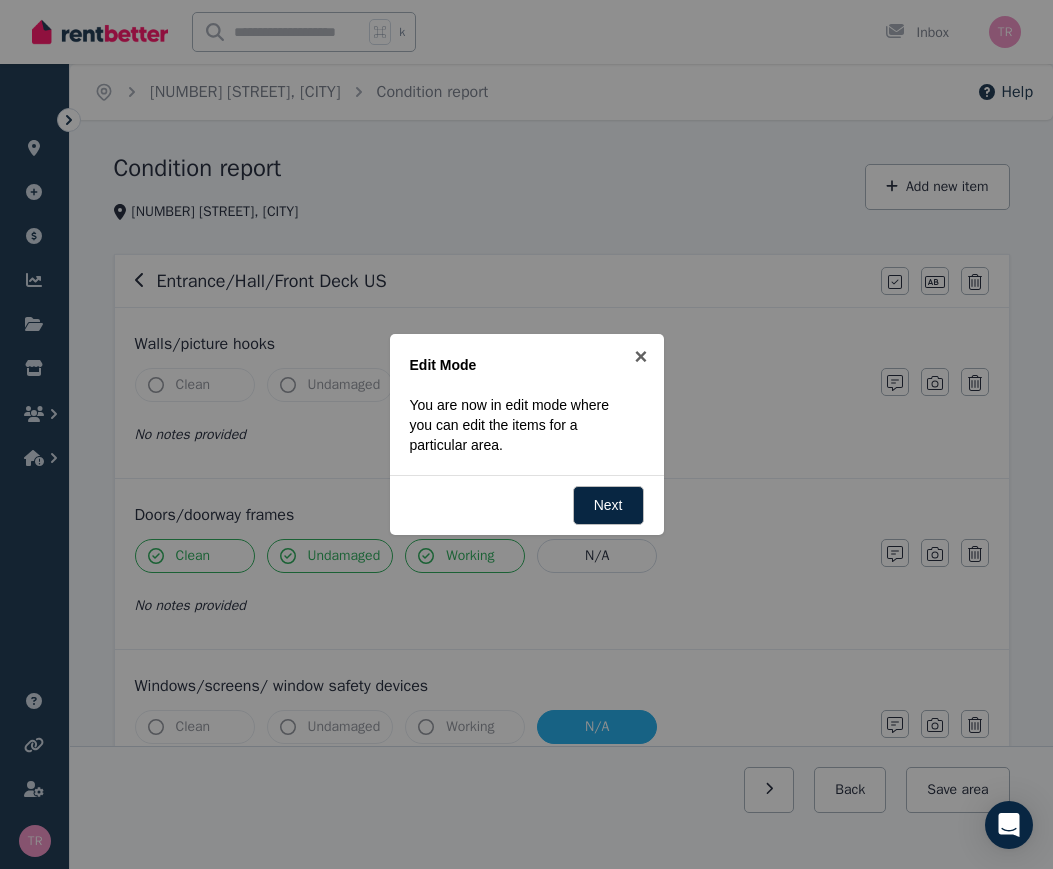 click 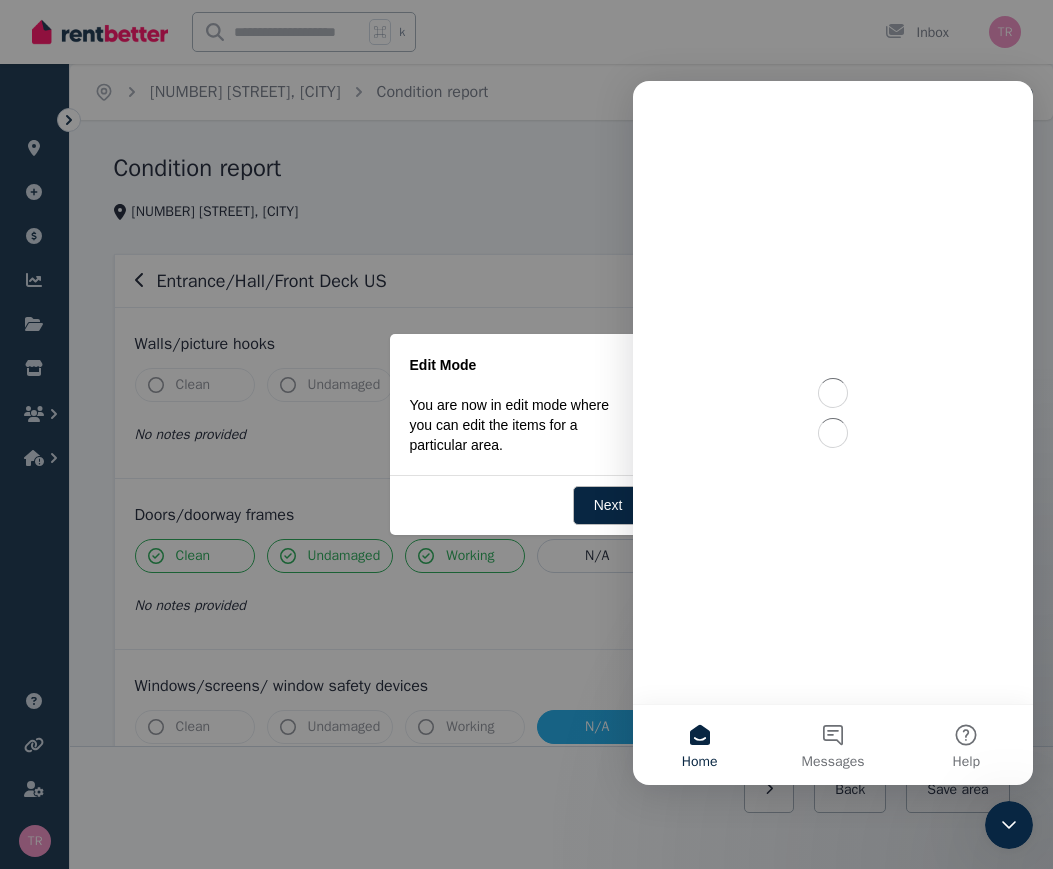 scroll, scrollTop: 0, scrollLeft: 0, axis: both 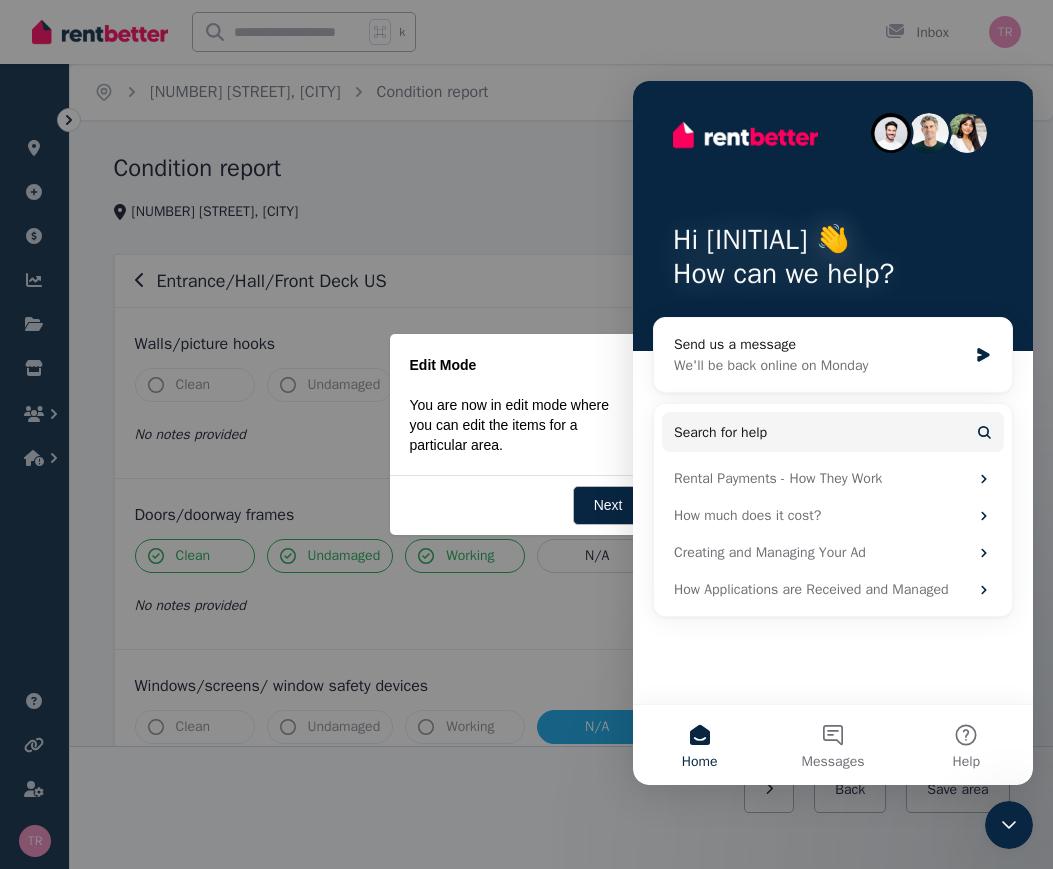click on "Help" at bounding box center (966, 745) 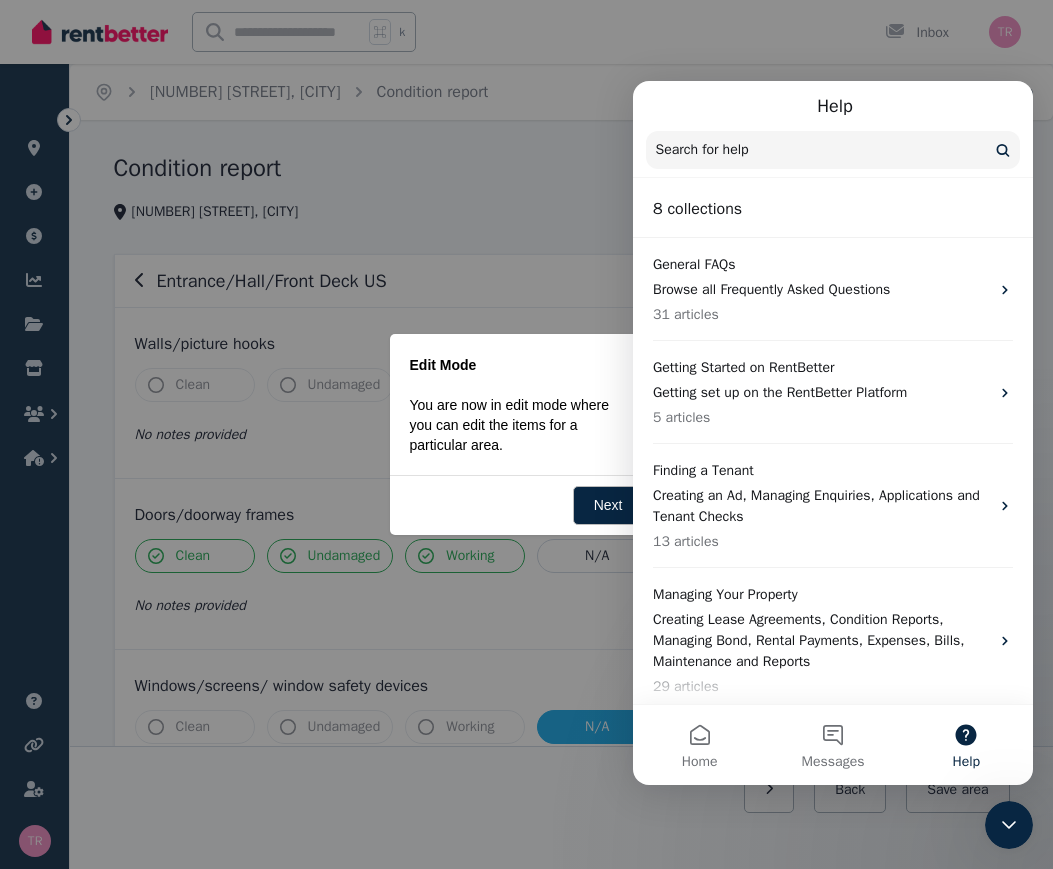 click at bounding box center (526, 434) 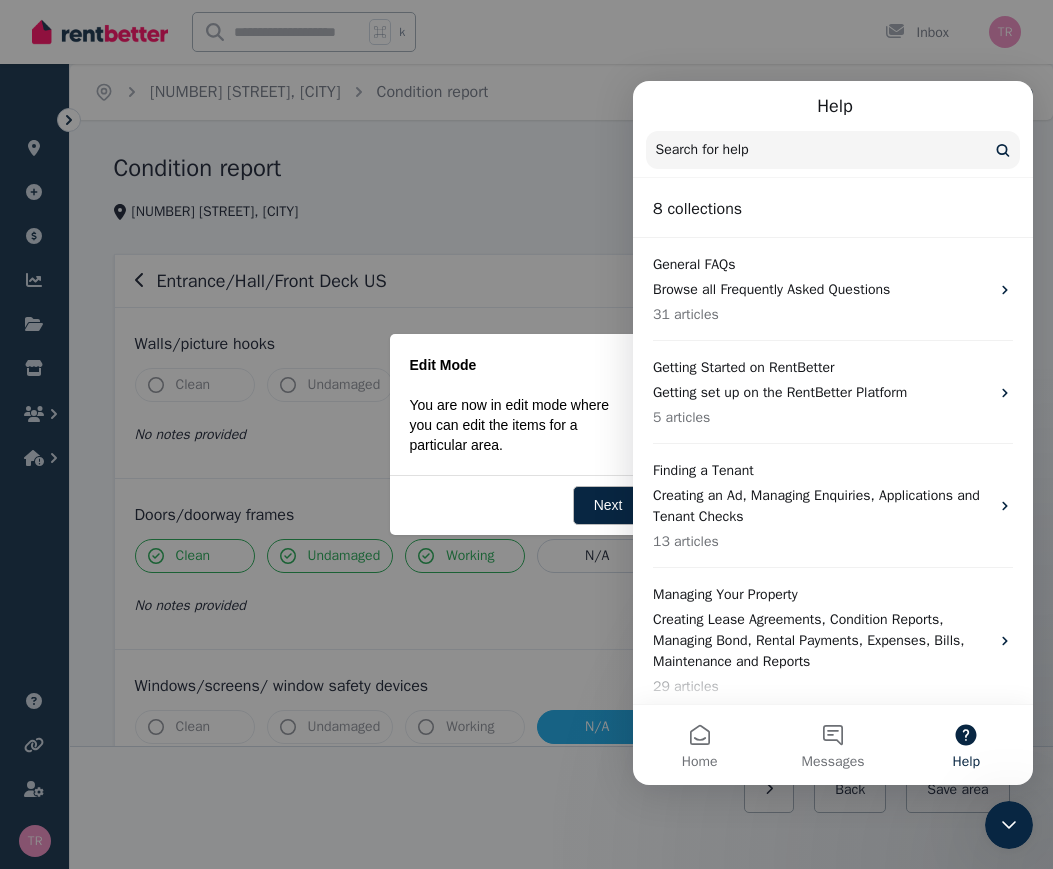 click 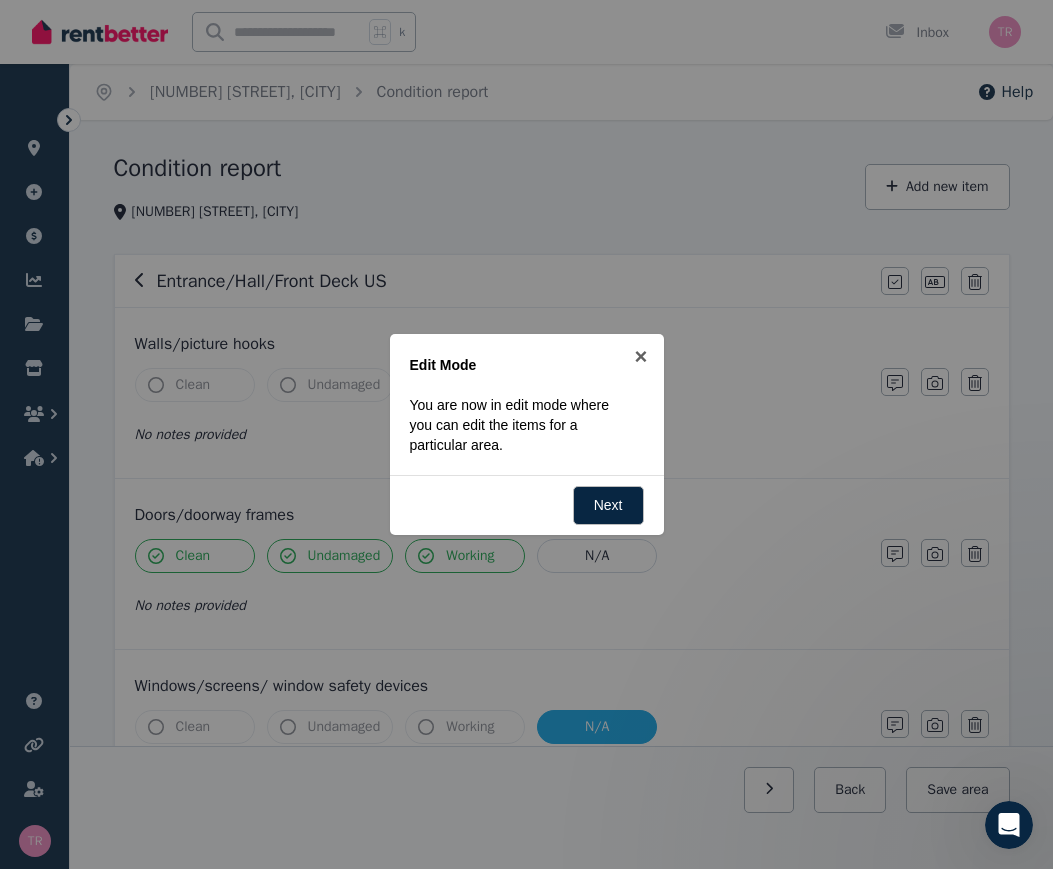scroll, scrollTop: 0, scrollLeft: 0, axis: both 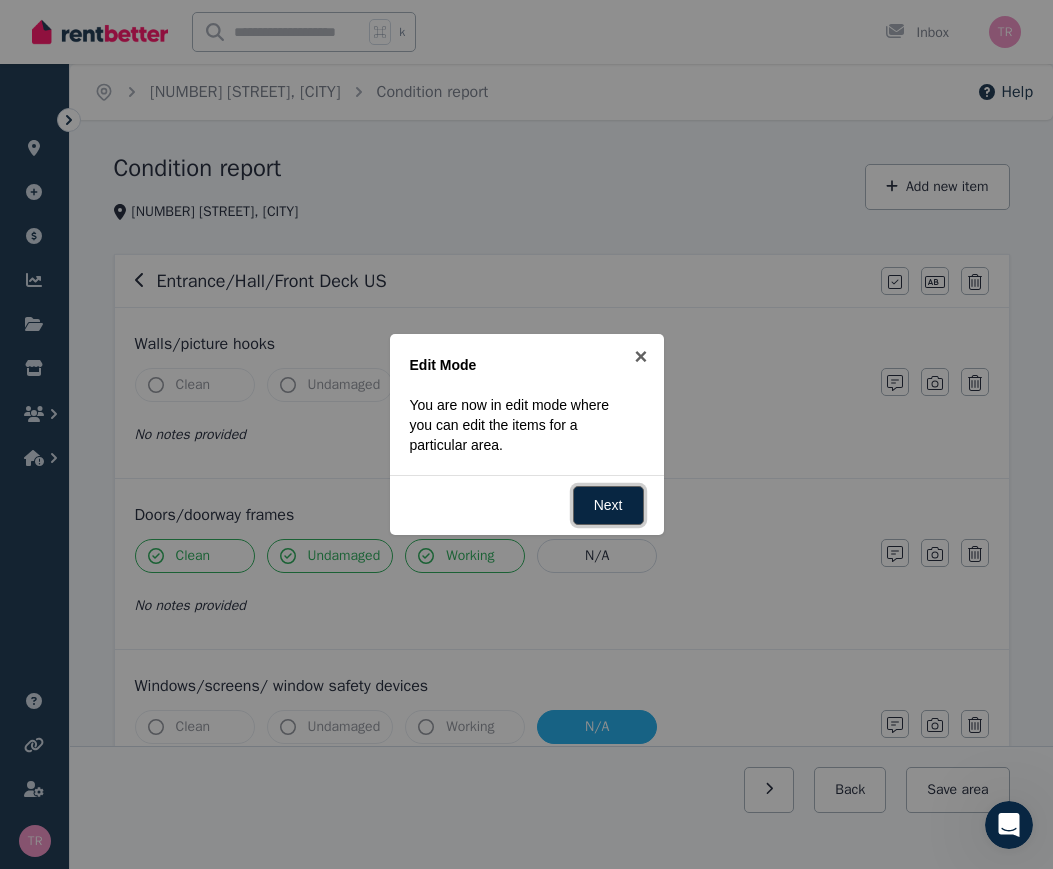 click on "Next" at bounding box center (608, 505) 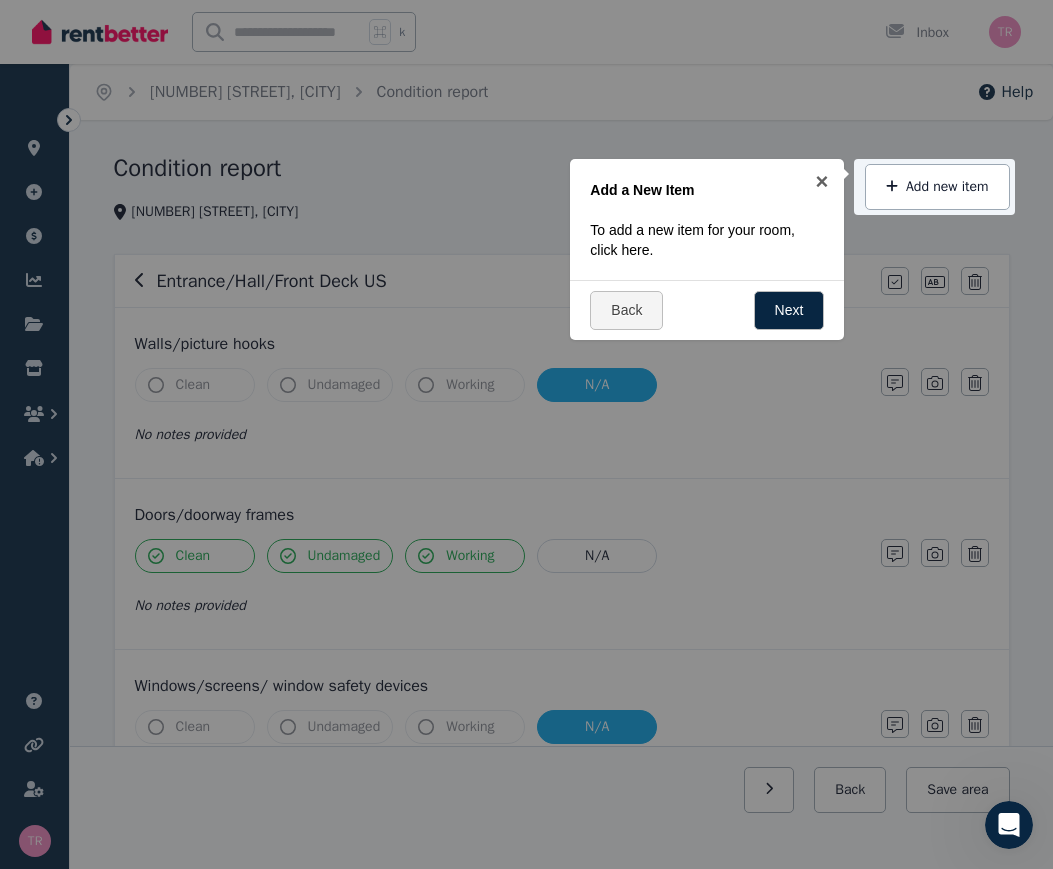 click on "Add new item" at bounding box center [937, 187] 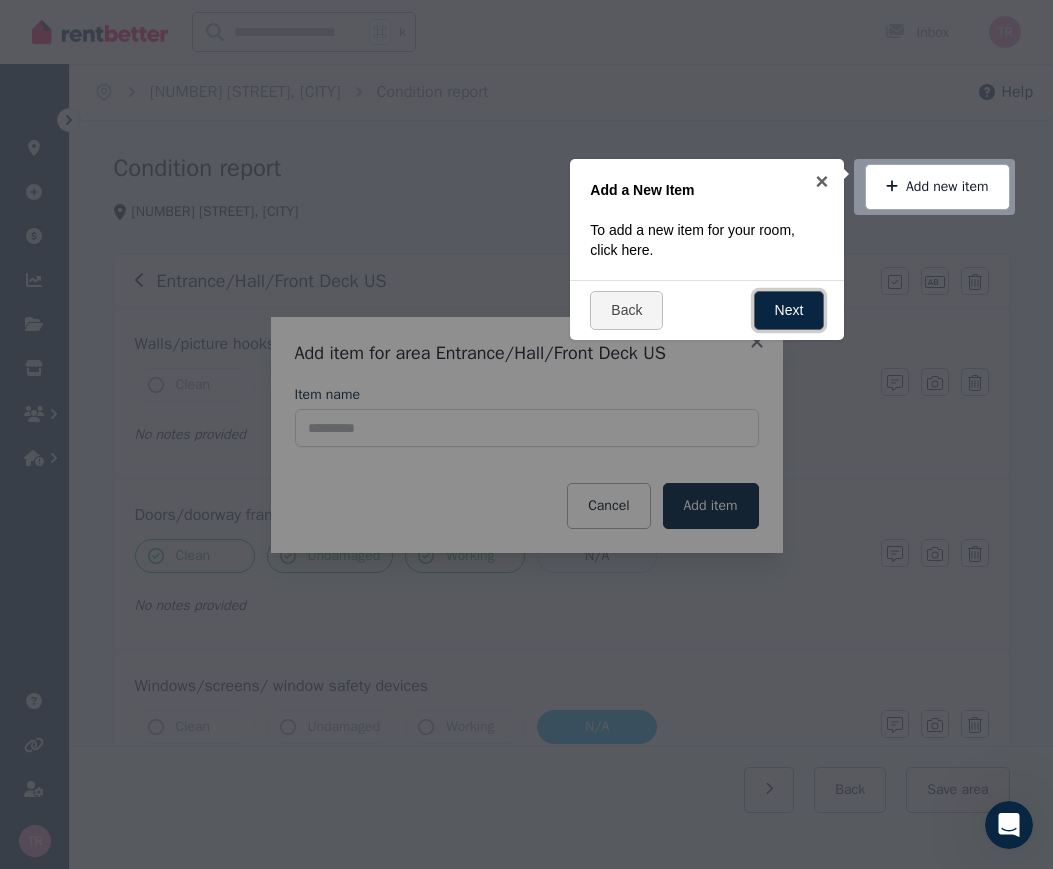 click on "Next" at bounding box center [789, 310] 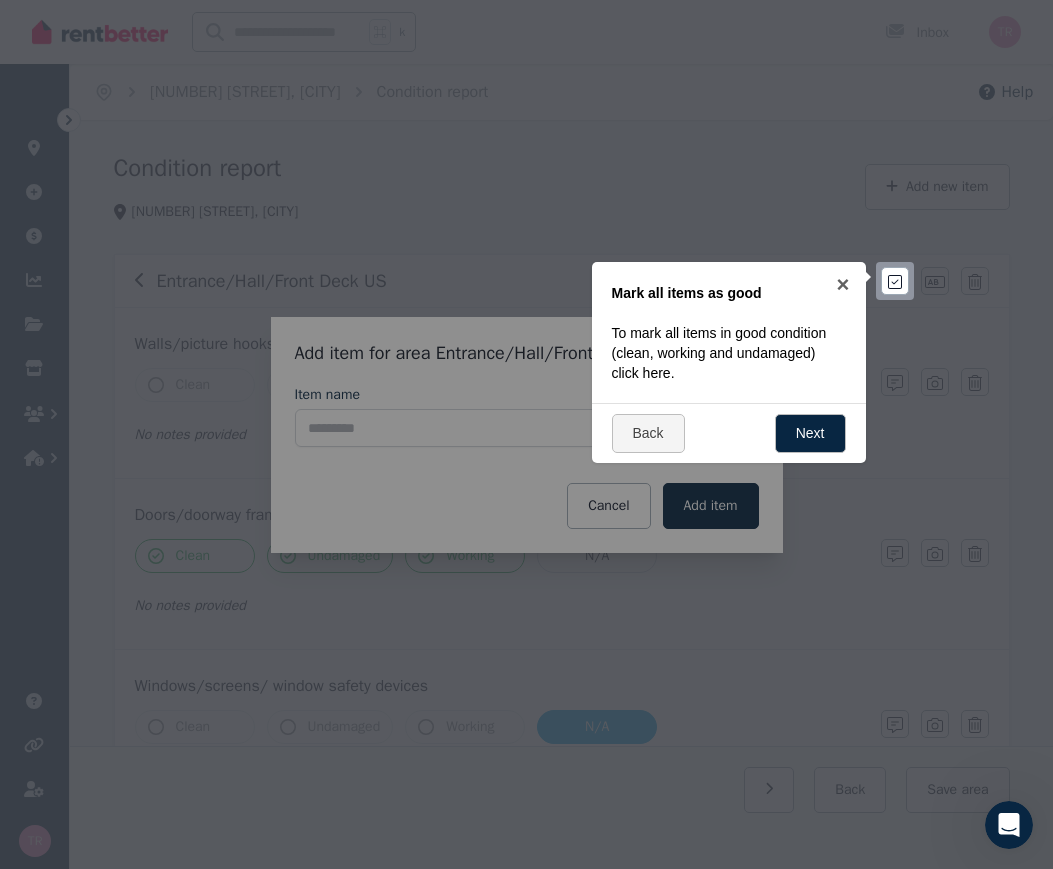 click at bounding box center (526, 434) 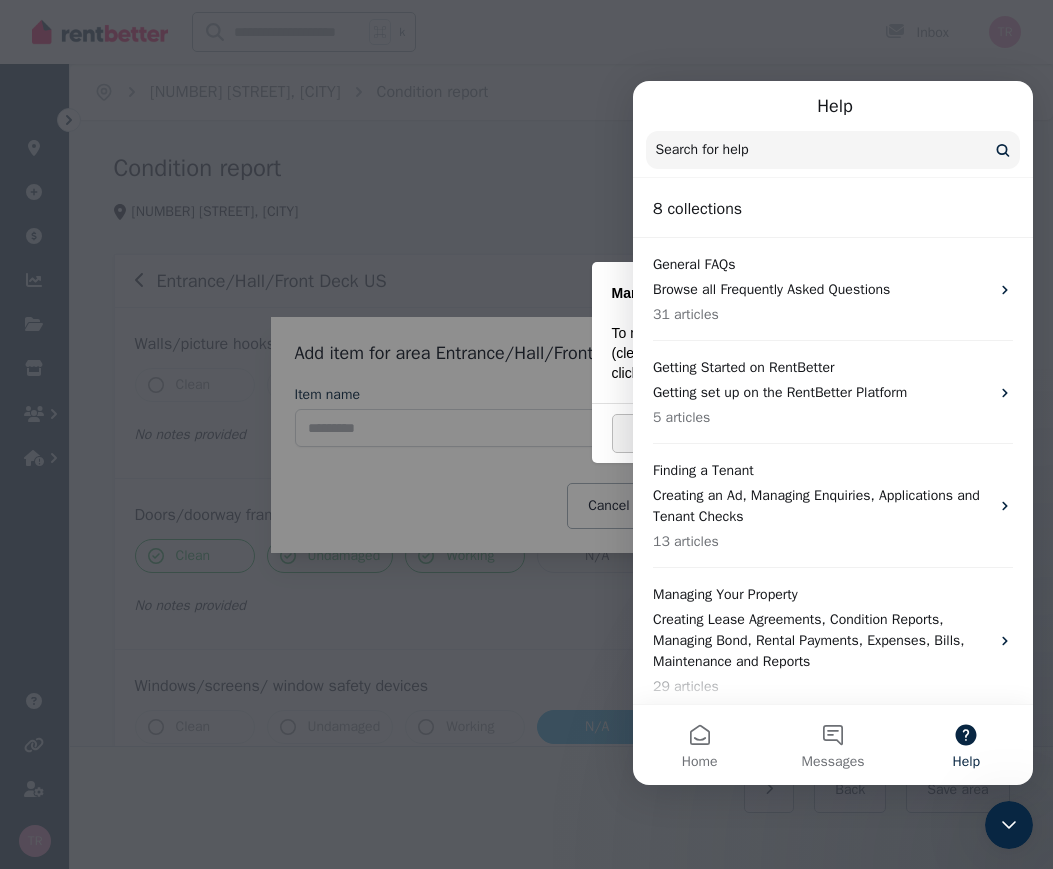 click on "Help" at bounding box center (966, 762) 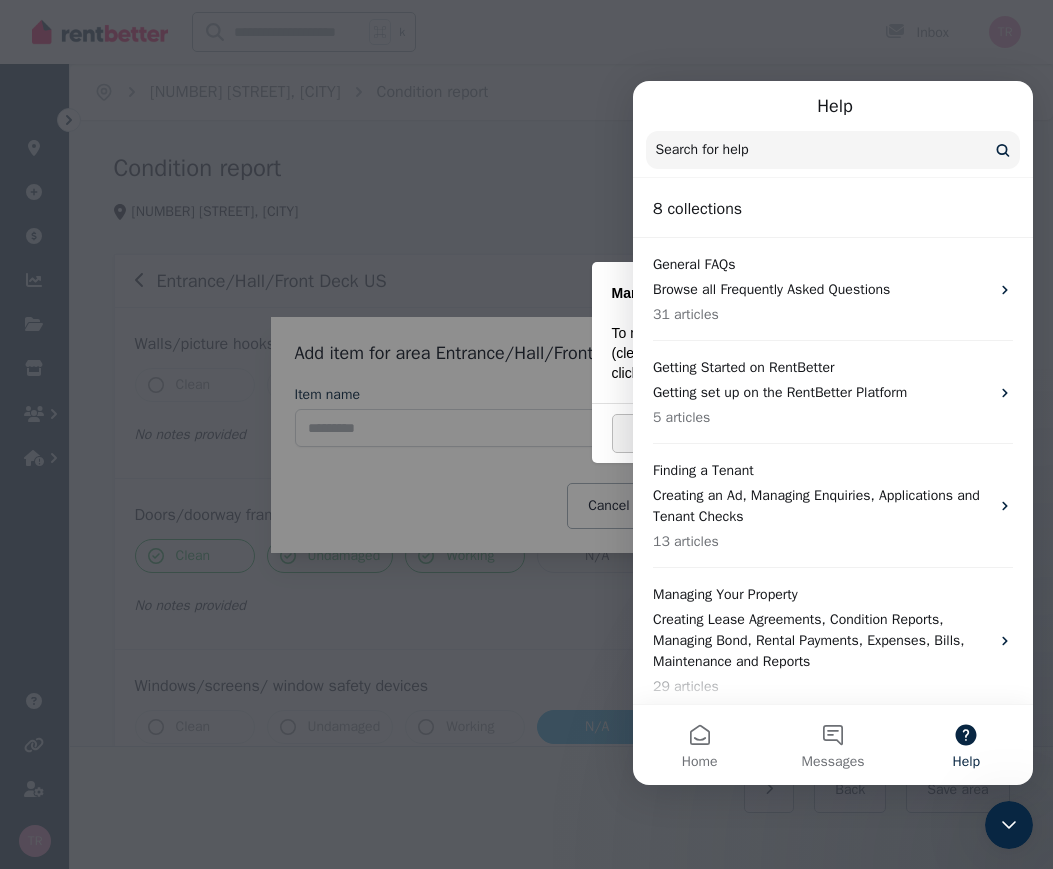 click at bounding box center (526, 434) 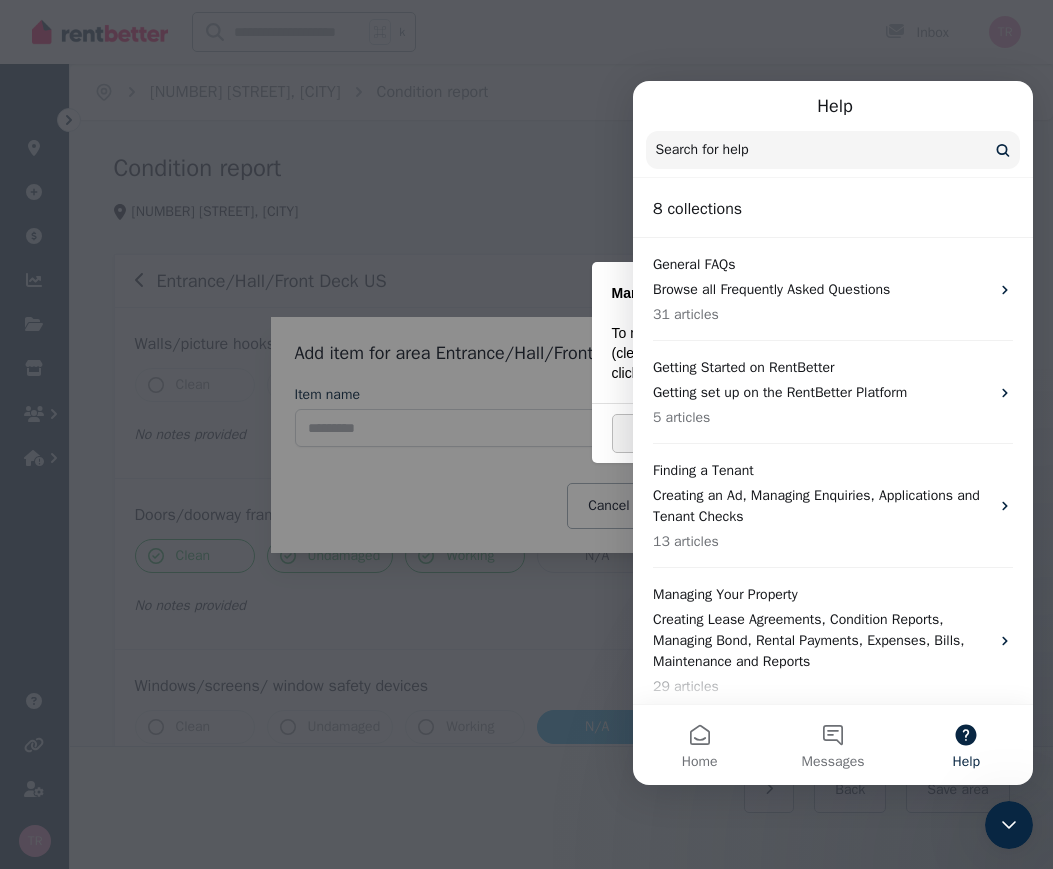click 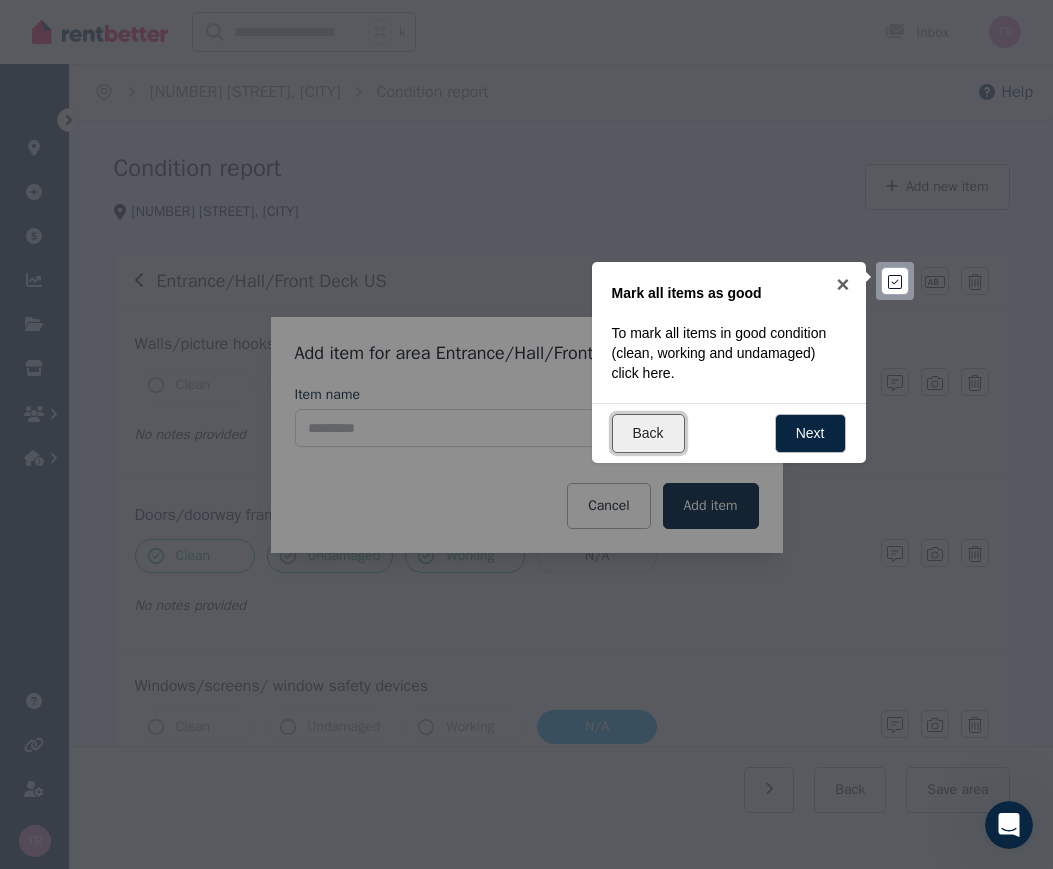 click on "Back" at bounding box center [648, 433] 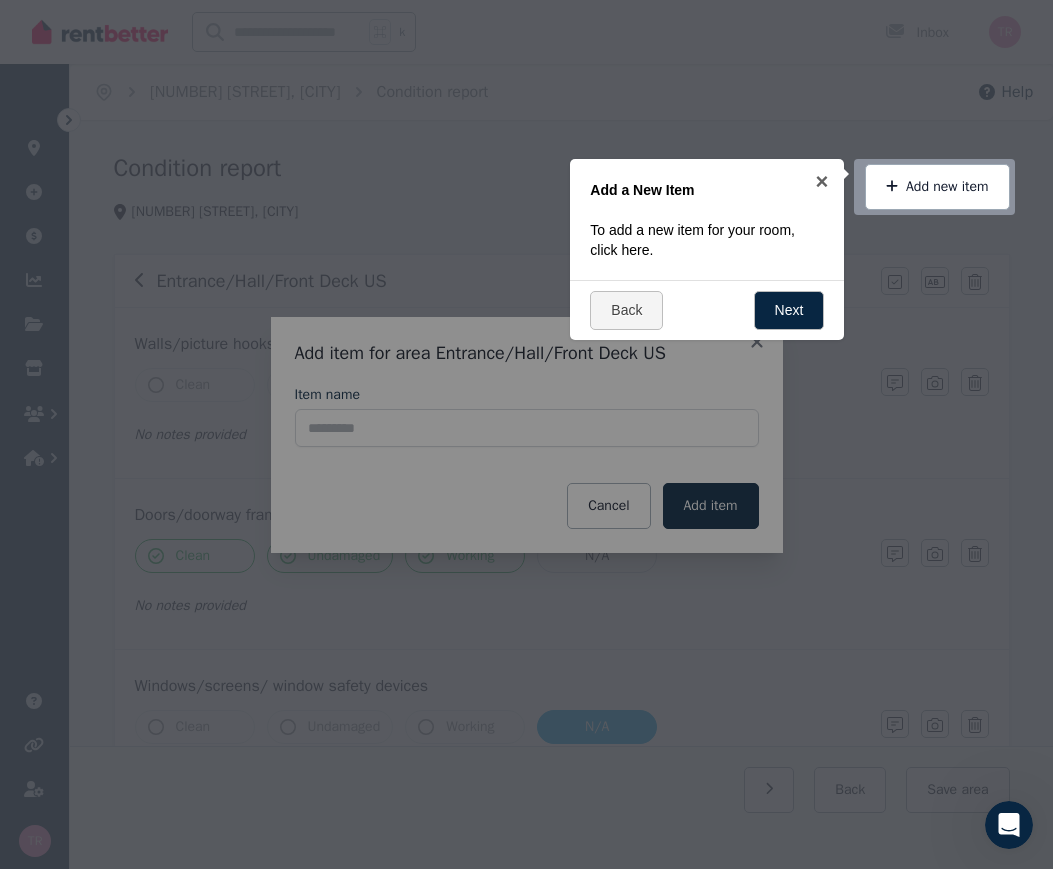click at bounding box center (526, 434) 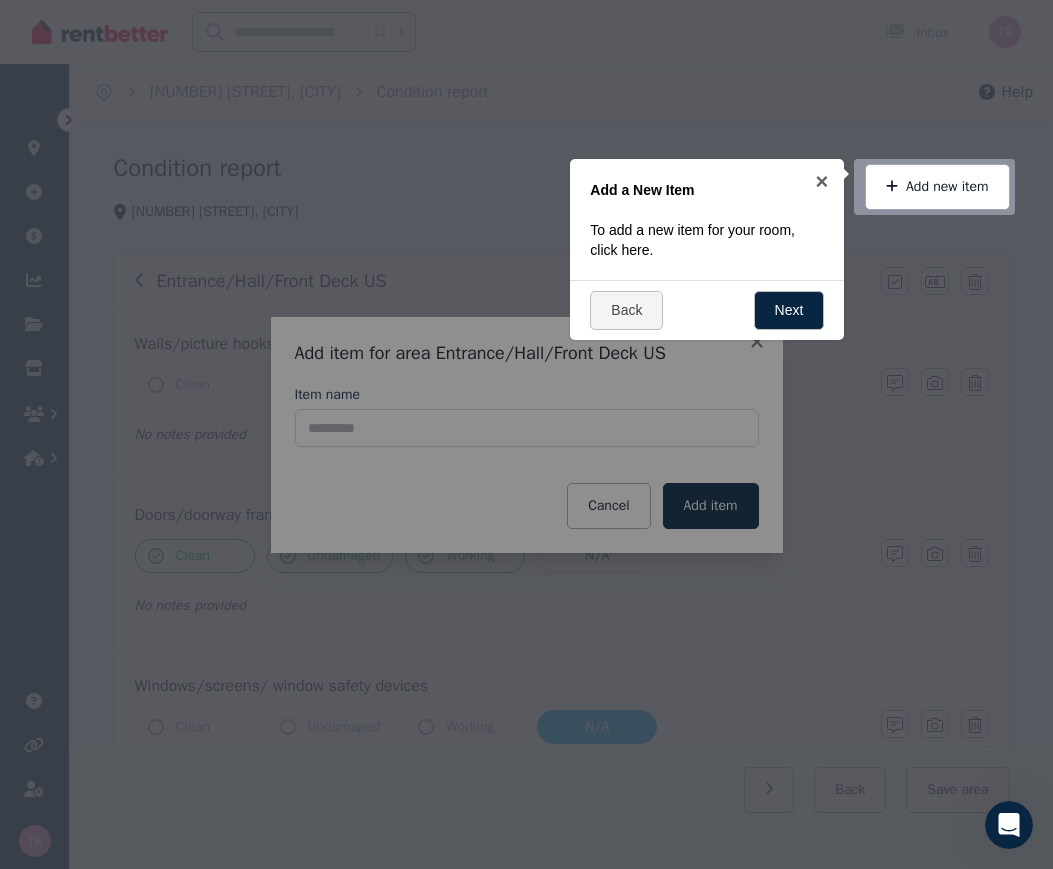 click at bounding box center (934, 187) 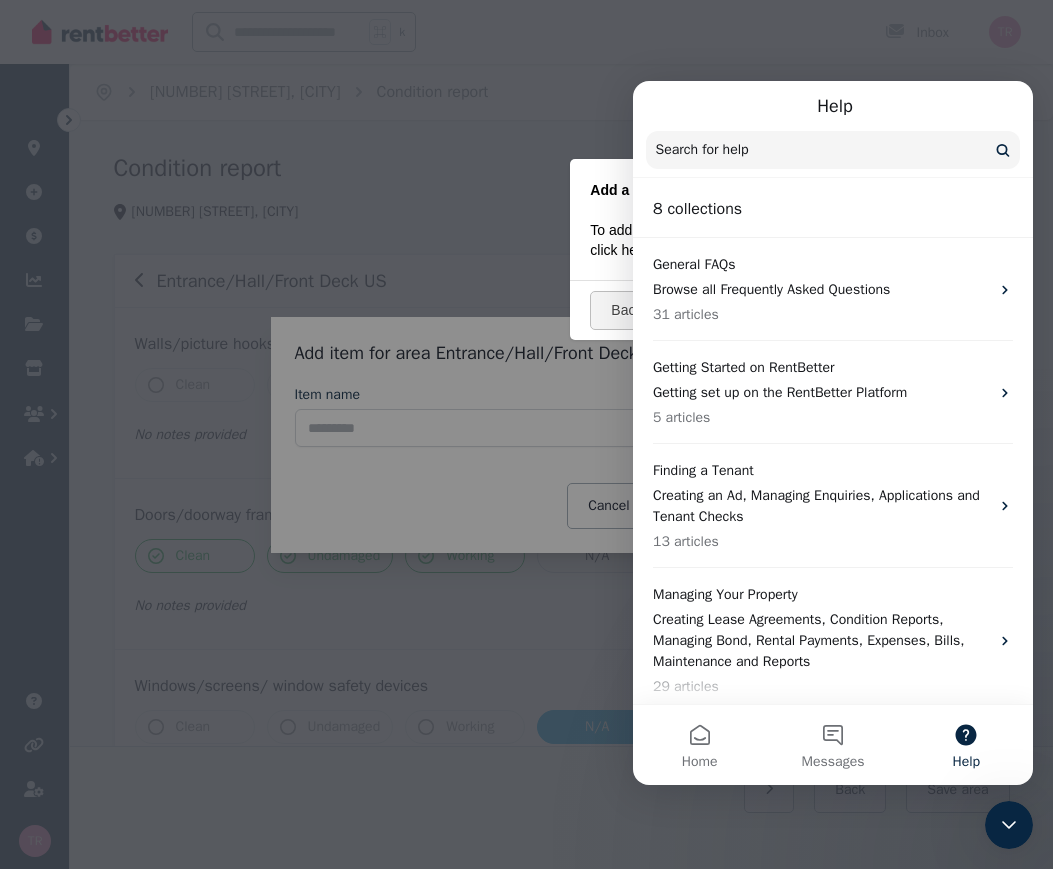click 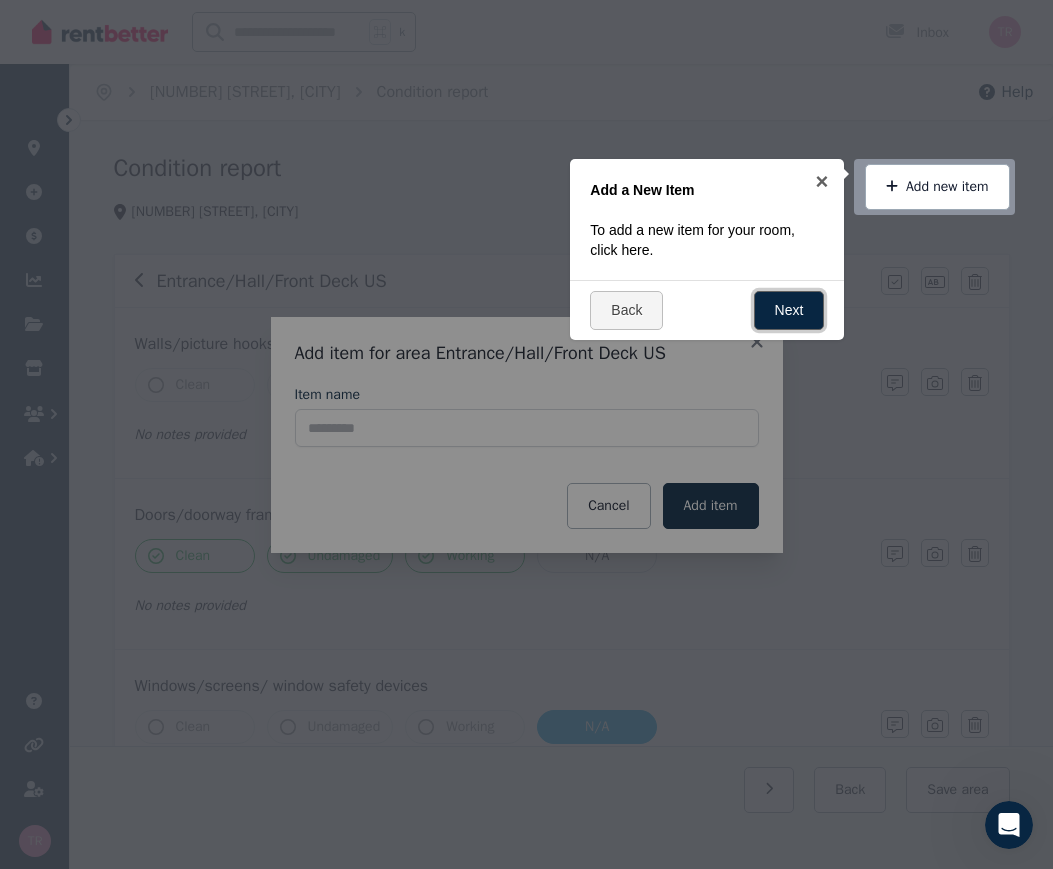 click on "Next" at bounding box center (789, 310) 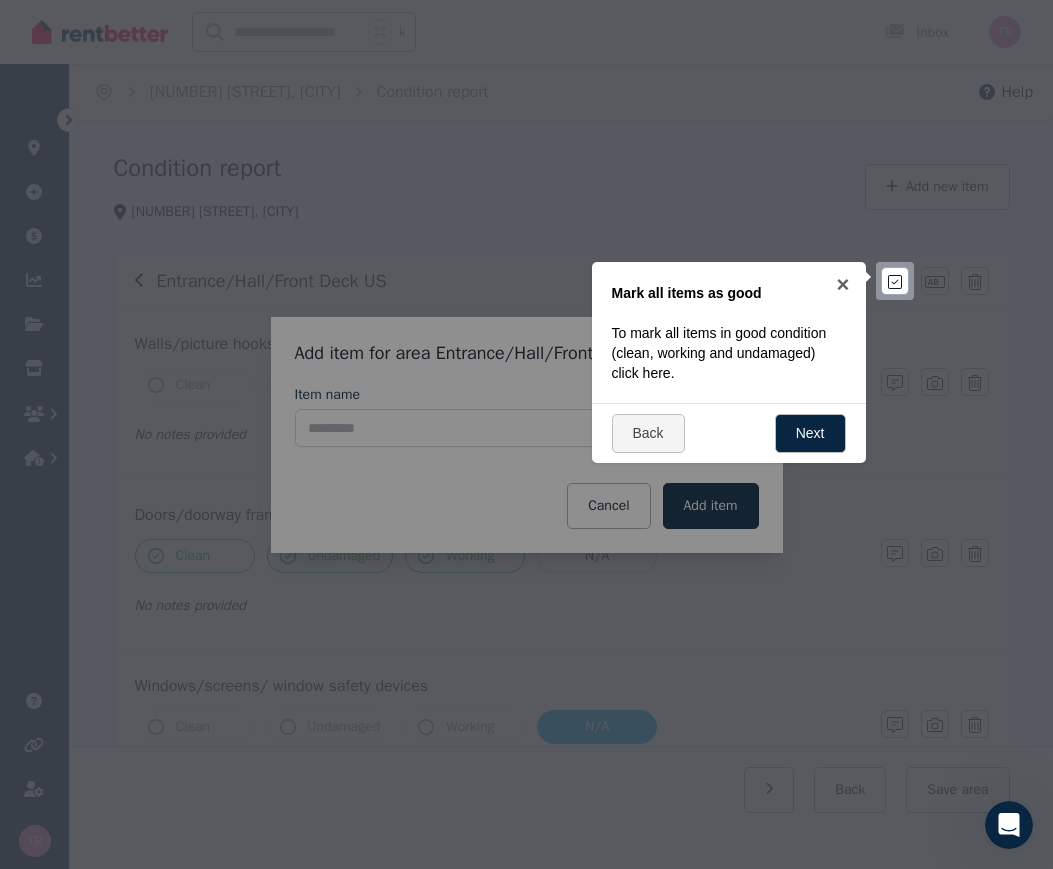 click 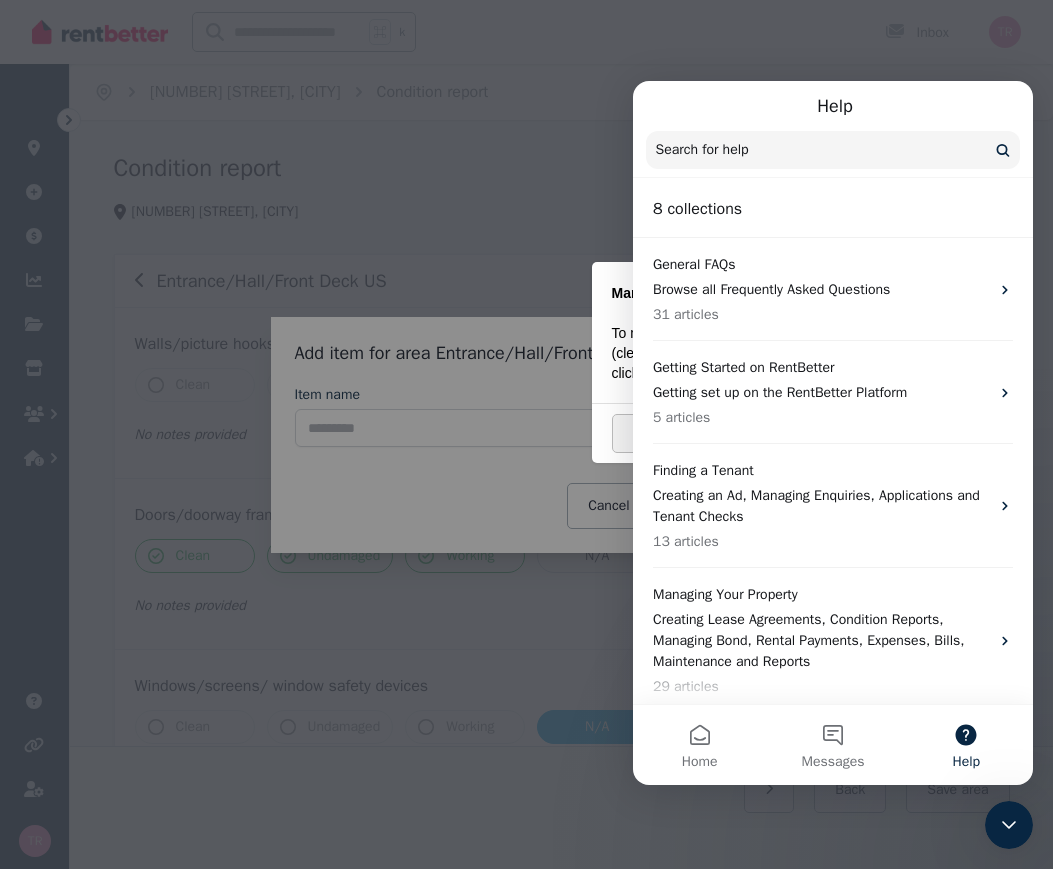 click on "Help" at bounding box center (966, 745) 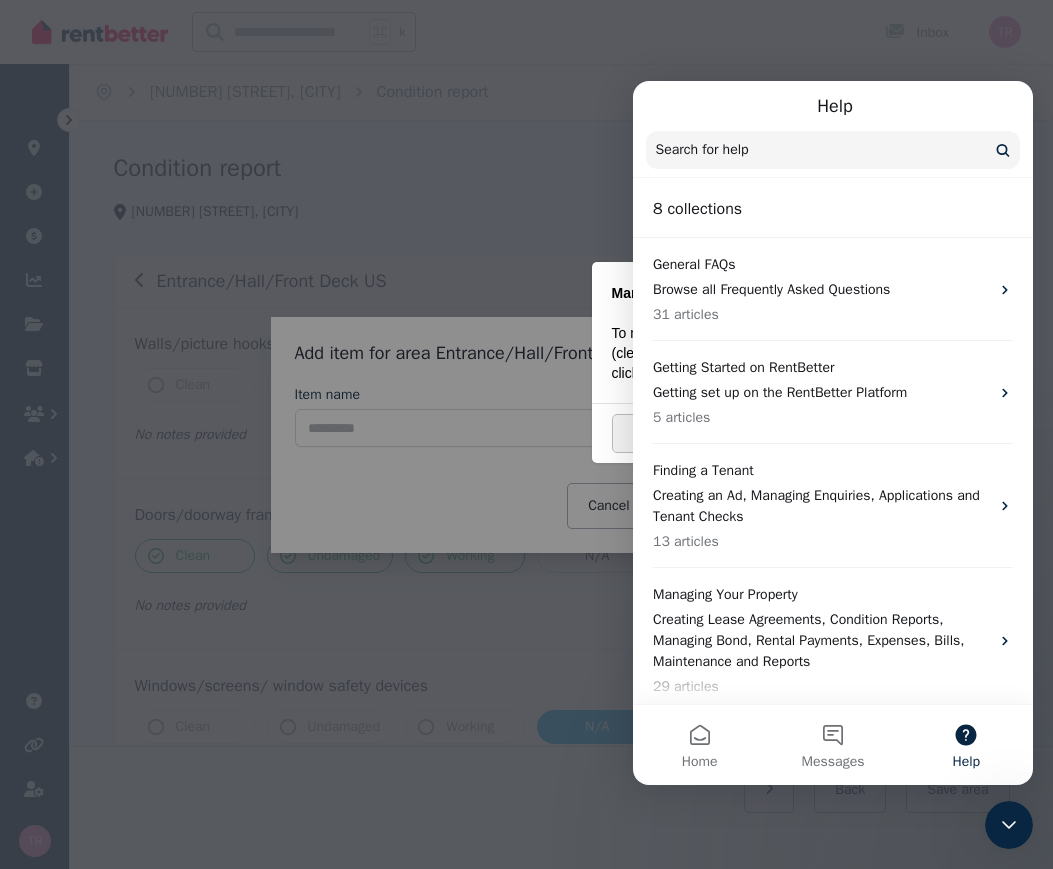 click 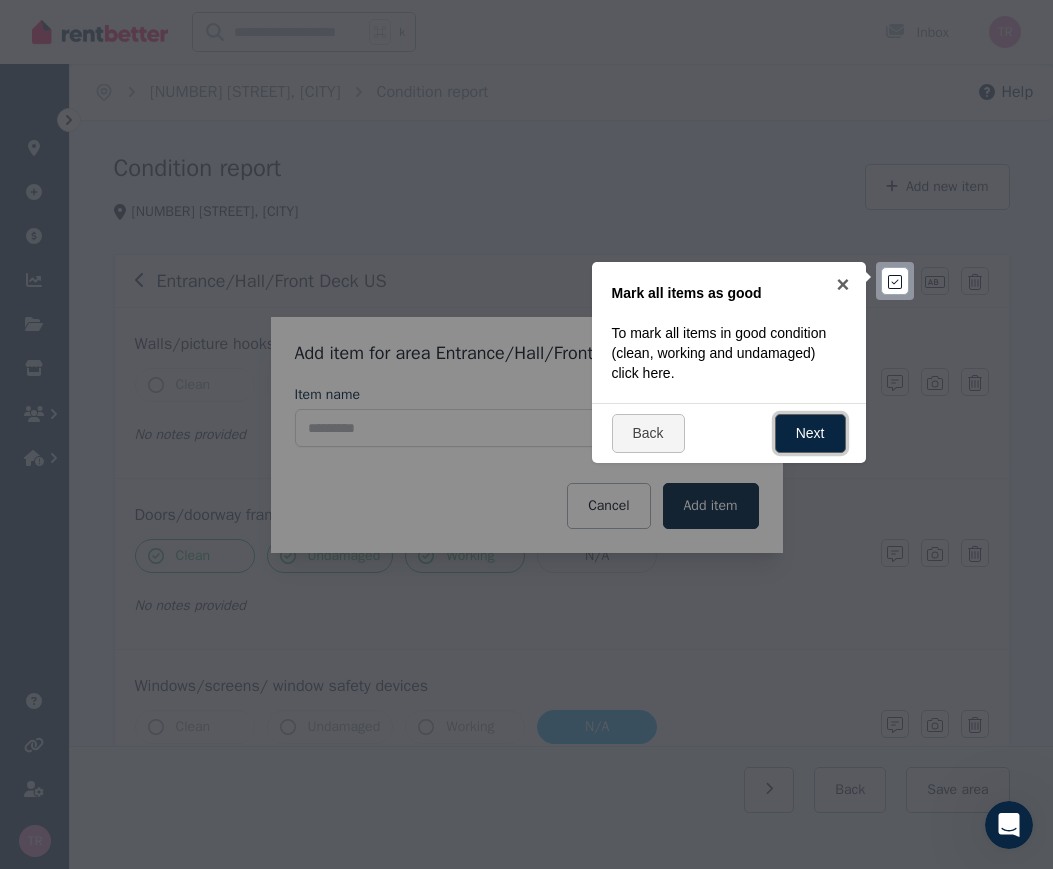 click on "Next" at bounding box center (810, 433) 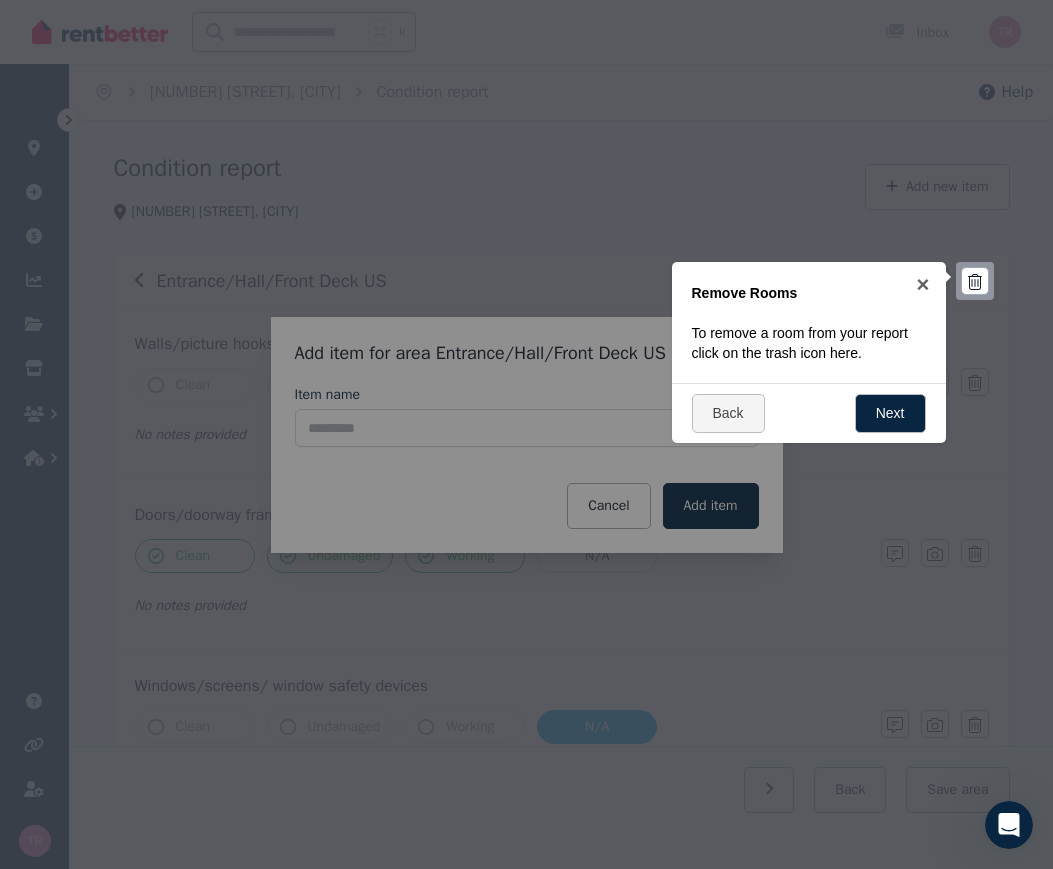 click 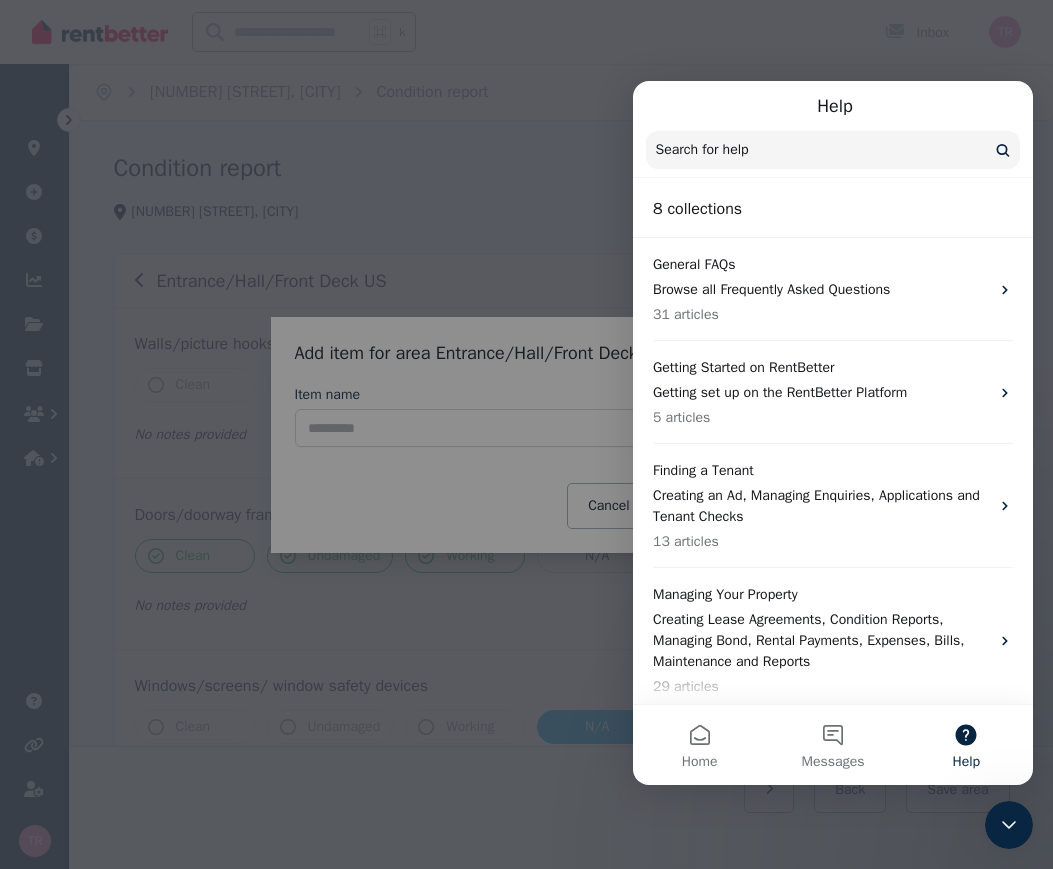 click on "Help" at bounding box center (966, 745) 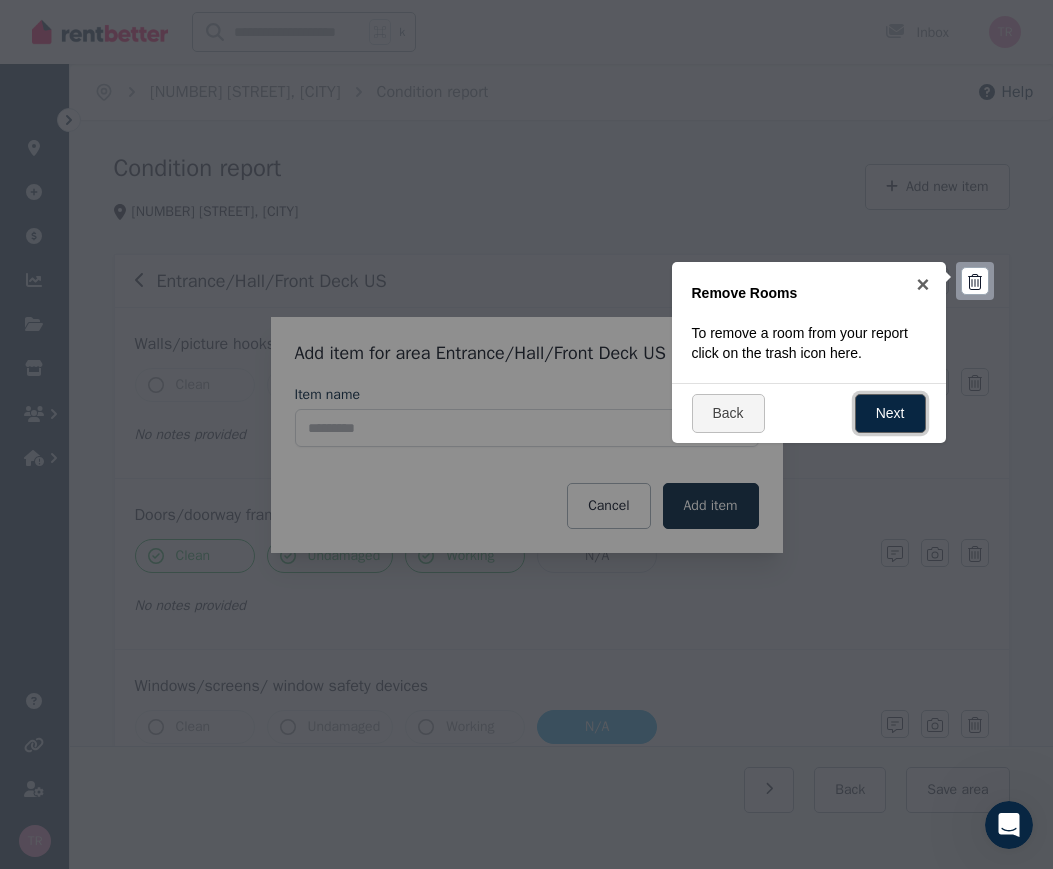 click on "Next" at bounding box center [890, 413] 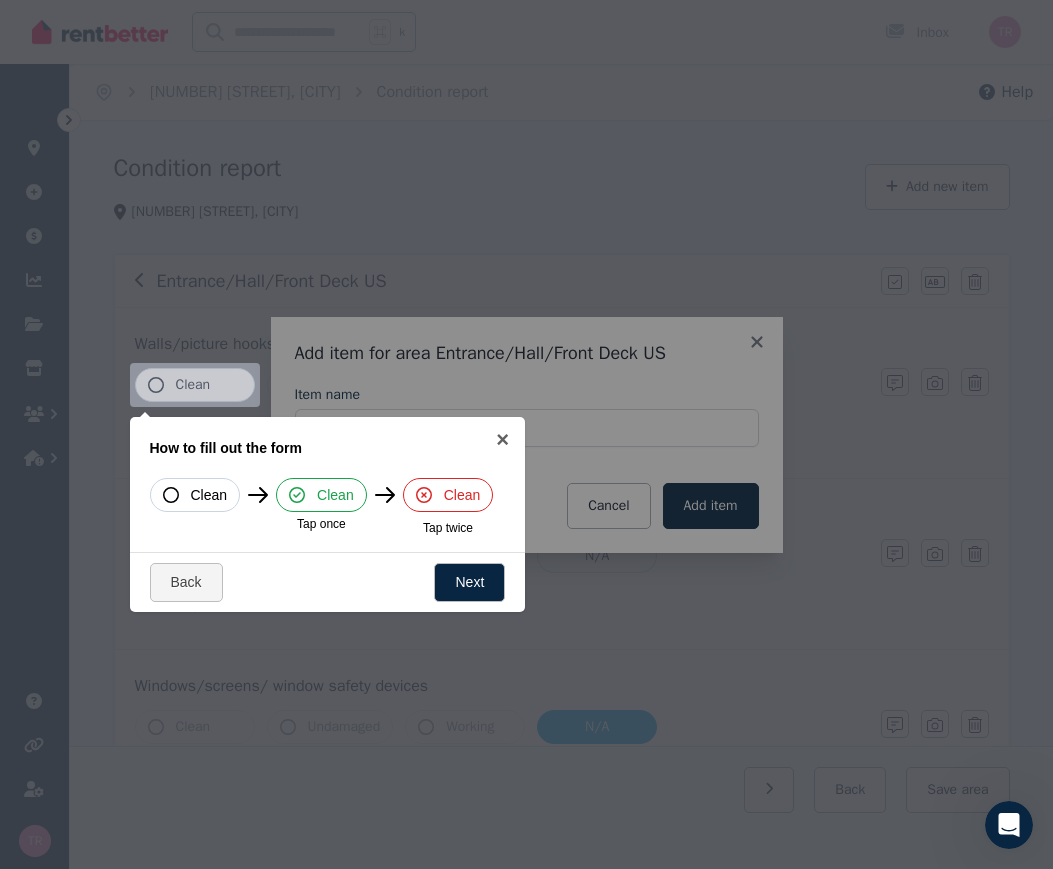 click 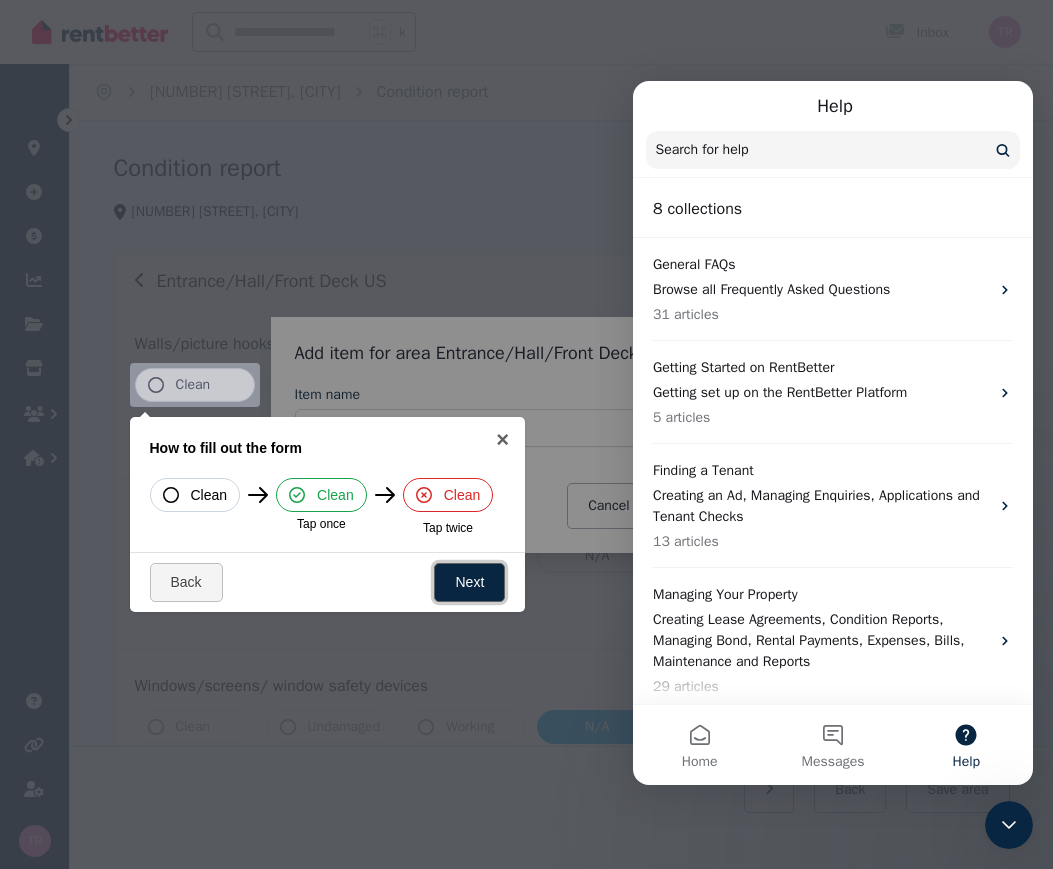 click on "Next" at bounding box center (469, 582) 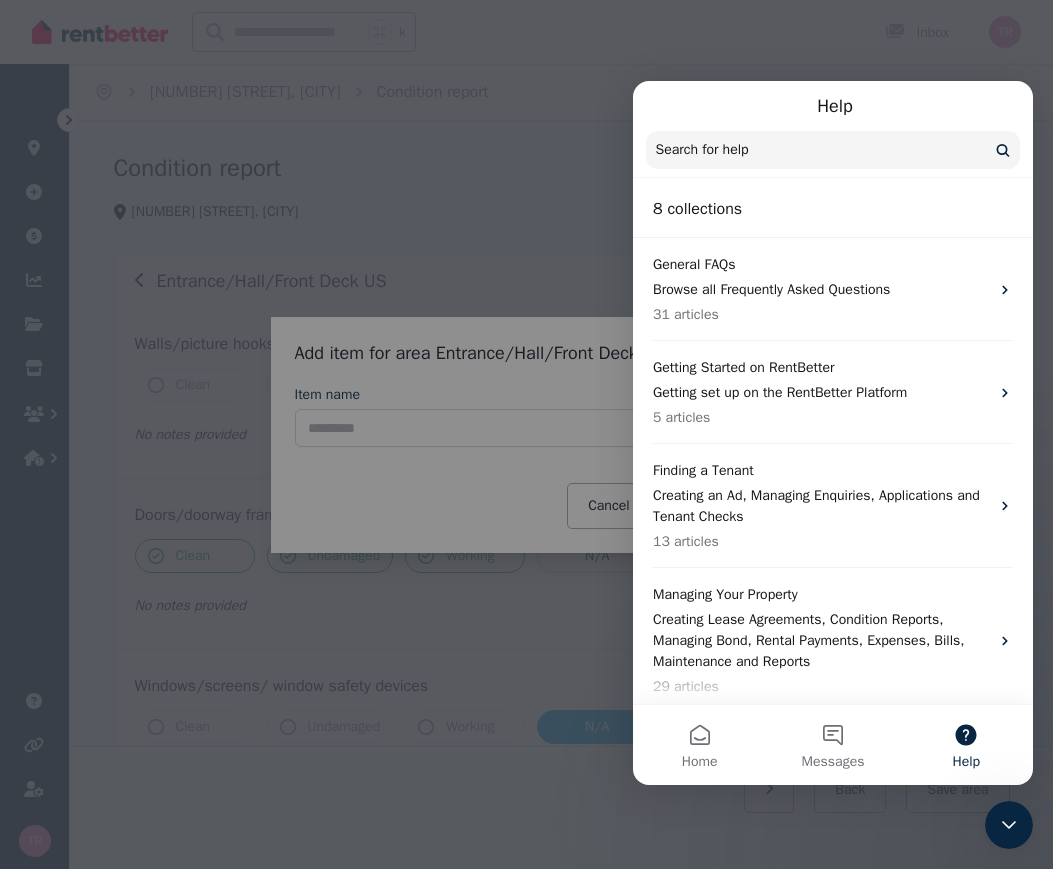 click on "Help" at bounding box center (966, 745) 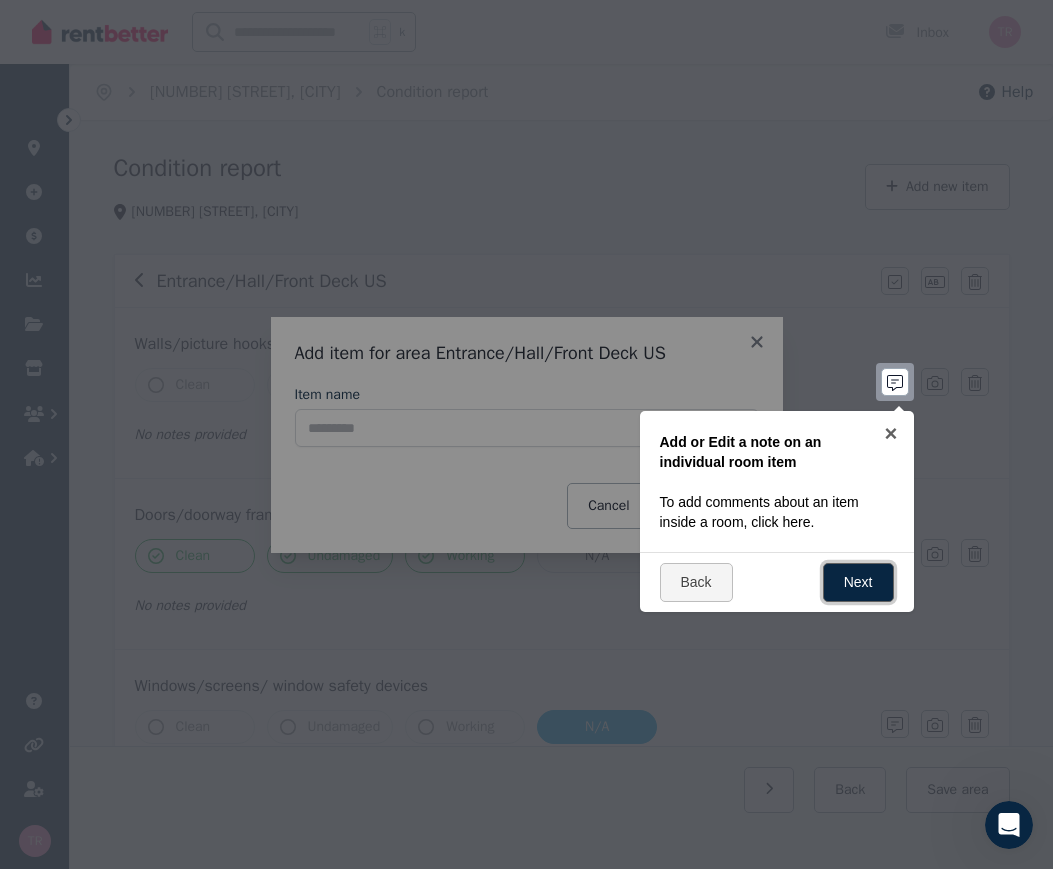 click on "Next" at bounding box center (858, 582) 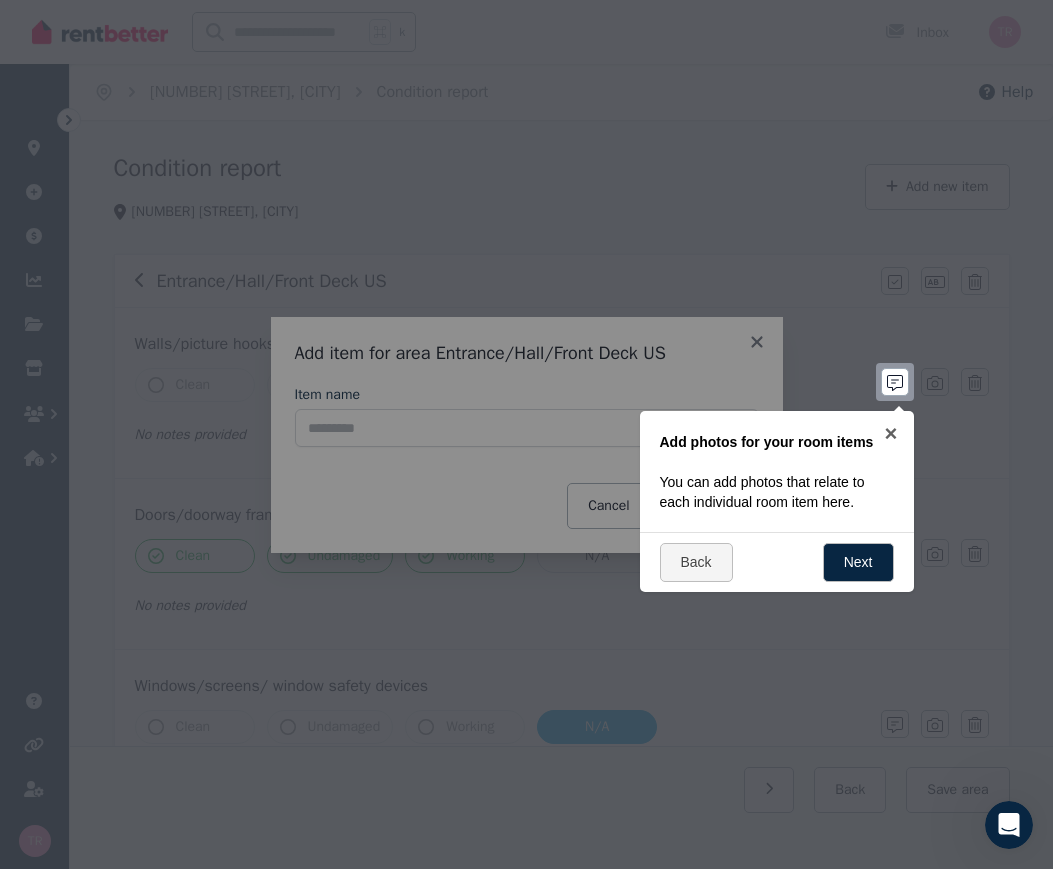 click 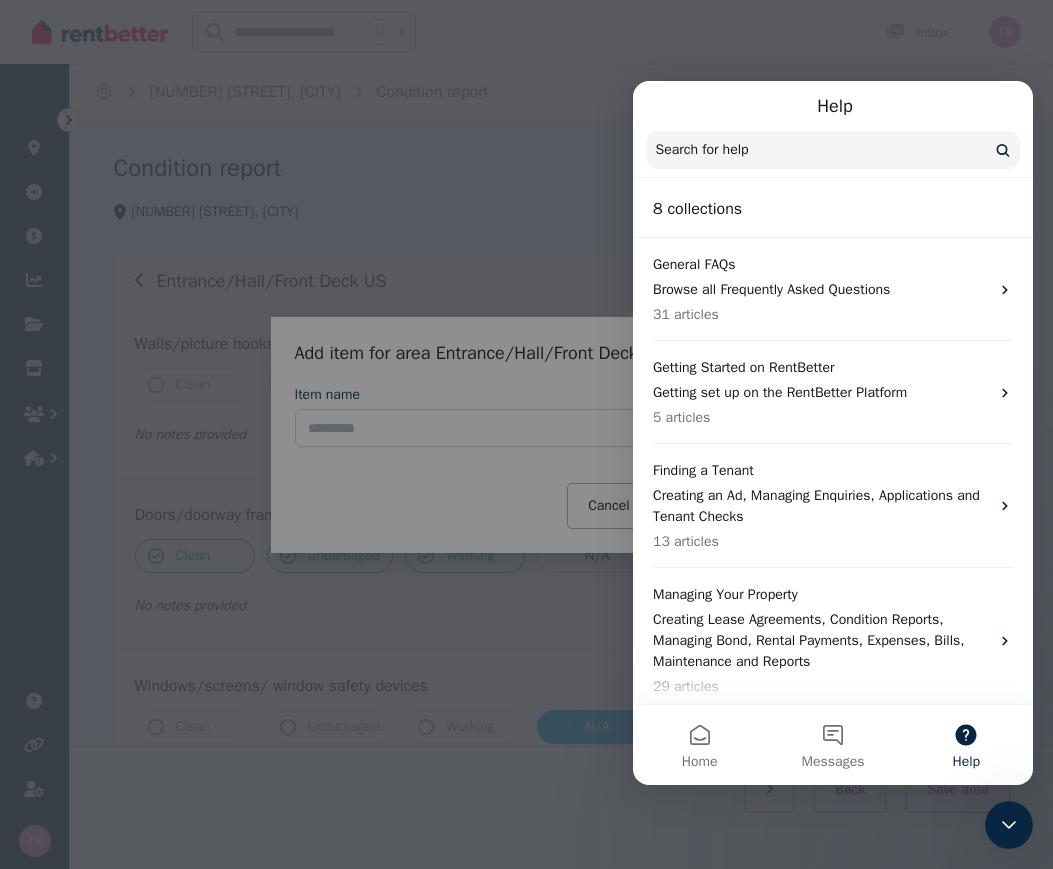 click on "Help" at bounding box center (966, 745) 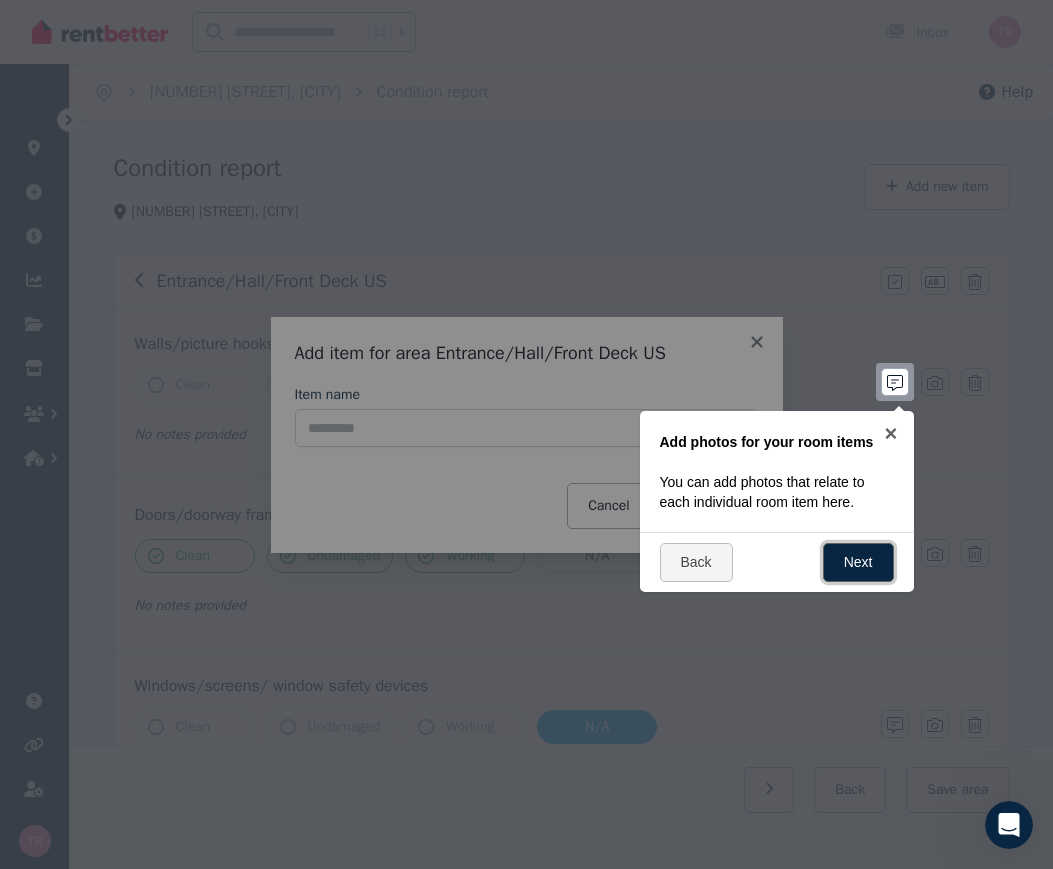 click on "Next" at bounding box center [858, 562] 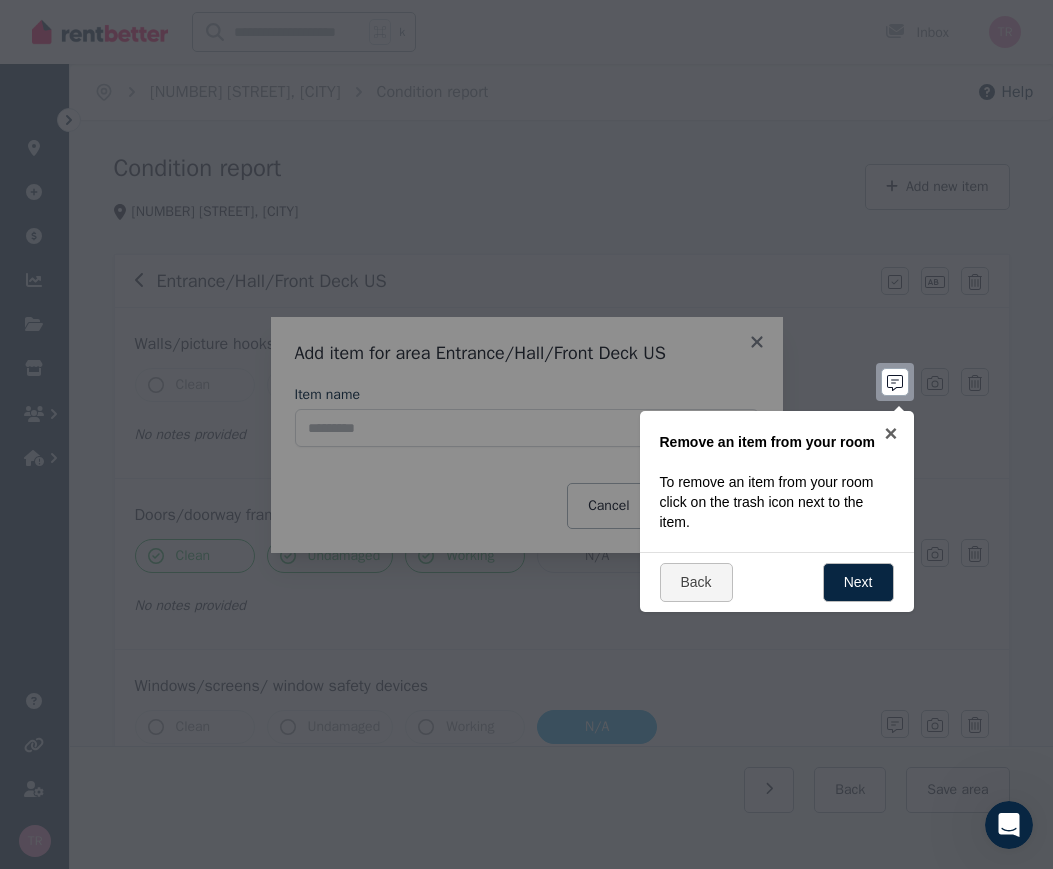 click at bounding box center [526, 434] 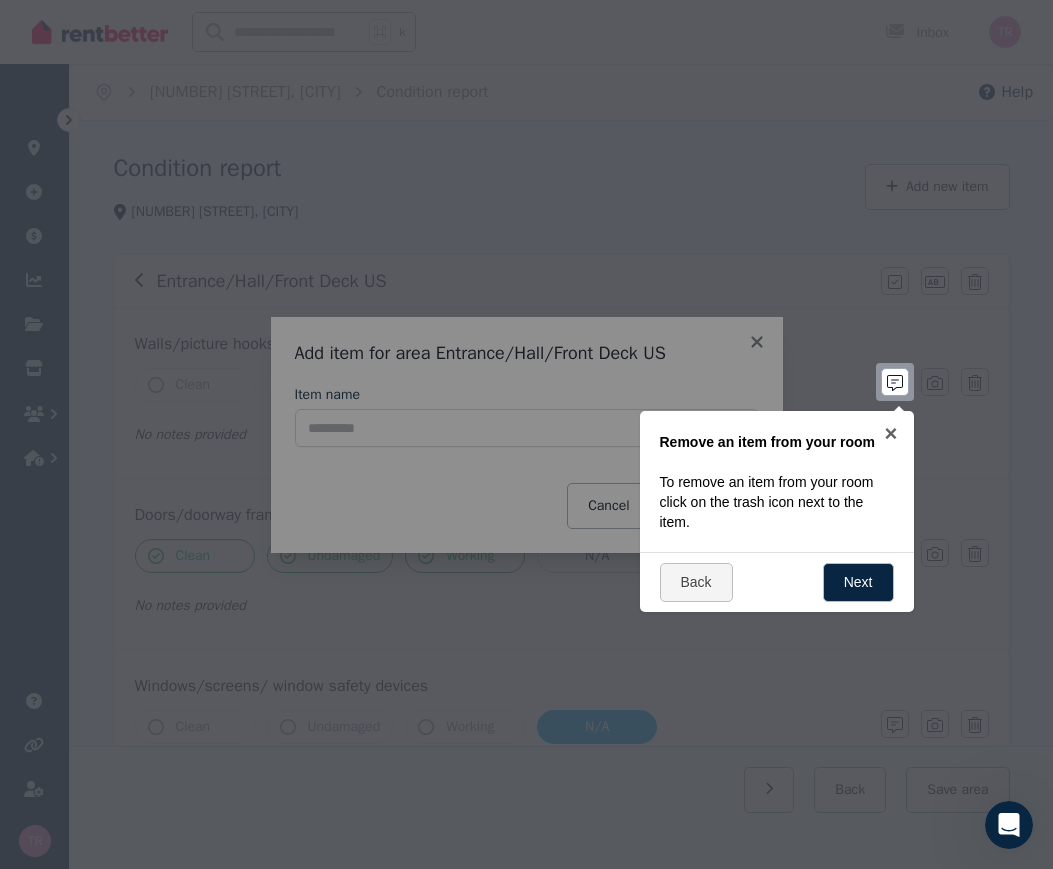click at bounding box center (526, 434) 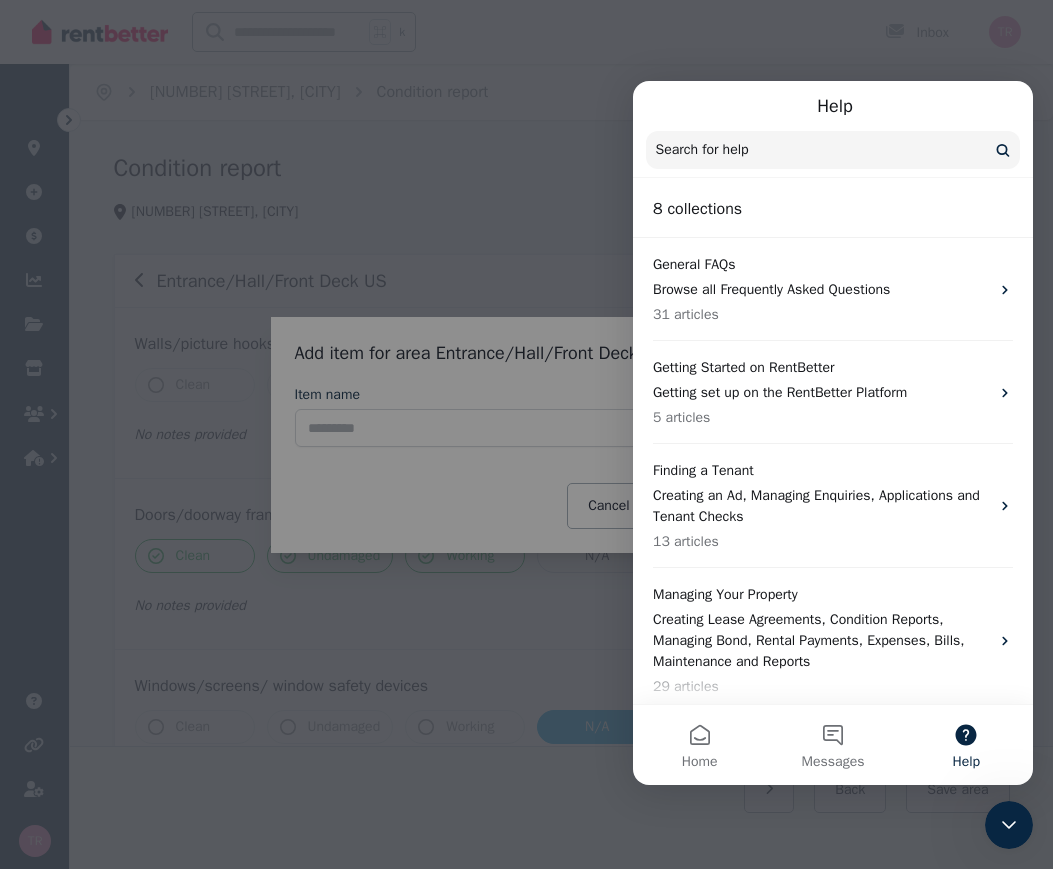 click 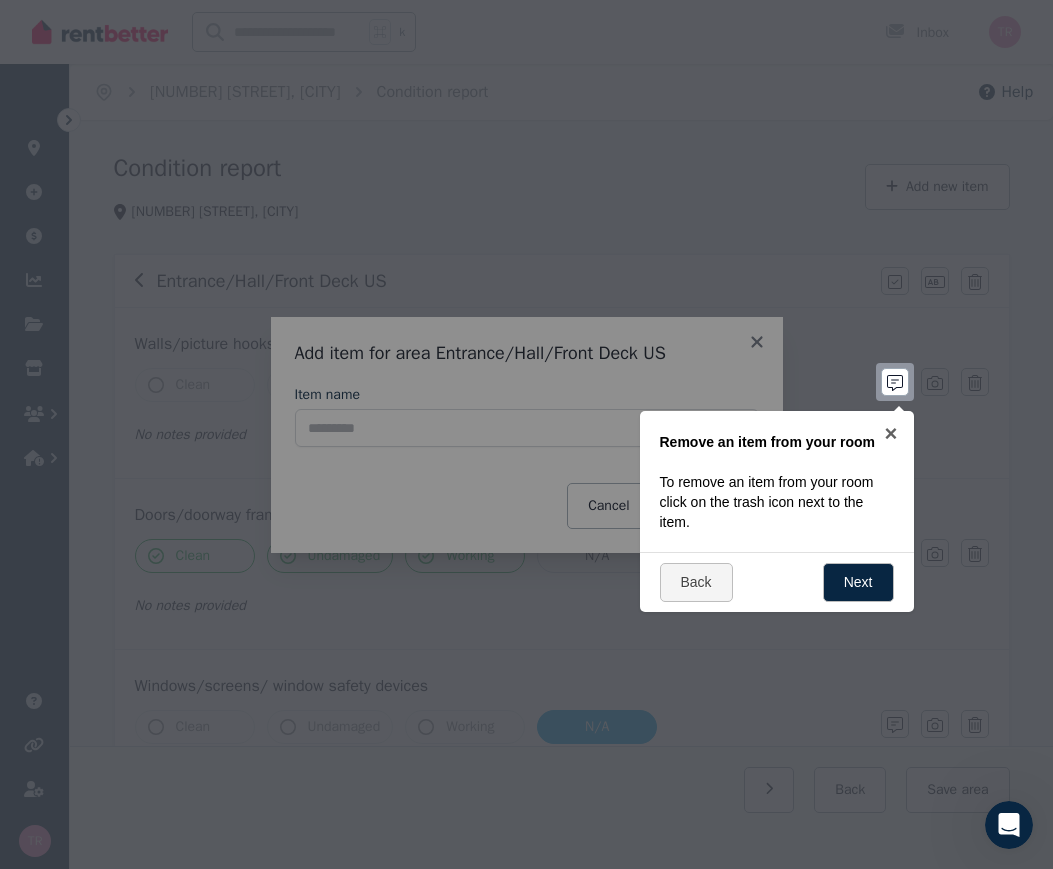 click at bounding box center [1009, 825] 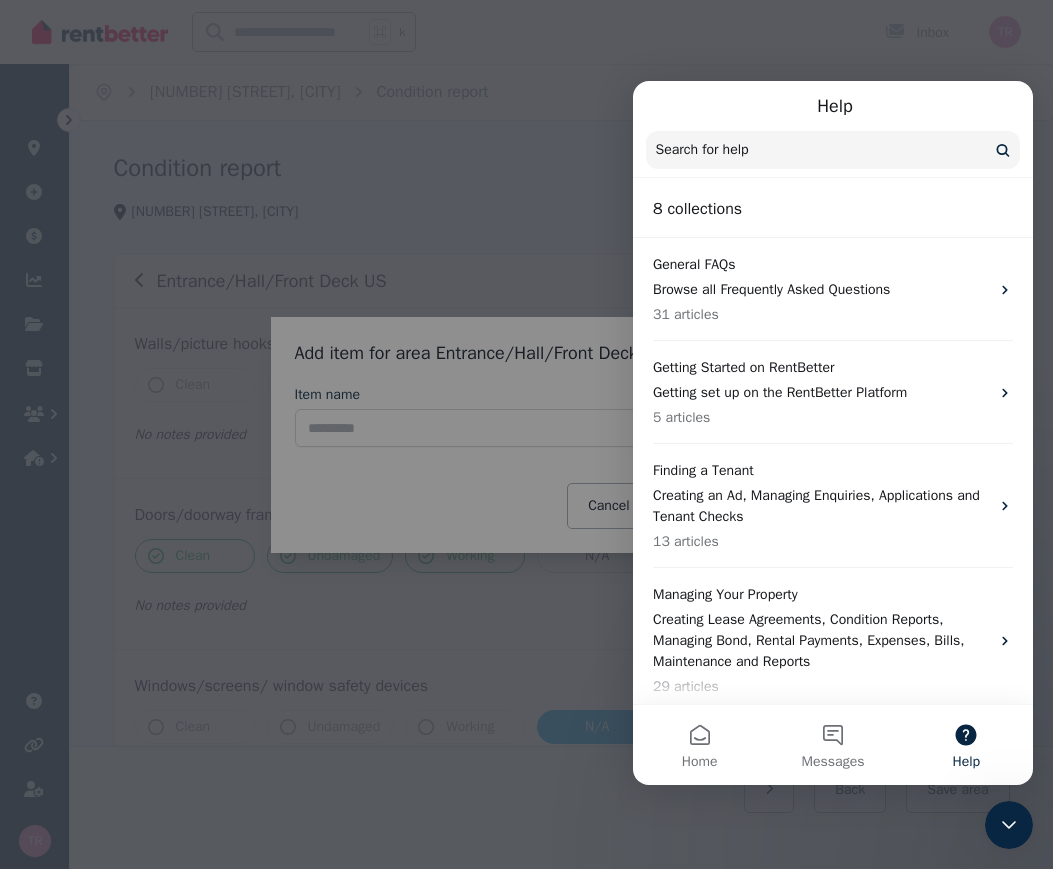 click on "Help" at bounding box center (966, 745) 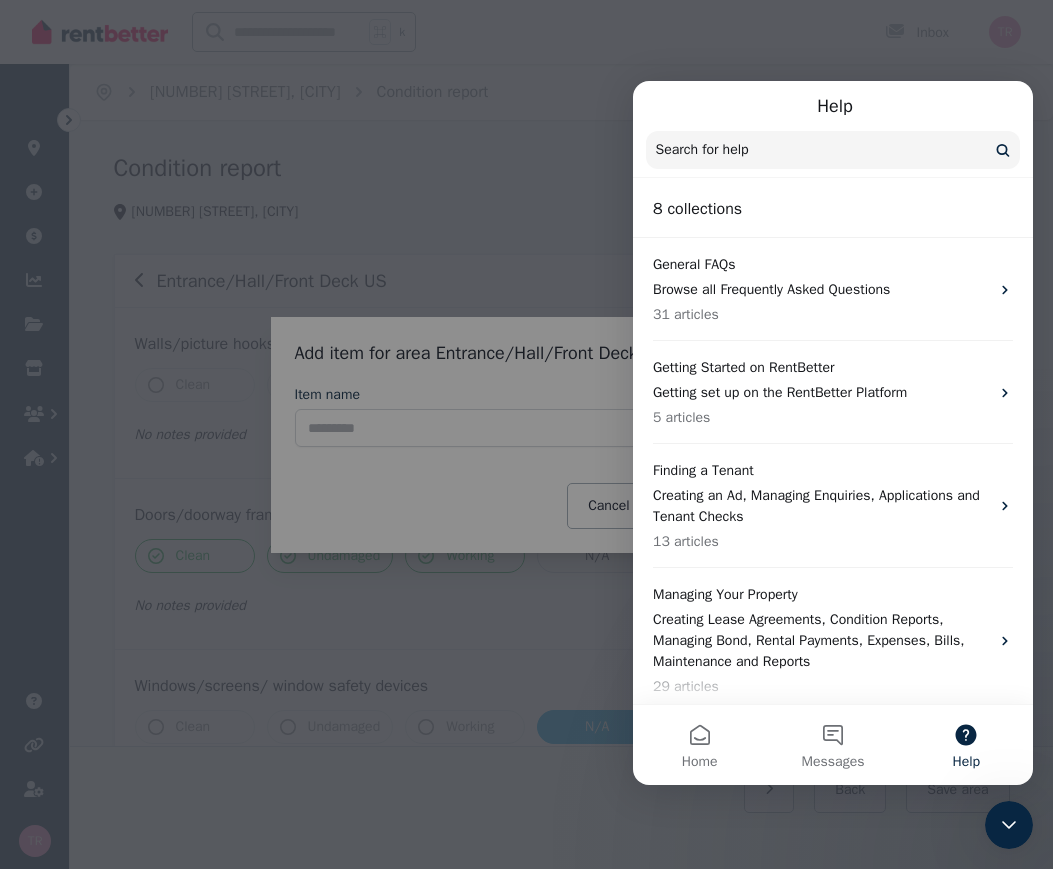click on "Help" at bounding box center [966, 745] 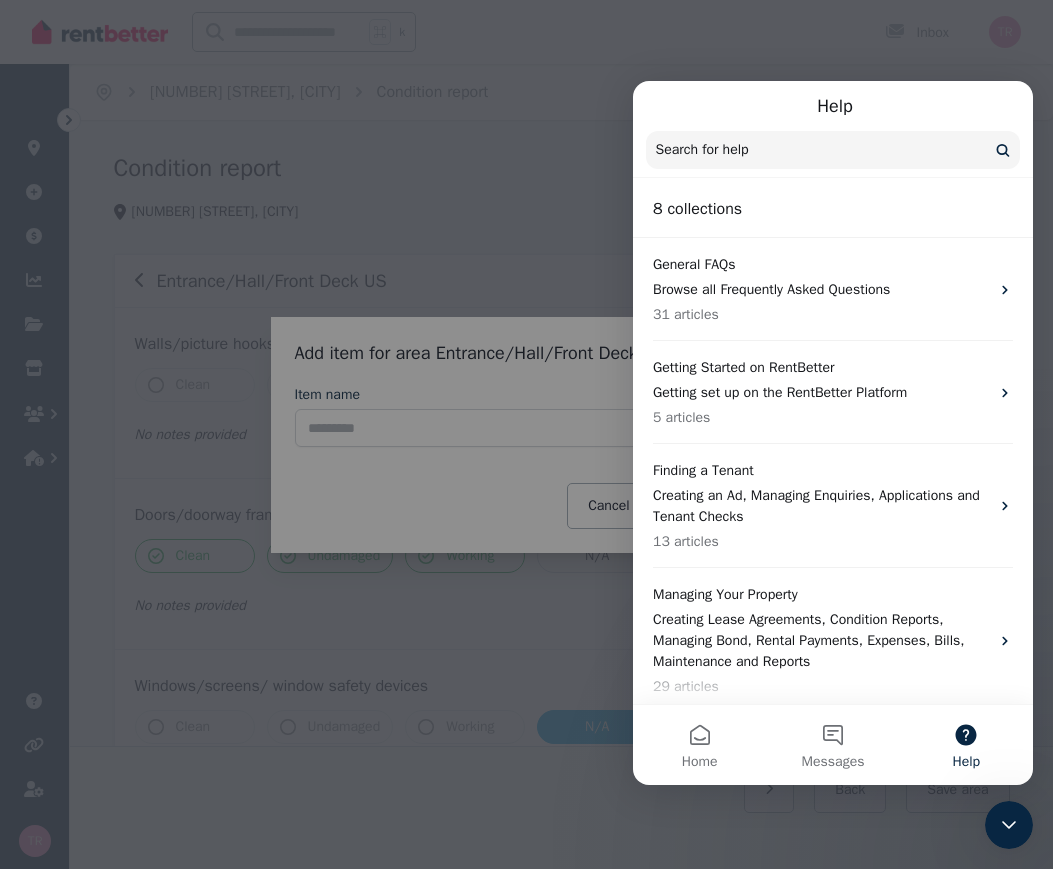 click on "8 collections" at bounding box center (833, 209) 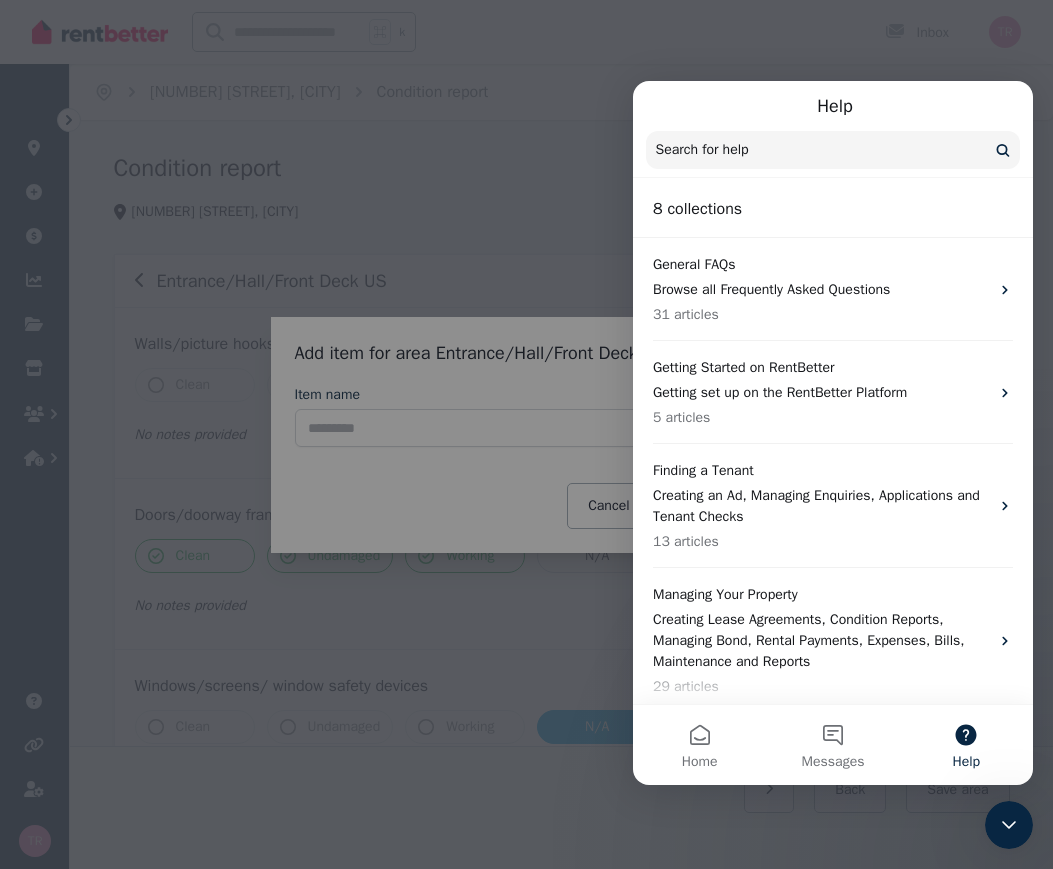 click at bounding box center [526, 434] 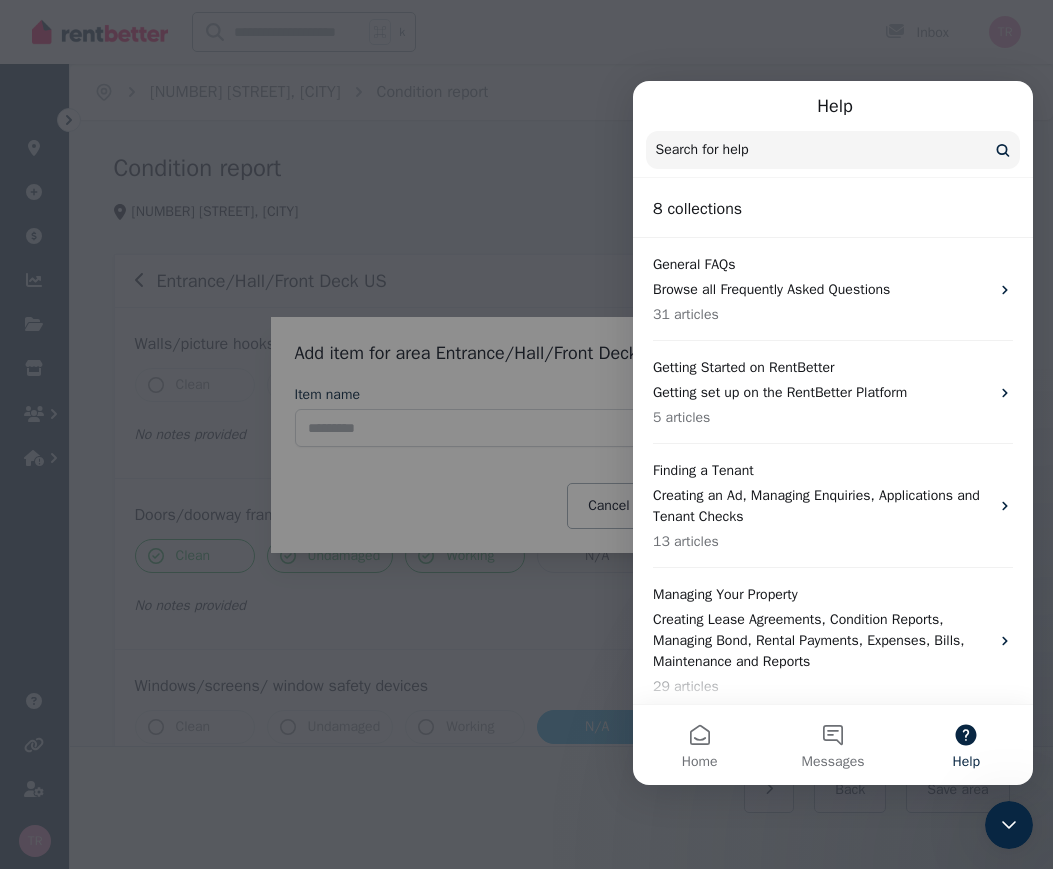 click 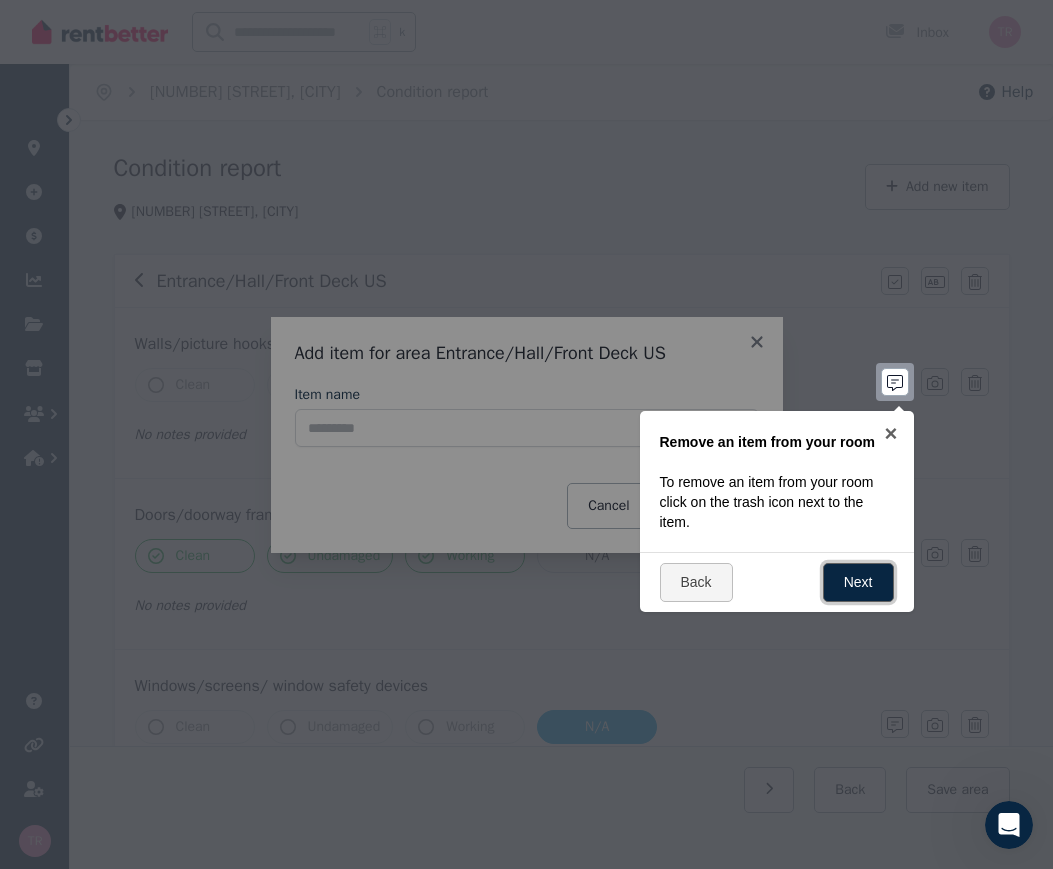 click on "Next" at bounding box center [858, 582] 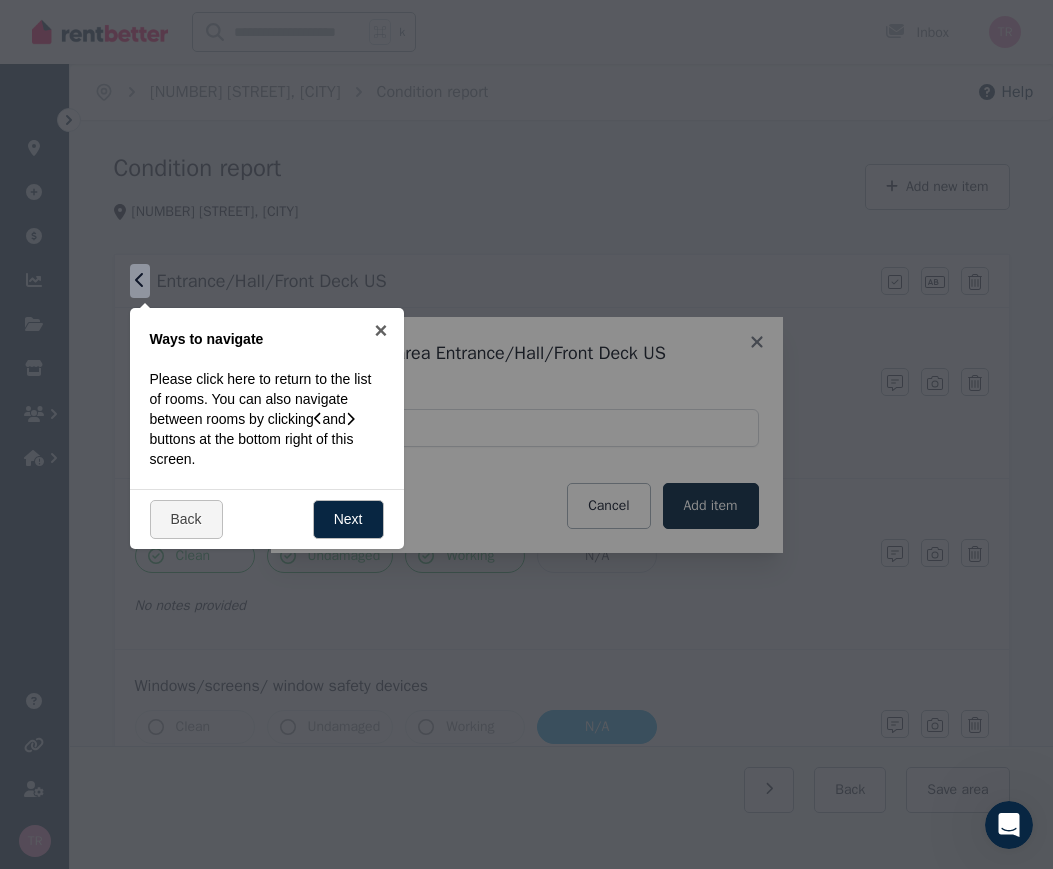 click at bounding box center [1009, 825] 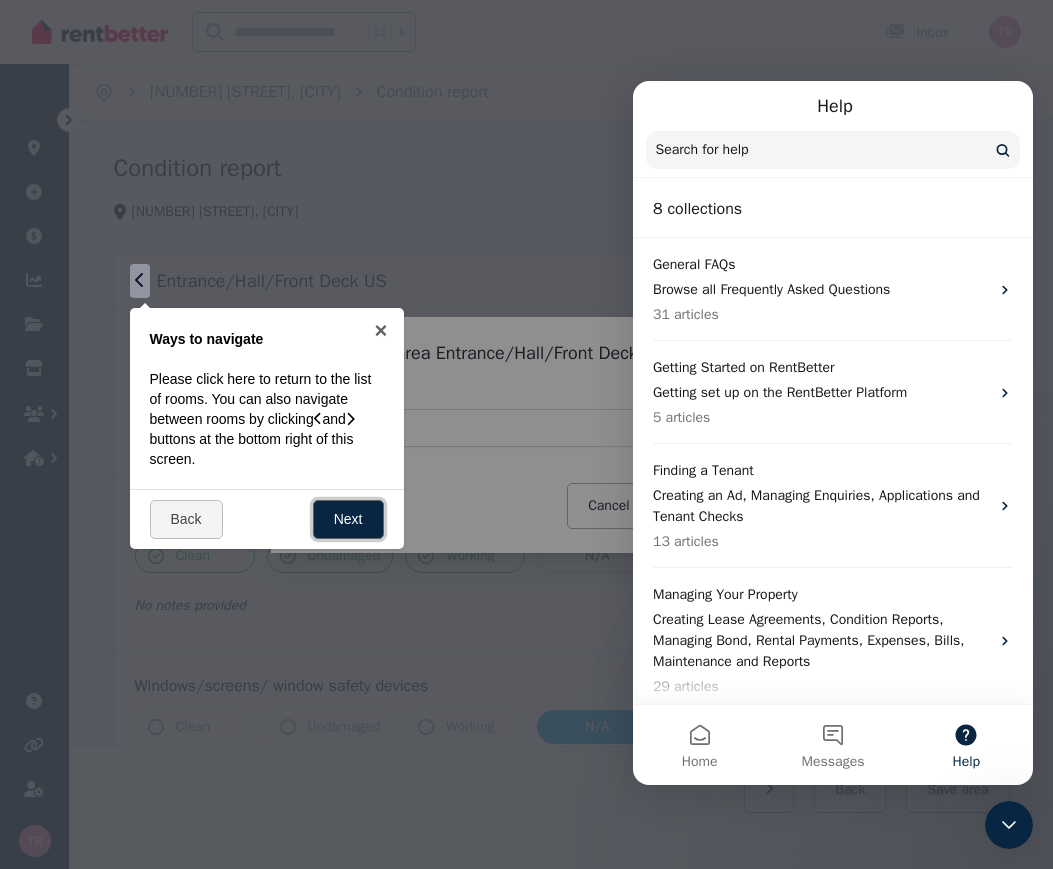 click on "Next" at bounding box center (348, 519) 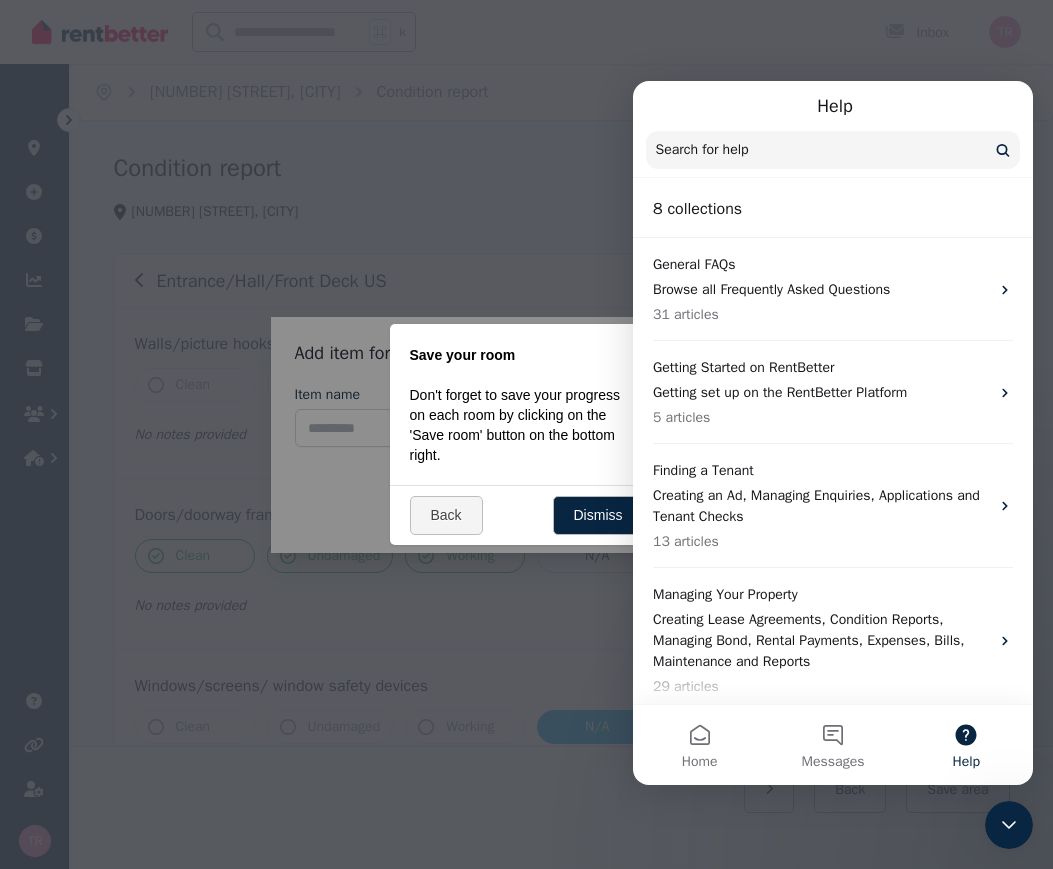 click at bounding box center [1009, 825] 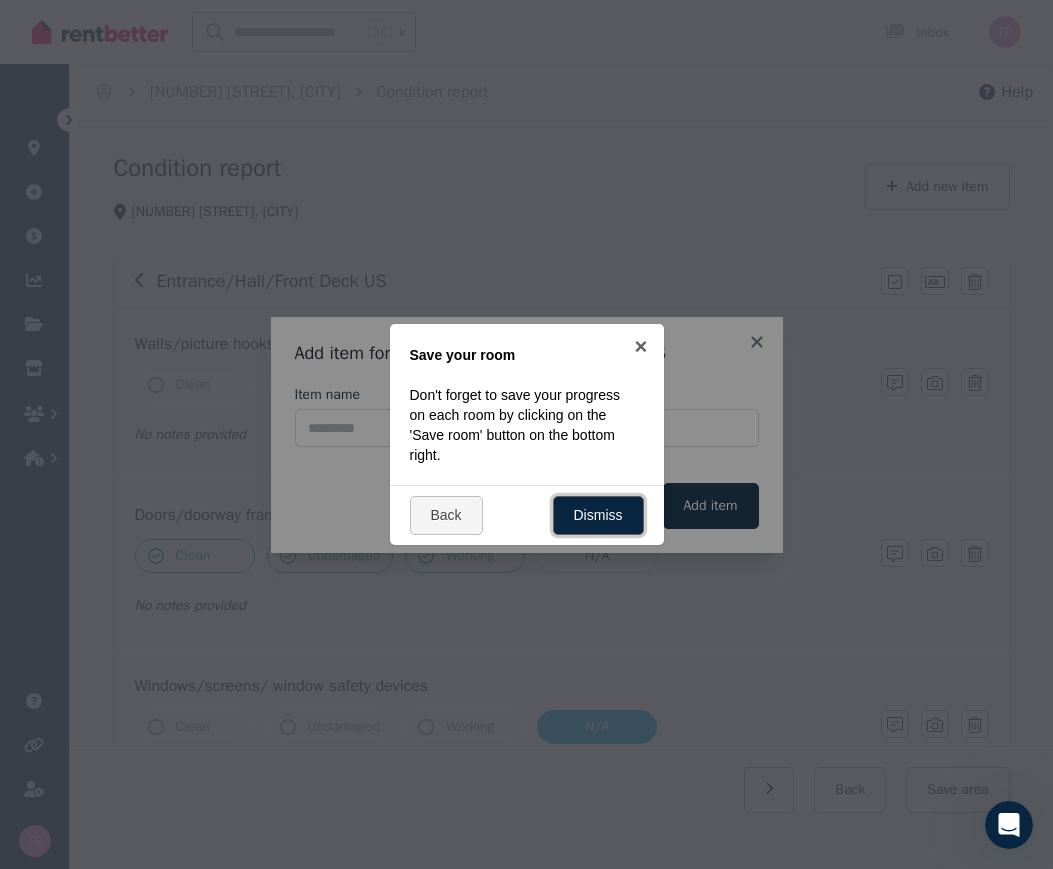 click on "Dismiss" at bounding box center [598, 515] 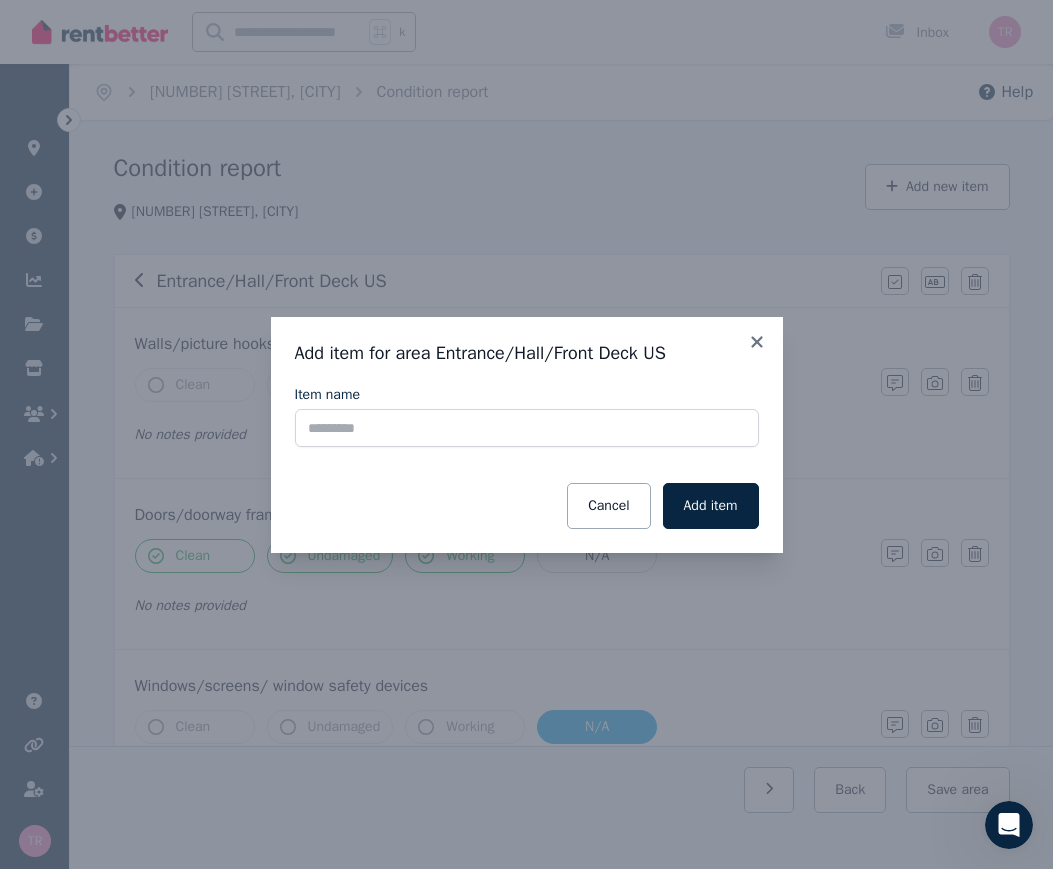 click on "Add item for area Entrance/Hall/Front Deck US Item name Cancel Add item" at bounding box center [527, 435] 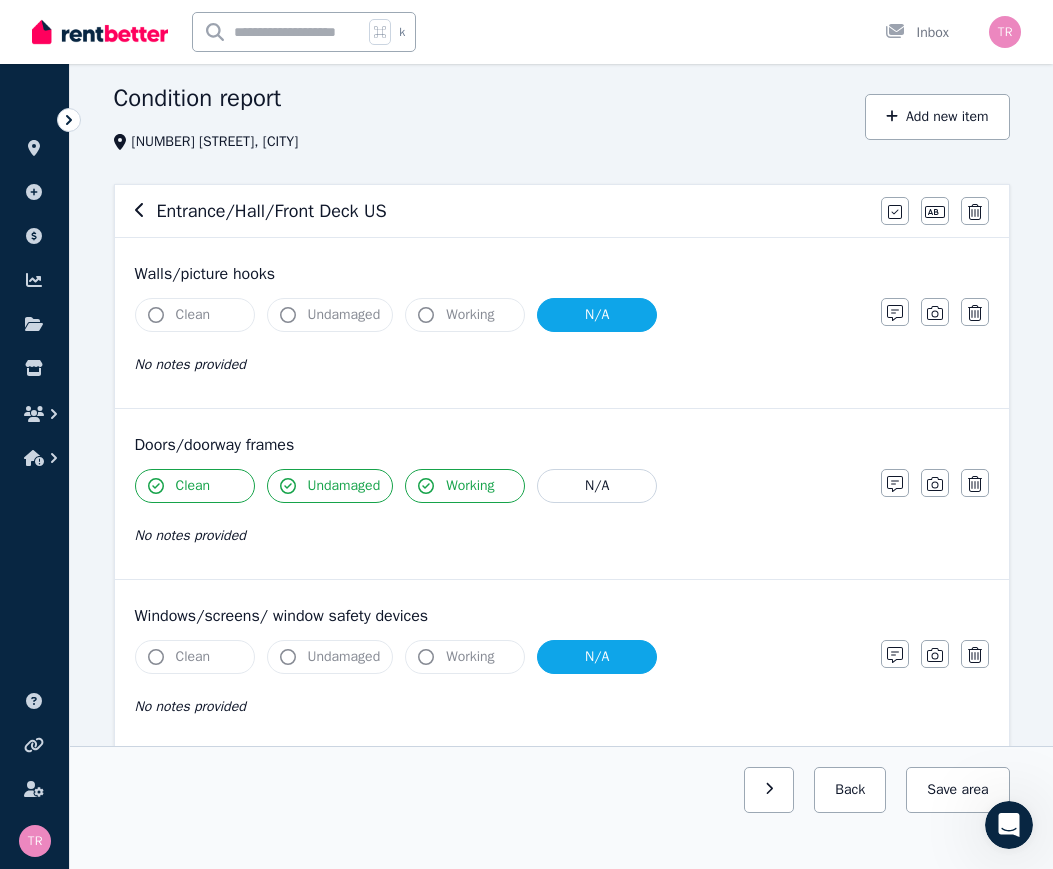 scroll, scrollTop: 0, scrollLeft: 0, axis: both 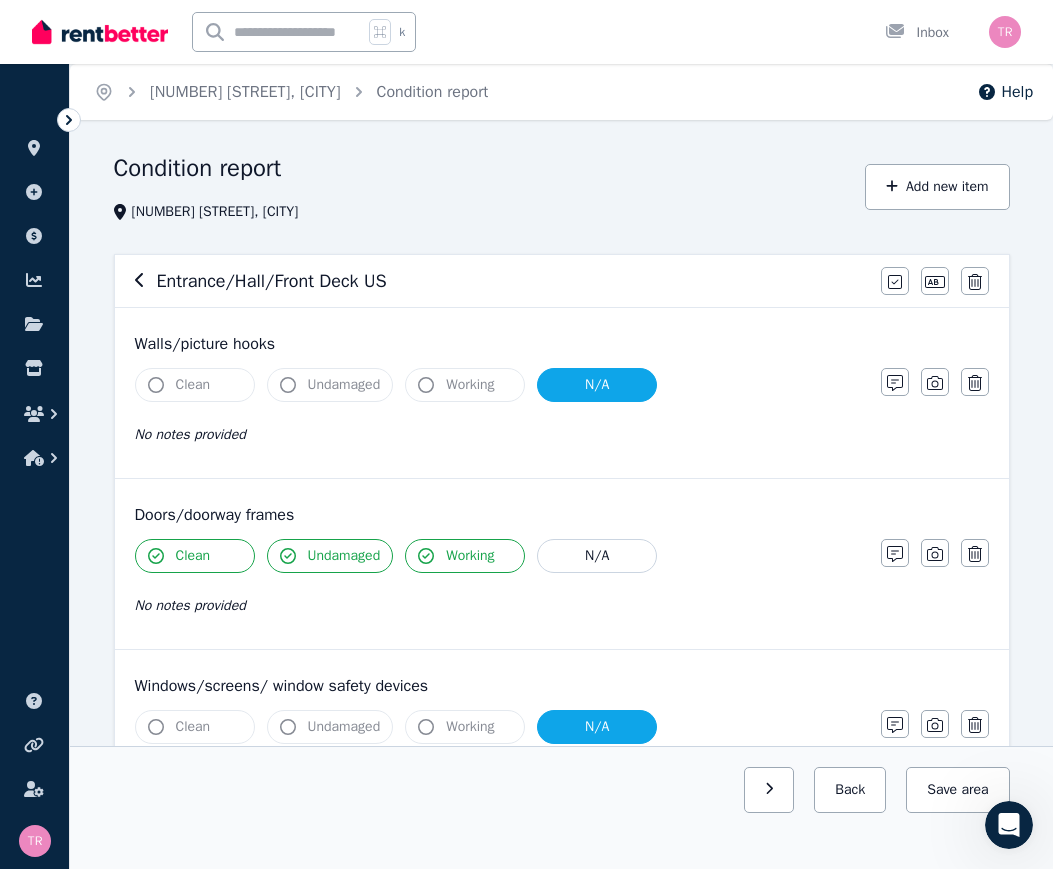 click on "Save   area" at bounding box center [957, 790] 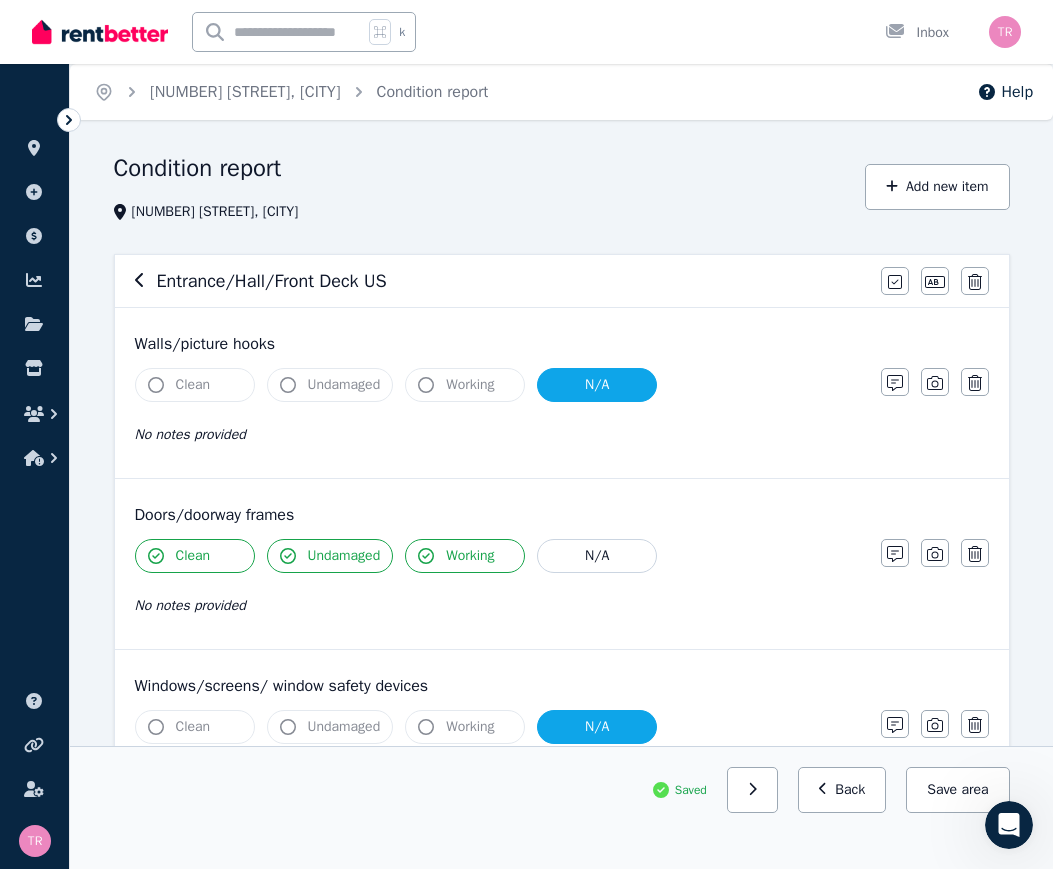click on "Back" at bounding box center [842, 790] 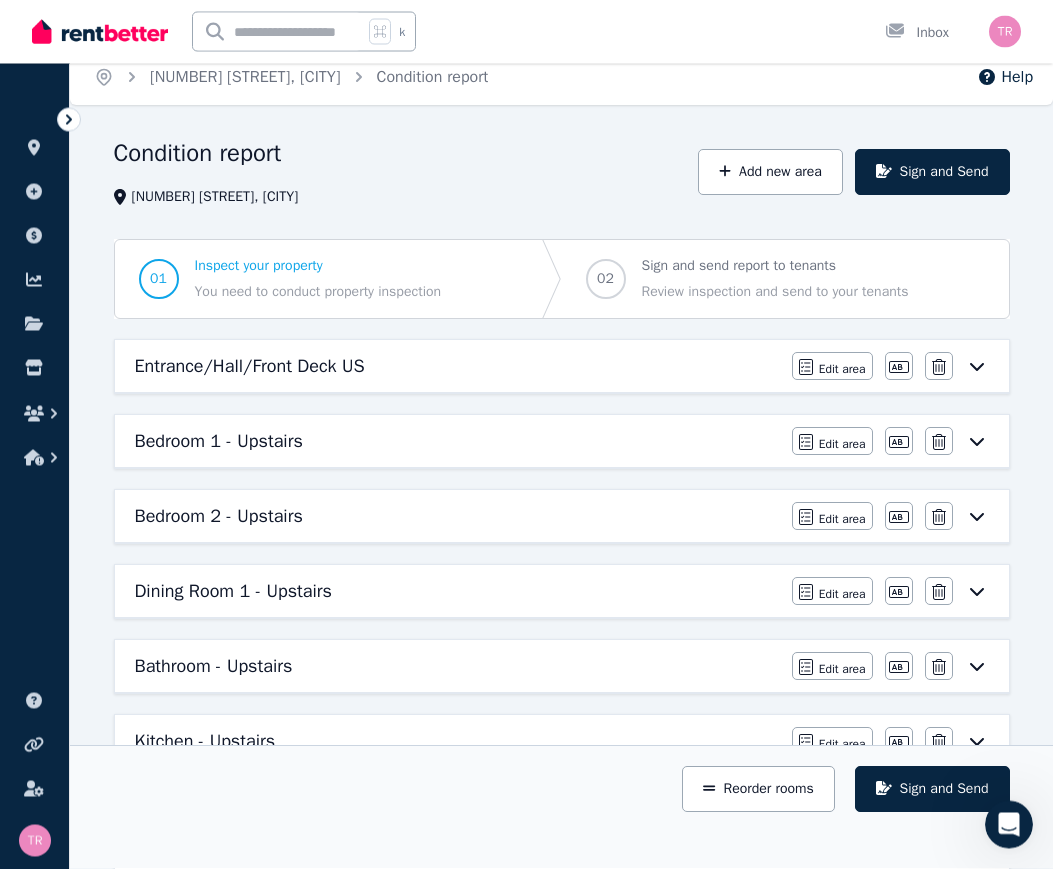 scroll, scrollTop: 0, scrollLeft: 0, axis: both 